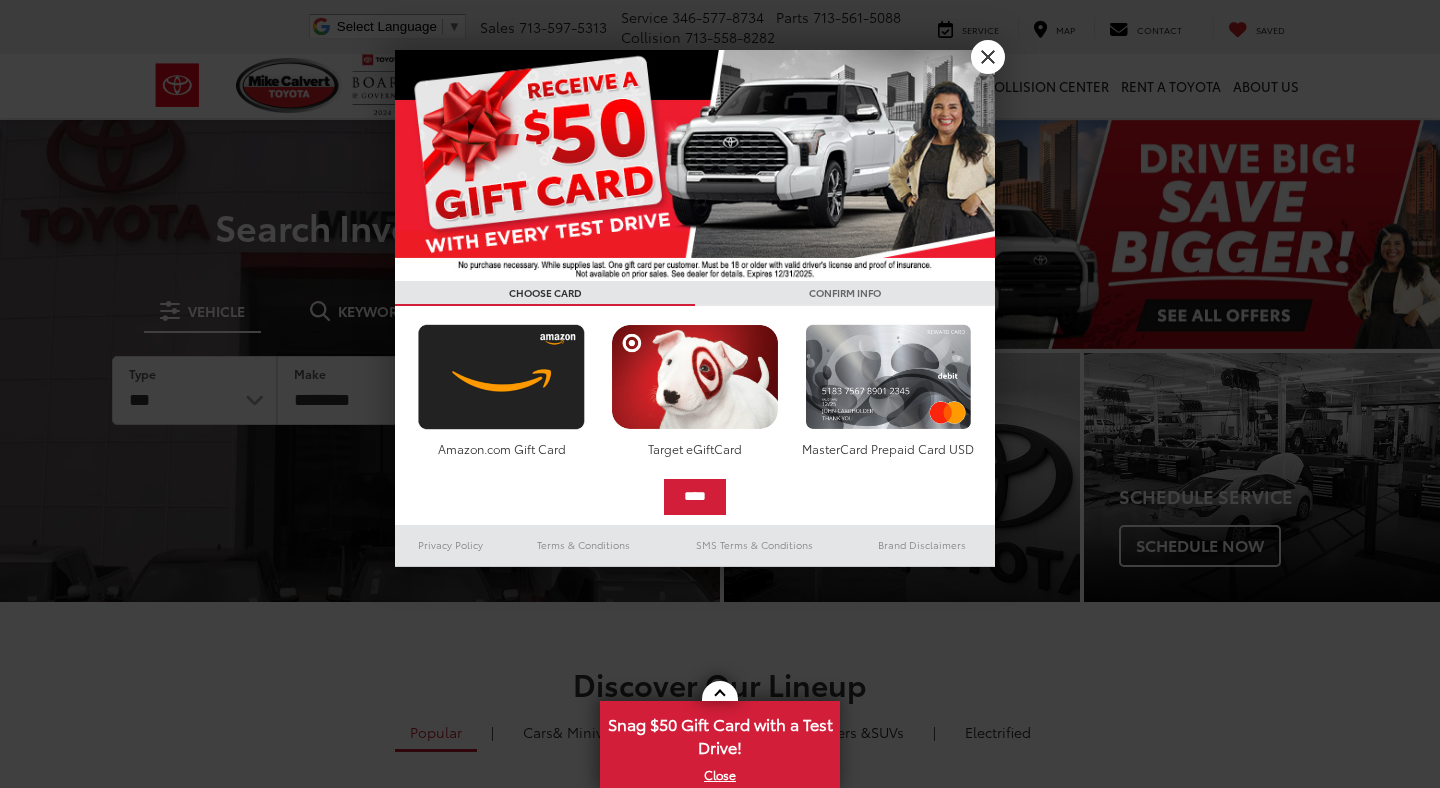 scroll, scrollTop: 0, scrollLeft: 0, axis: both 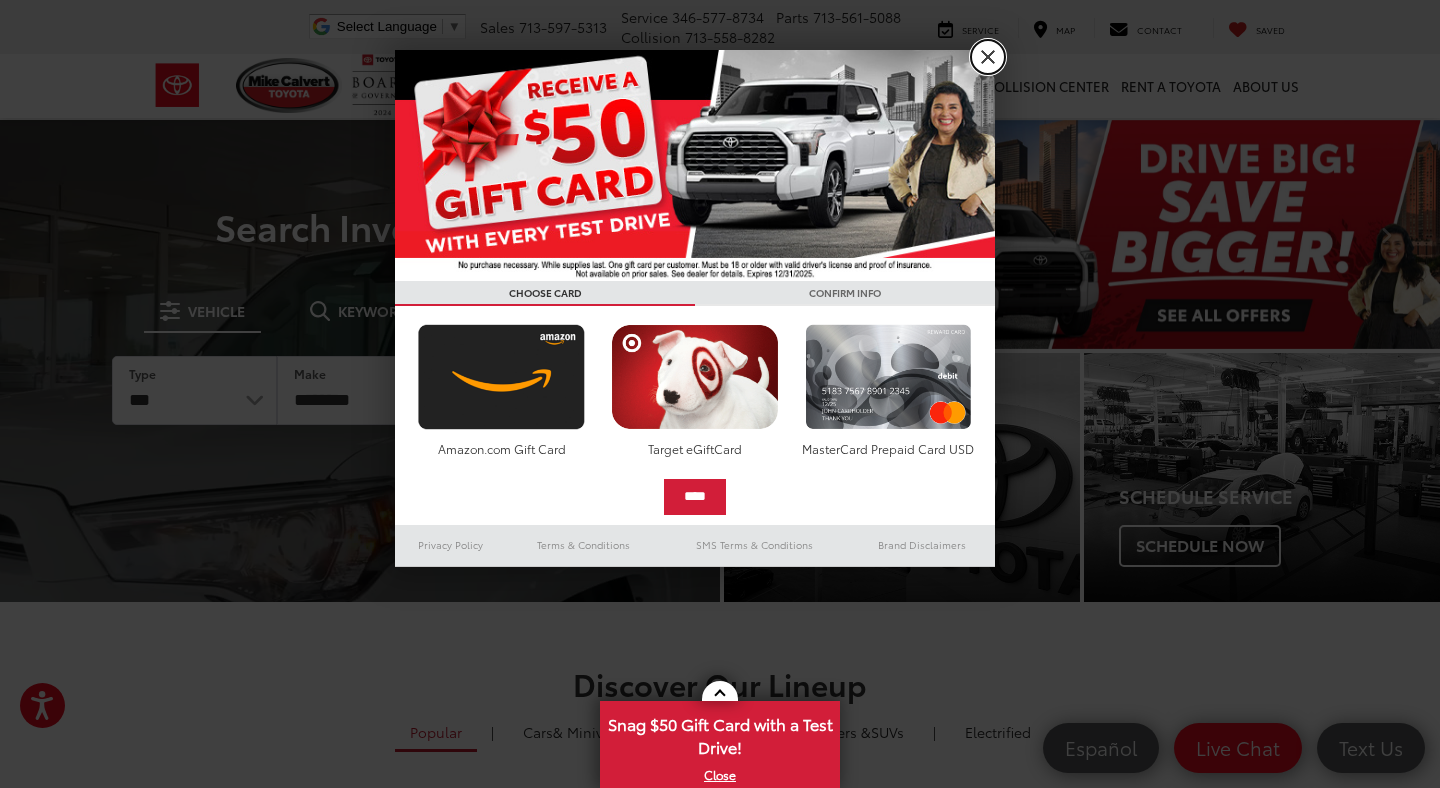 click on "X" at bounding box center (988, 57) 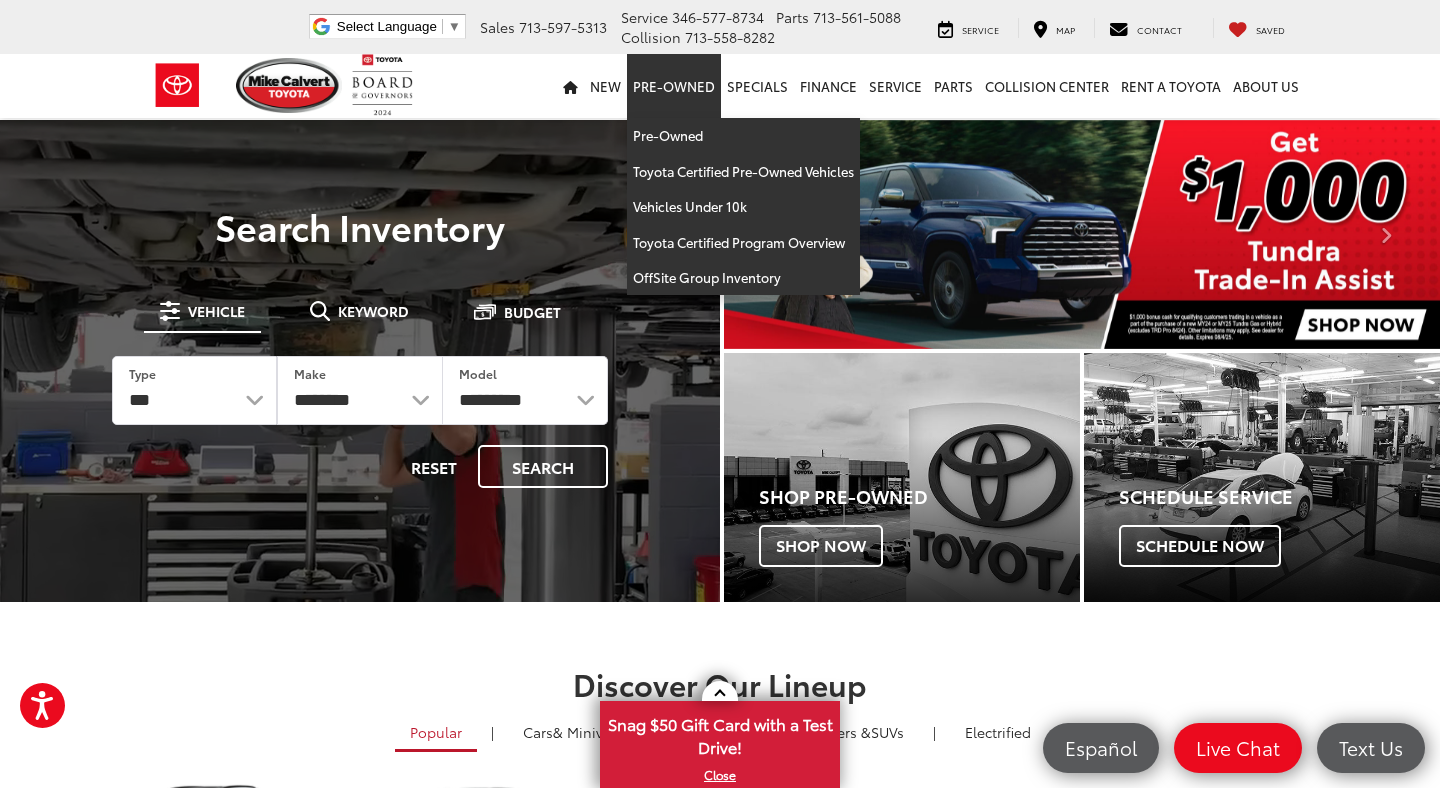 click on "Pre-Owned" at bounding box center [674, 86] 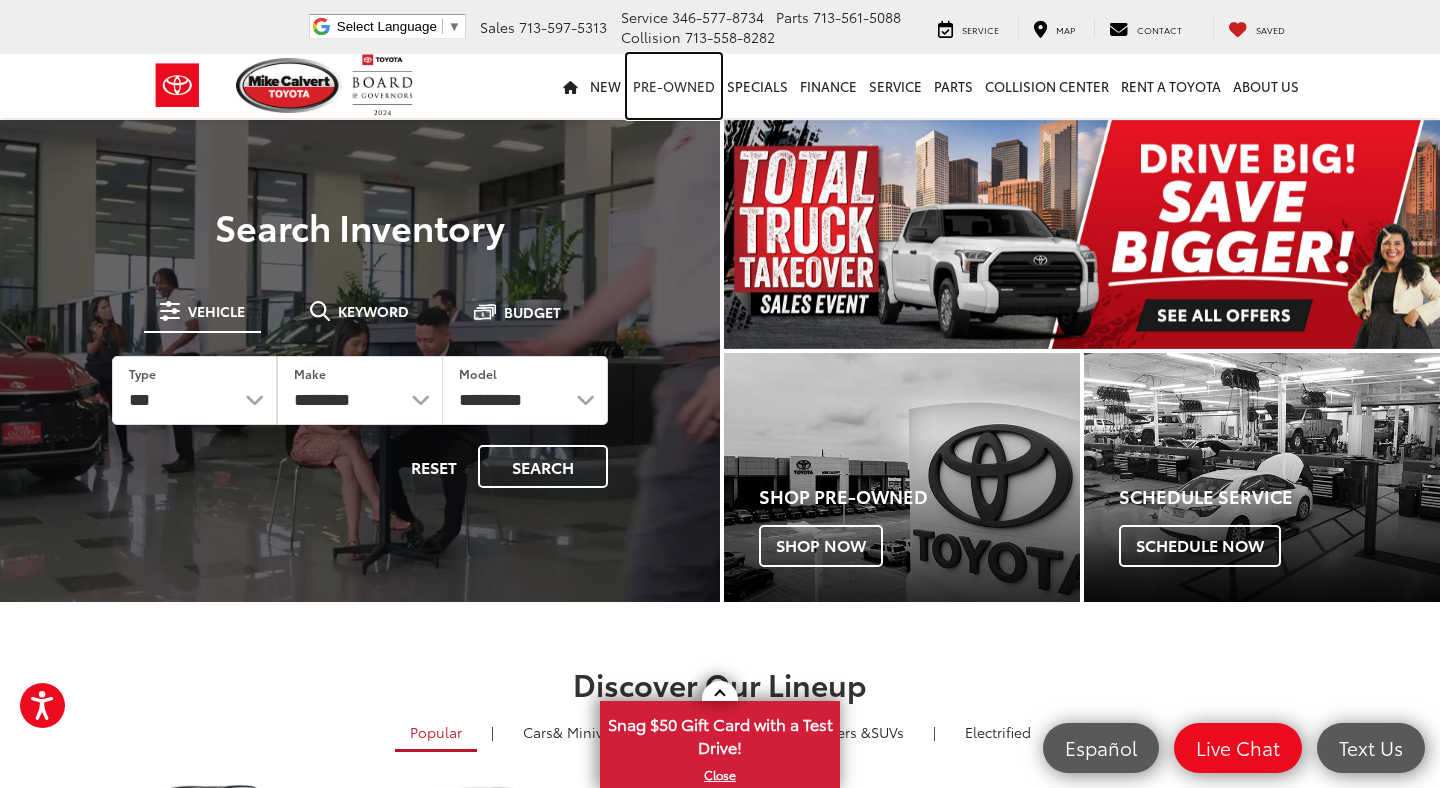 click on "Pre-Owned" at bounding box center [674, 86] 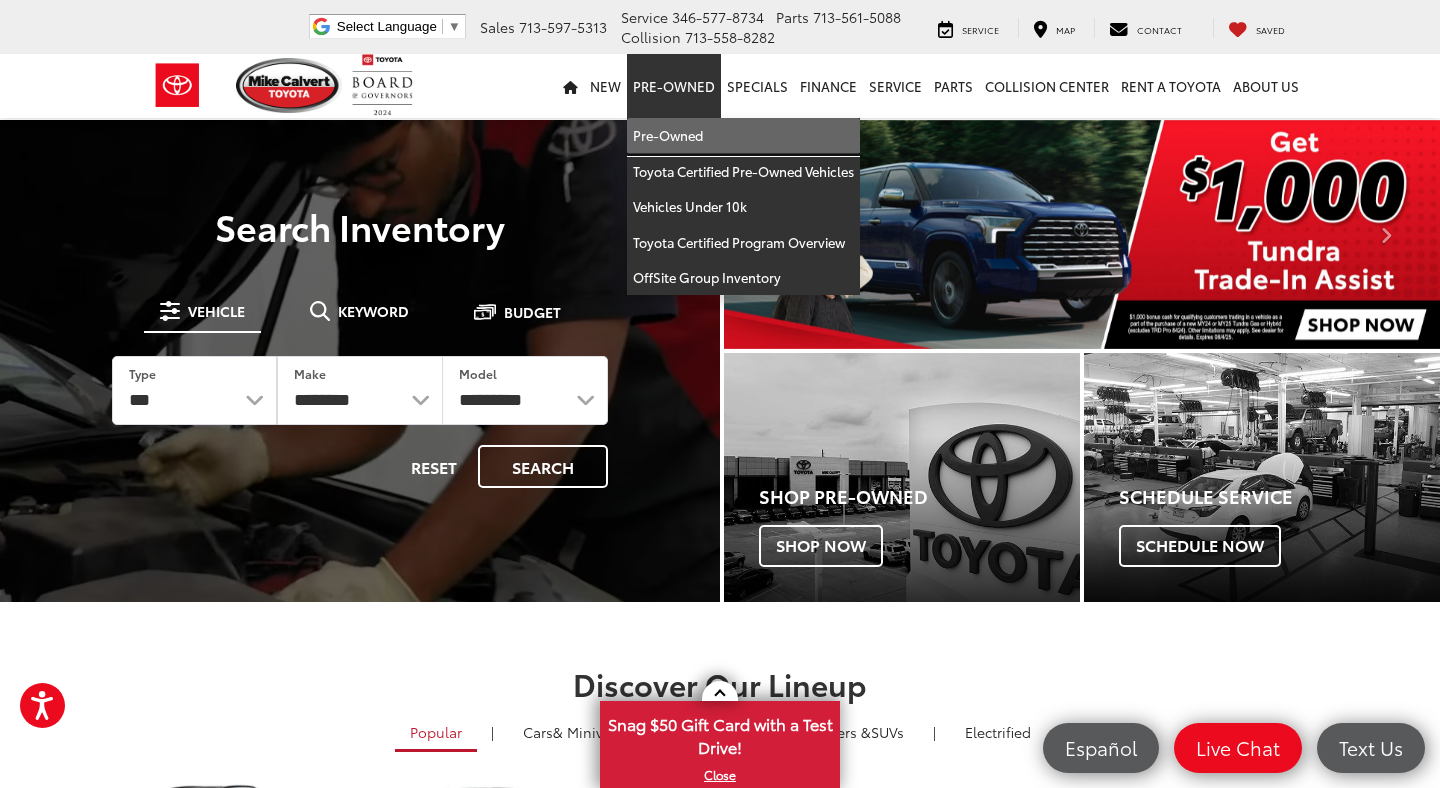 click on "Pre-Owned" at bounding box center [743, 136] 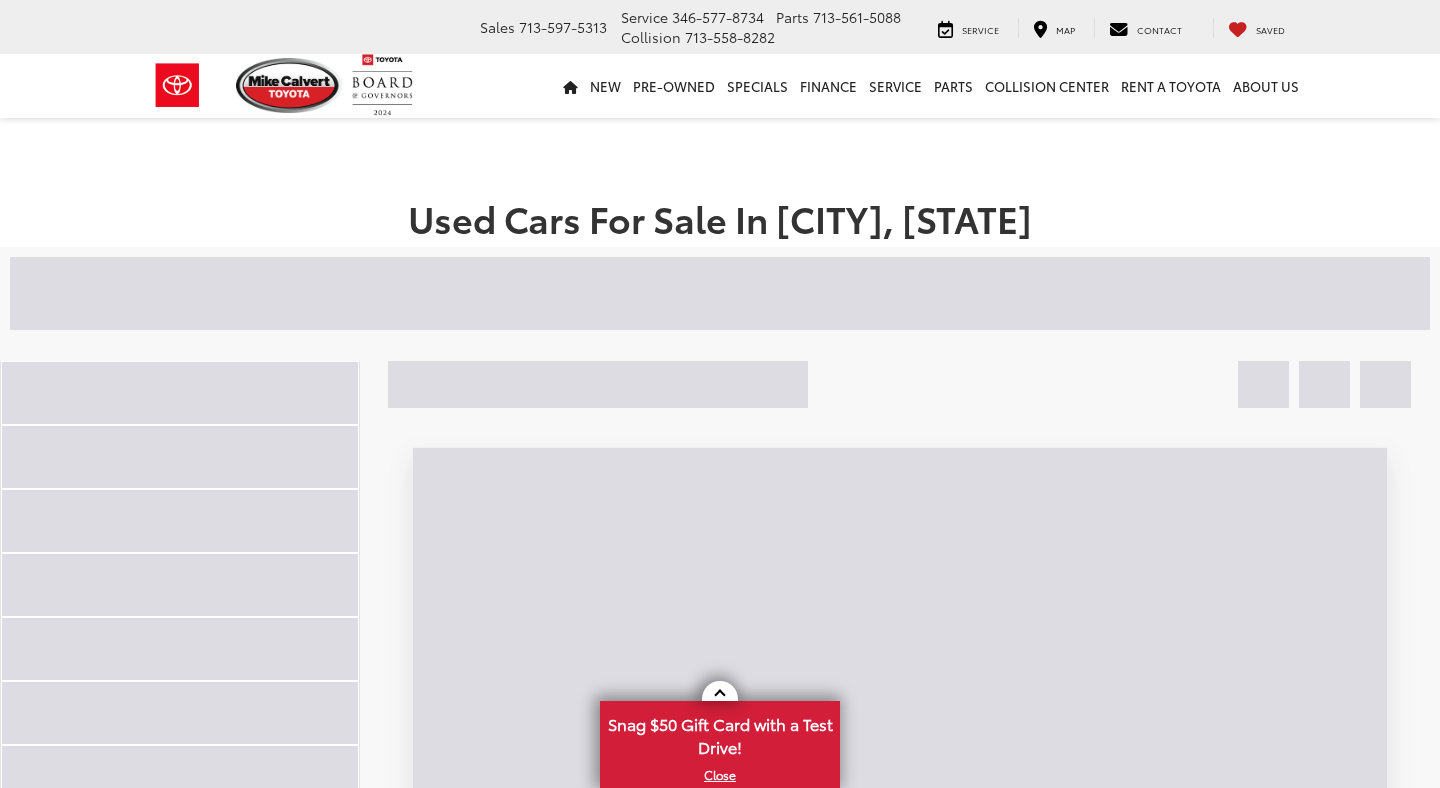 scroll, scrollTop: 0, scrollLeft: 0, axis: both 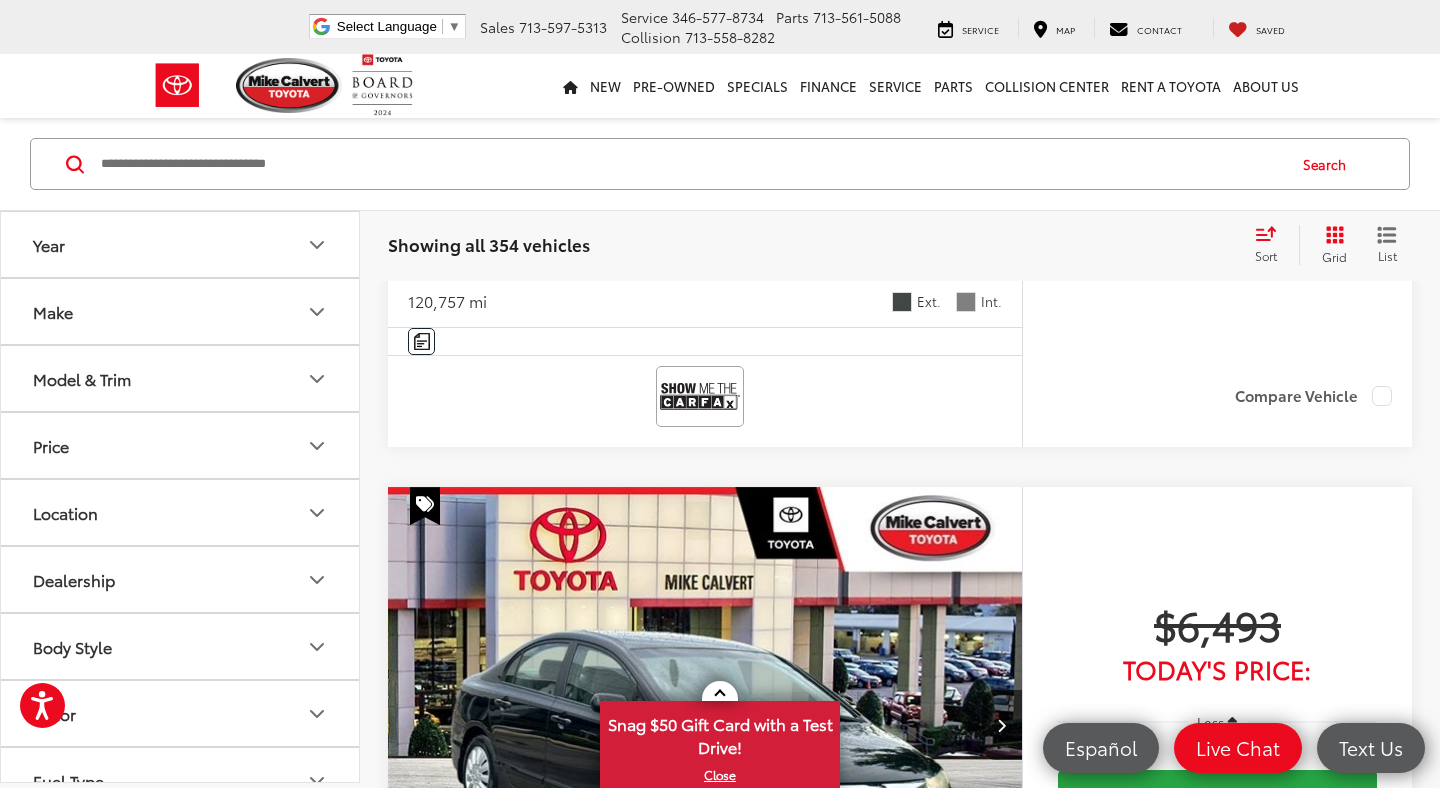 click on "Make" at bounding box center [181, 311] 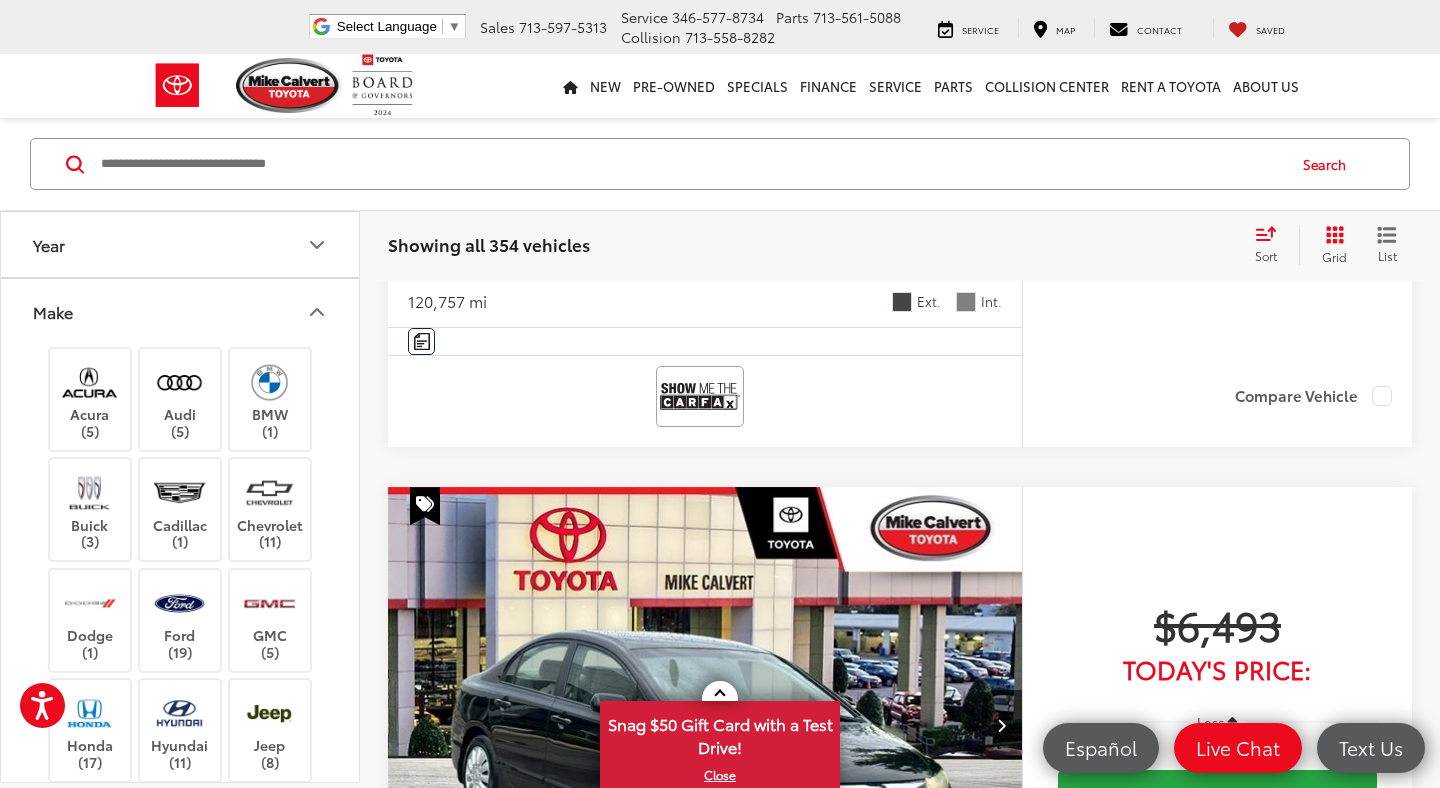 click on "Make" at bounding box center [181, 311] 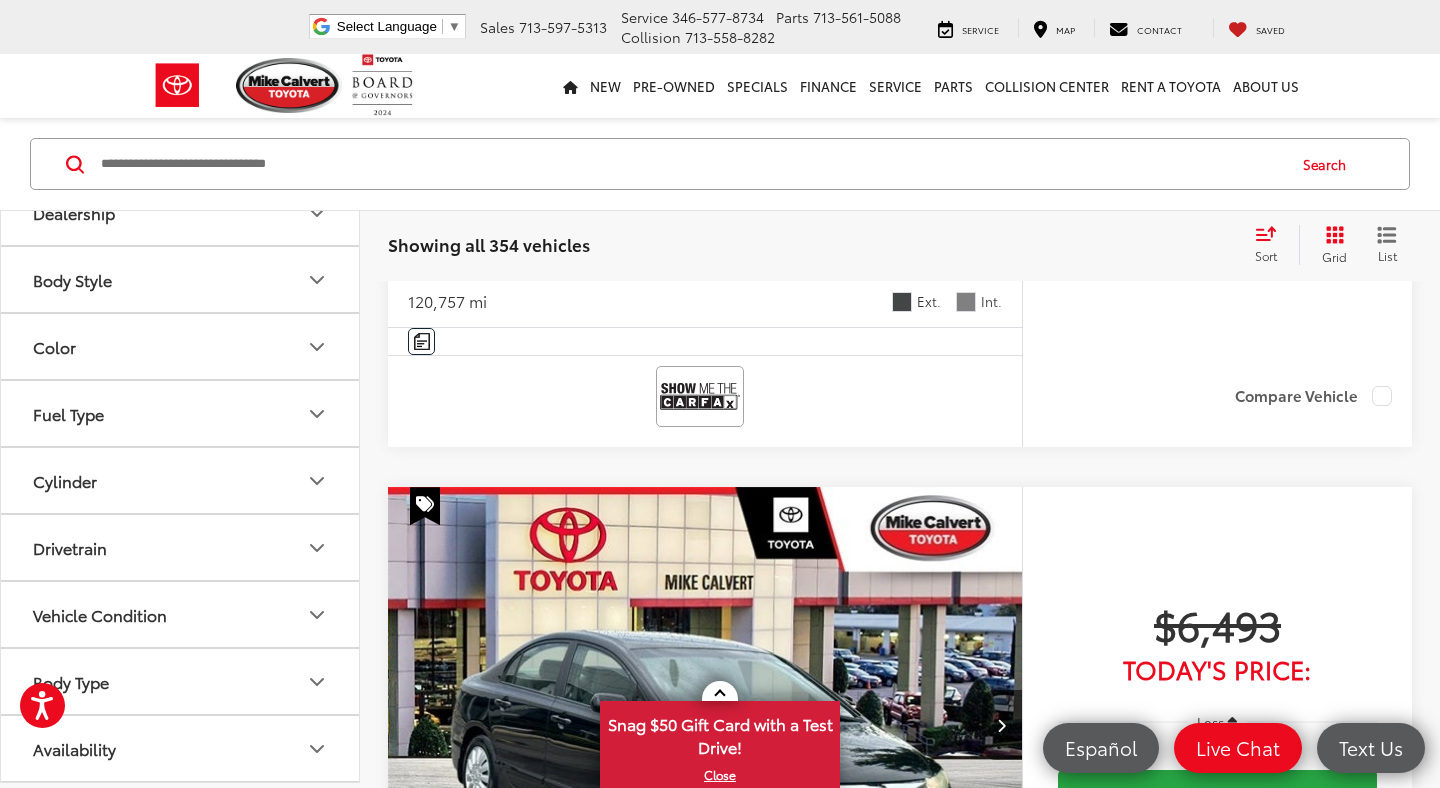 scroll, scrollTop: 0, scrollLeft: 0, axis: both 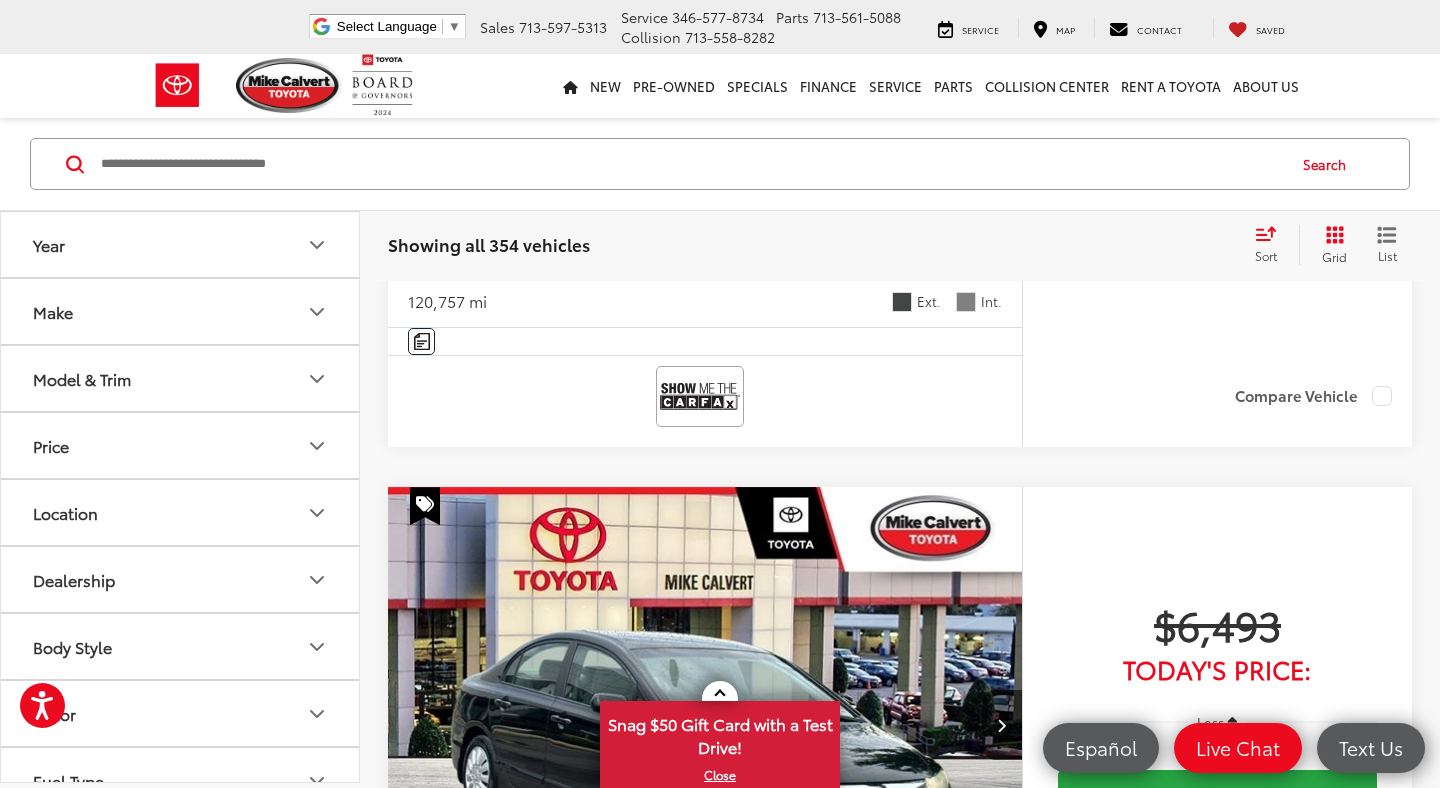 click on "Model & Trim" at bounding box center [181, 378] 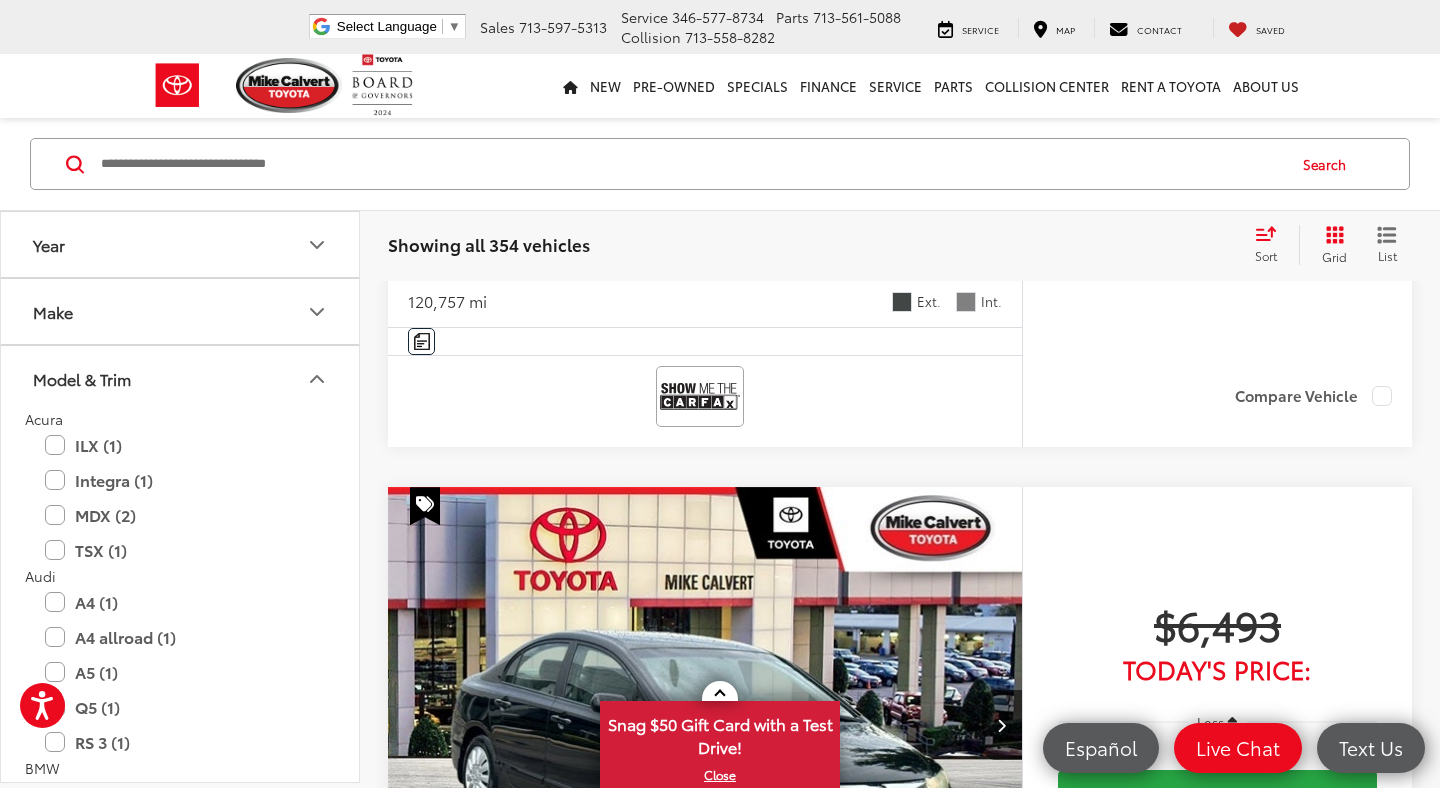 click on "Model & Trim" at bounding box center (181, 378) 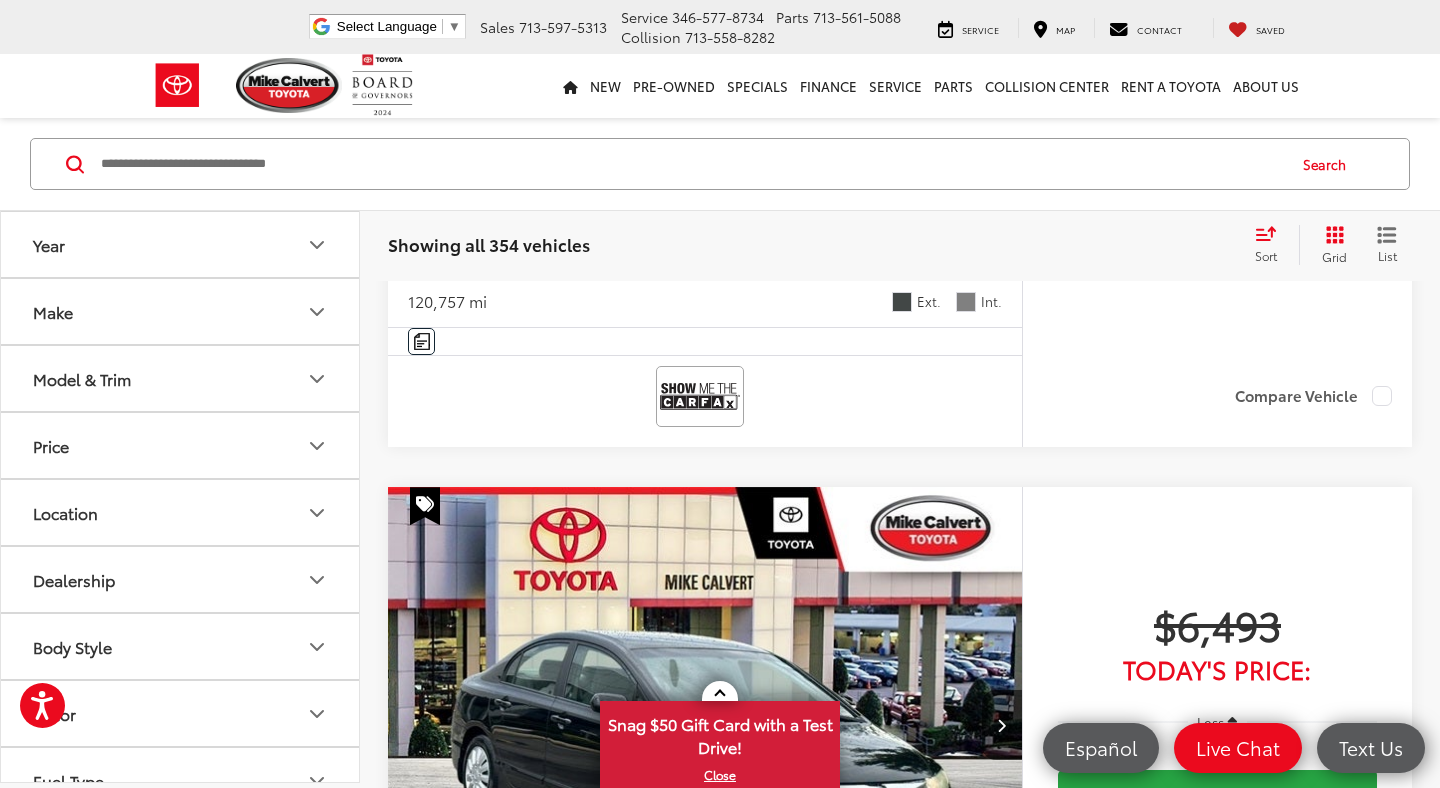 click on "Model & Trim" at bounding box center (181, 378) 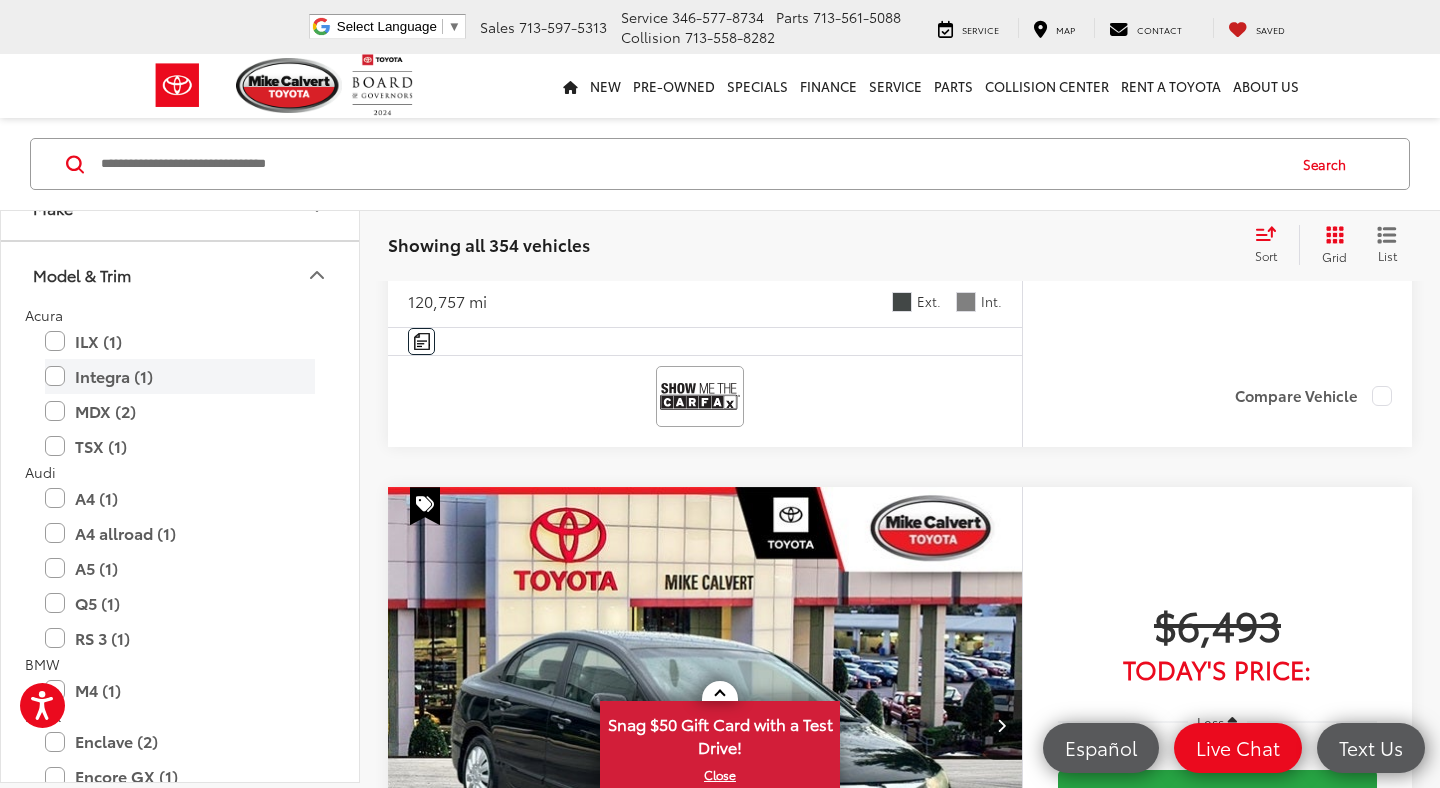 scroll, scrollTop: 0, scrollLeft: 0, axis: both 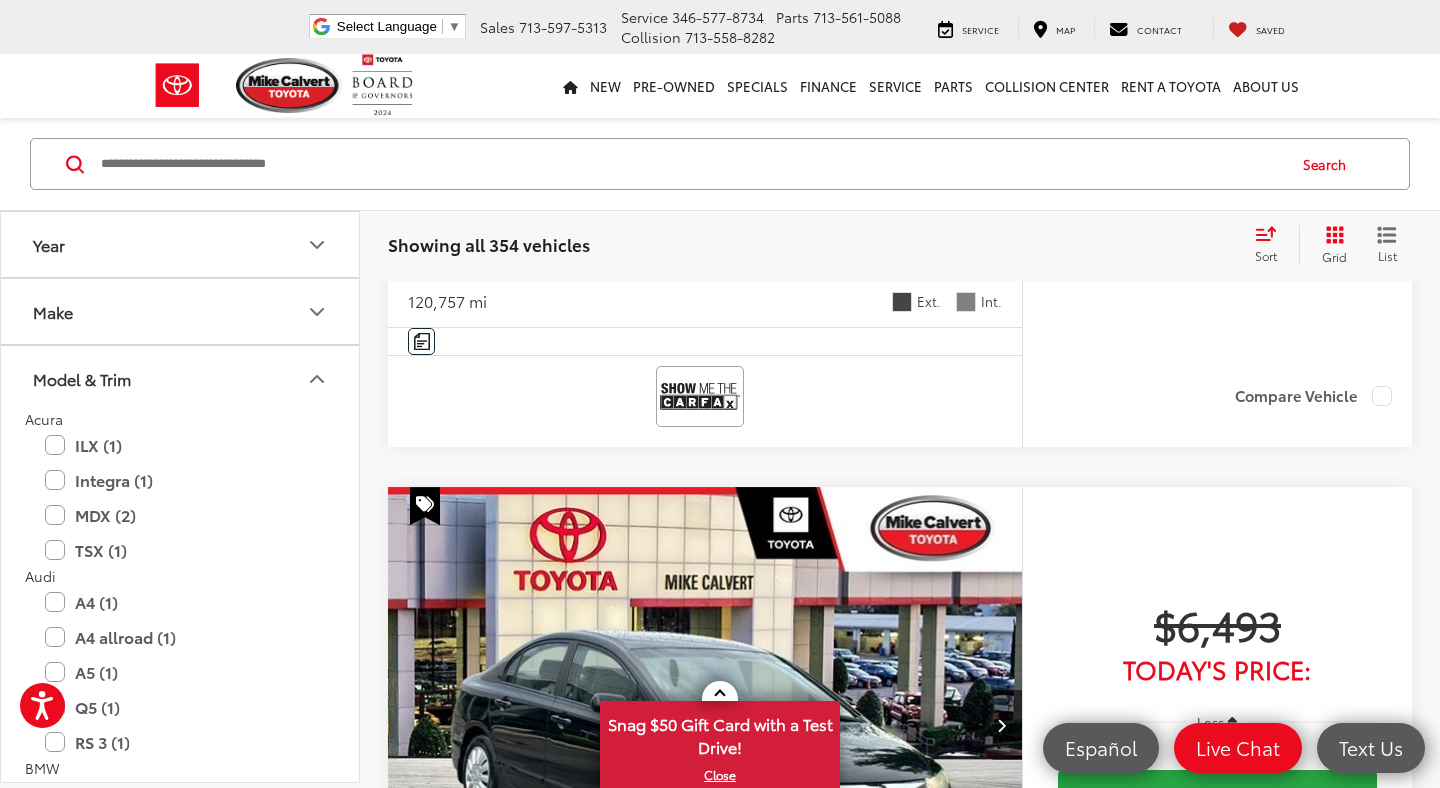 click on "Model & Trim" at bounding box center [181, 378] 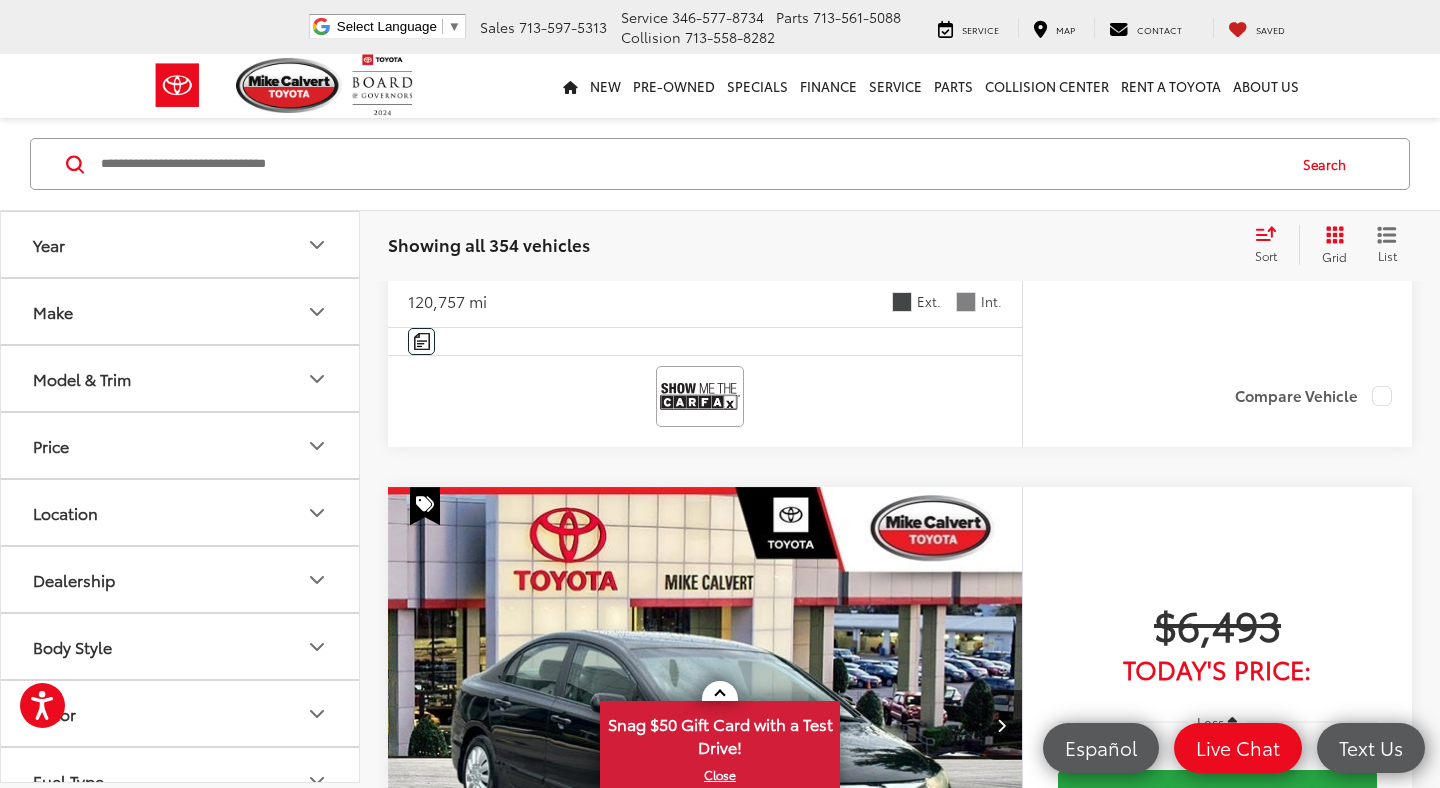 click on "Make" at bounding box center (181, 311) 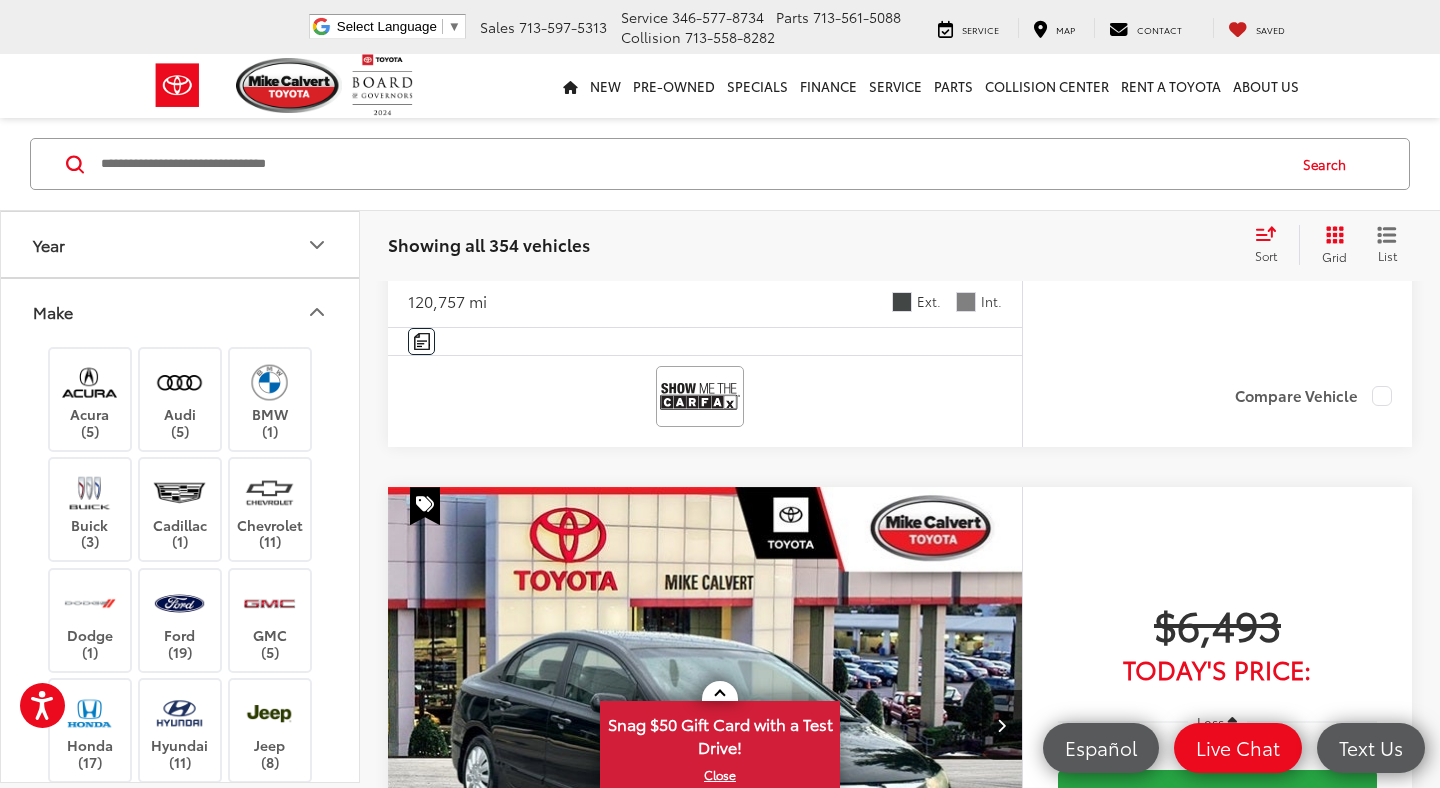 scroll, scrollTop: 70, scrollLeft: 0, axis: vertical 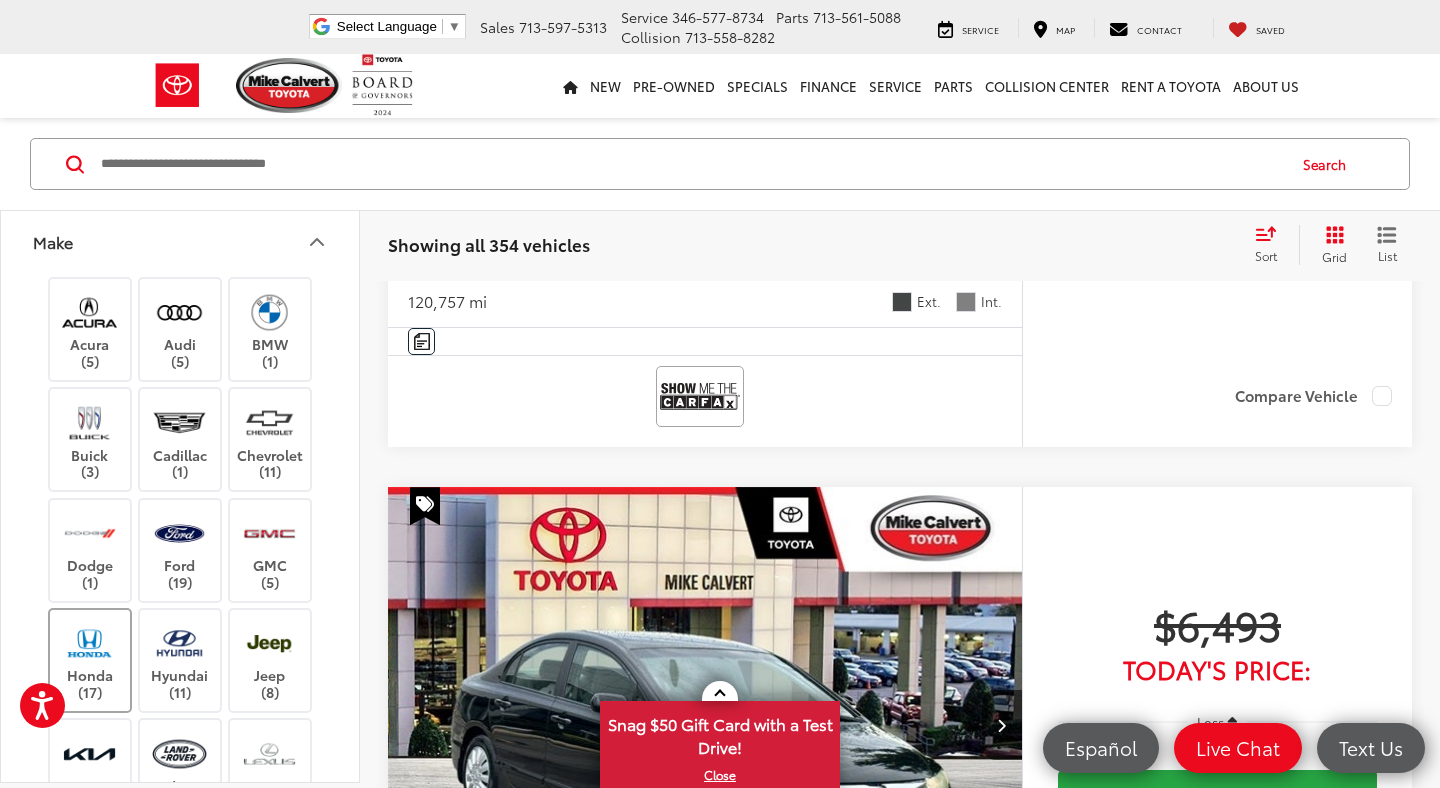 click at bounding box center (89, 643) 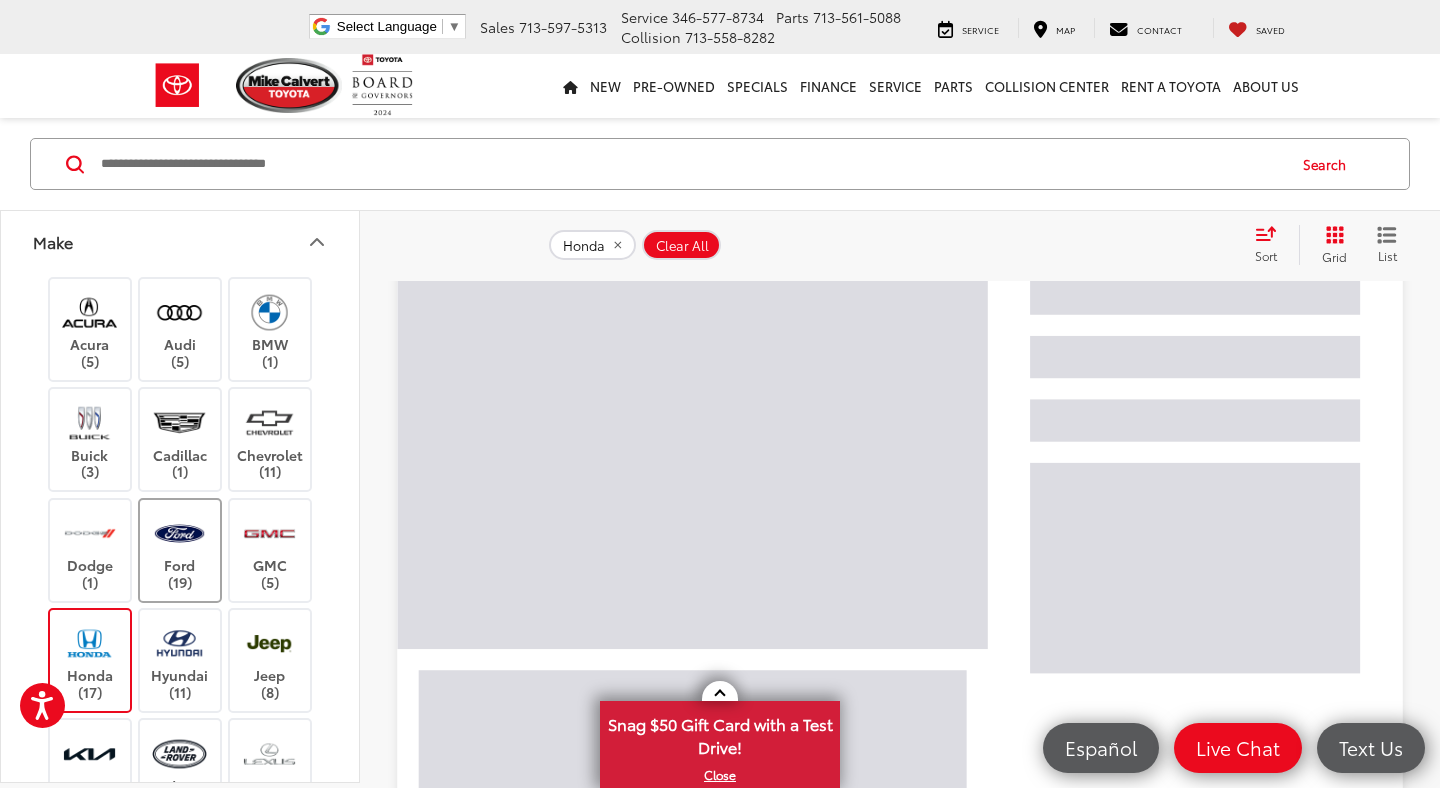 scroll, scrollTop: 129, scrollLeft: 0, axis: vertical 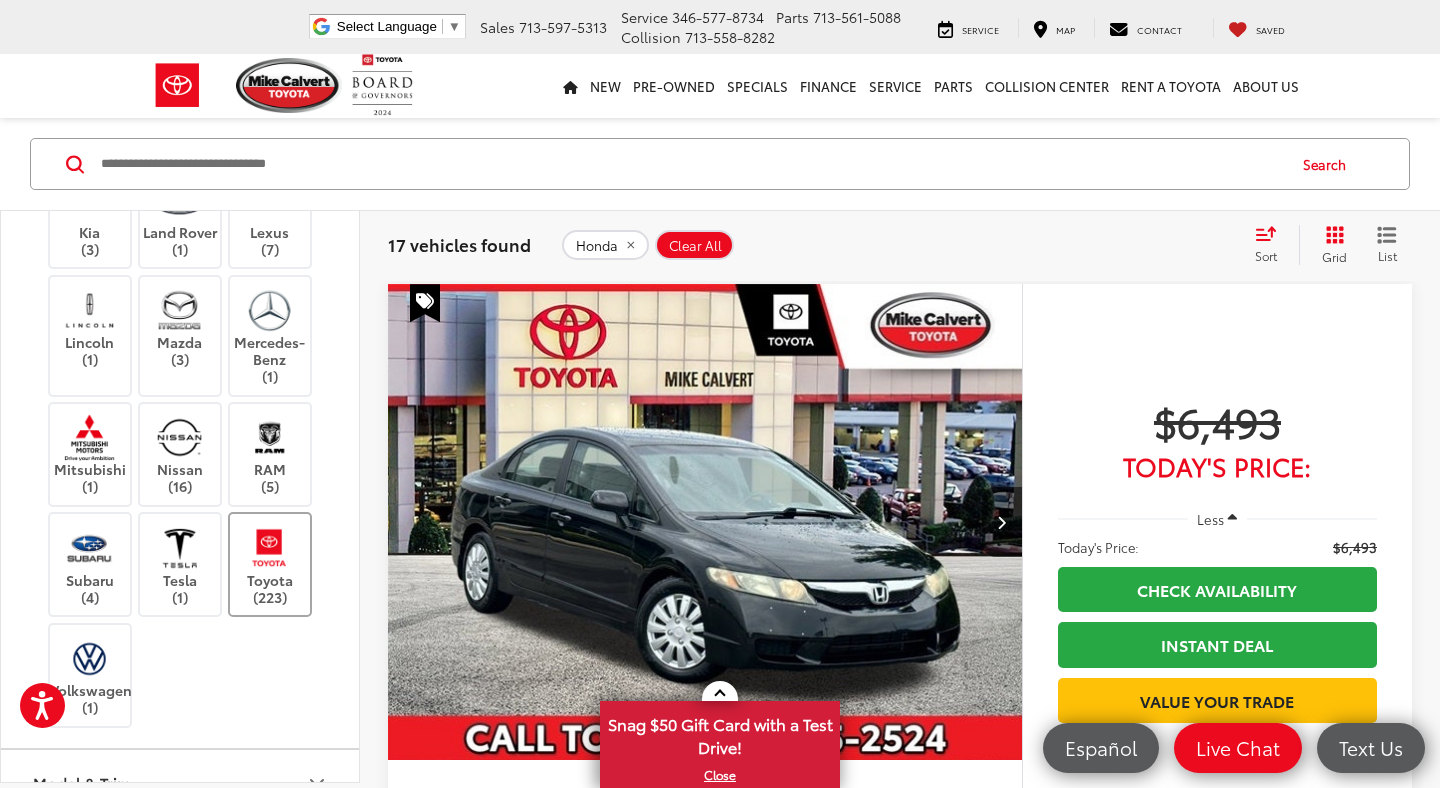 click at bounding box center [269, 547] 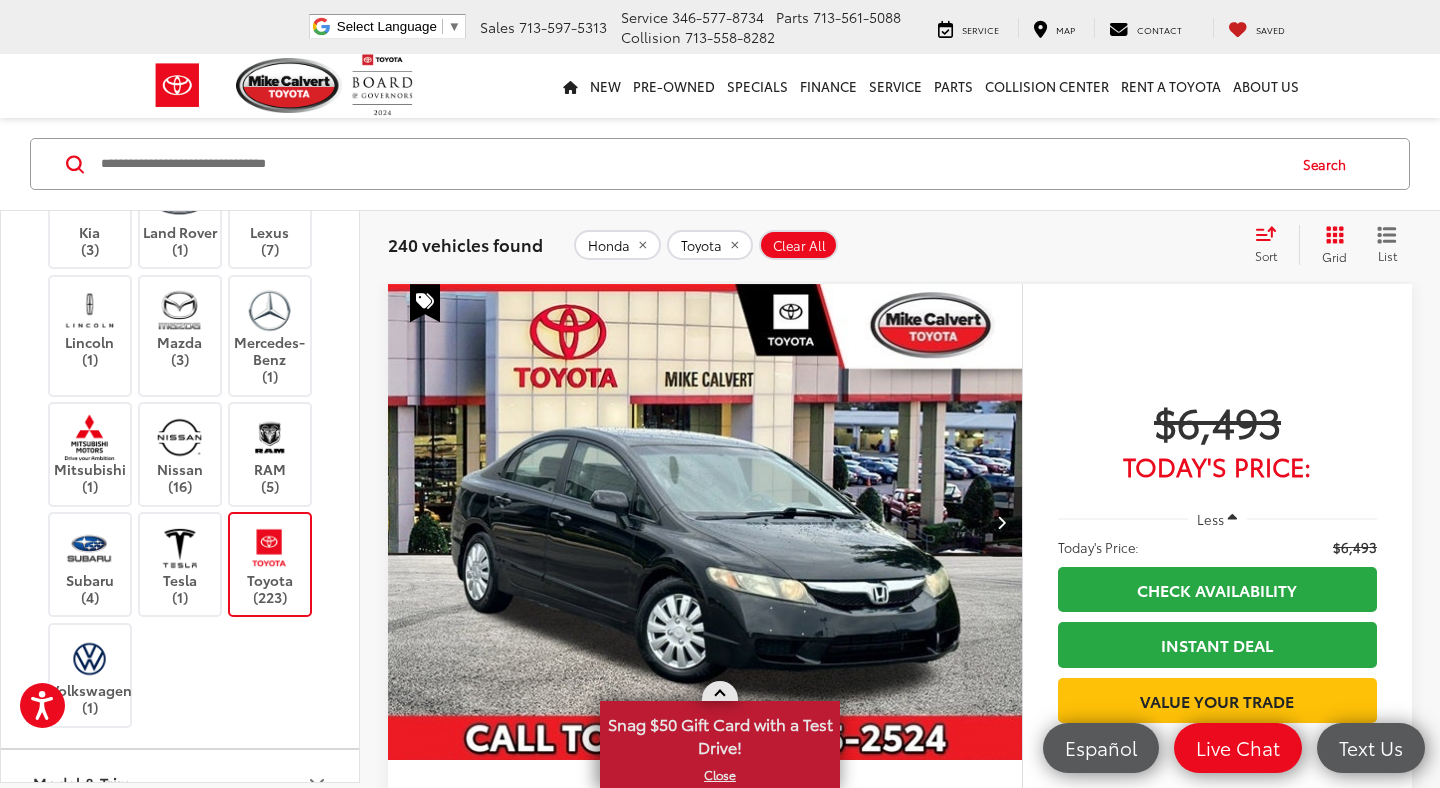 click on "Snag $50 Gift Card with a Test Drive!" at bounding box center [720, 733] 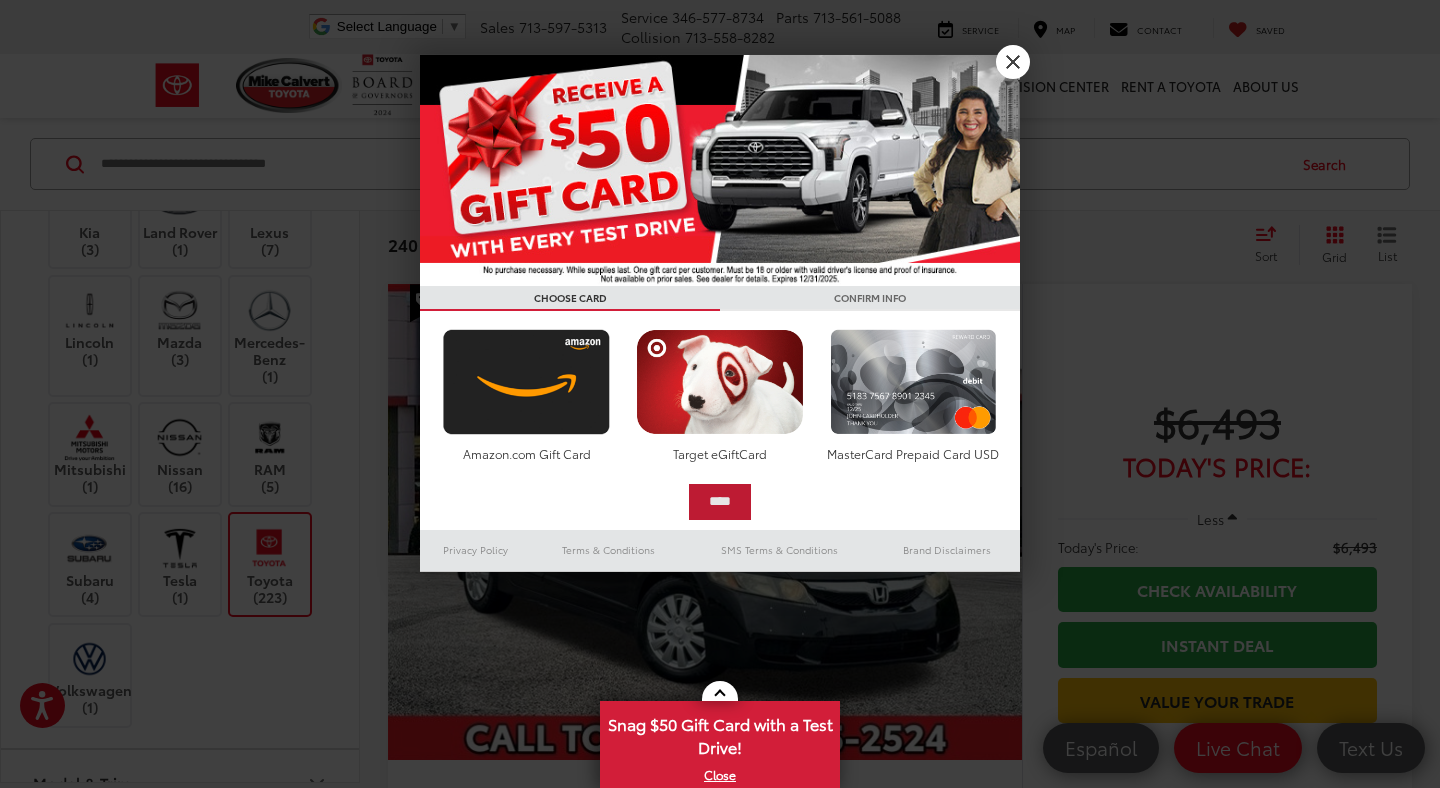 click on "****" at bounding box center (720, 502) 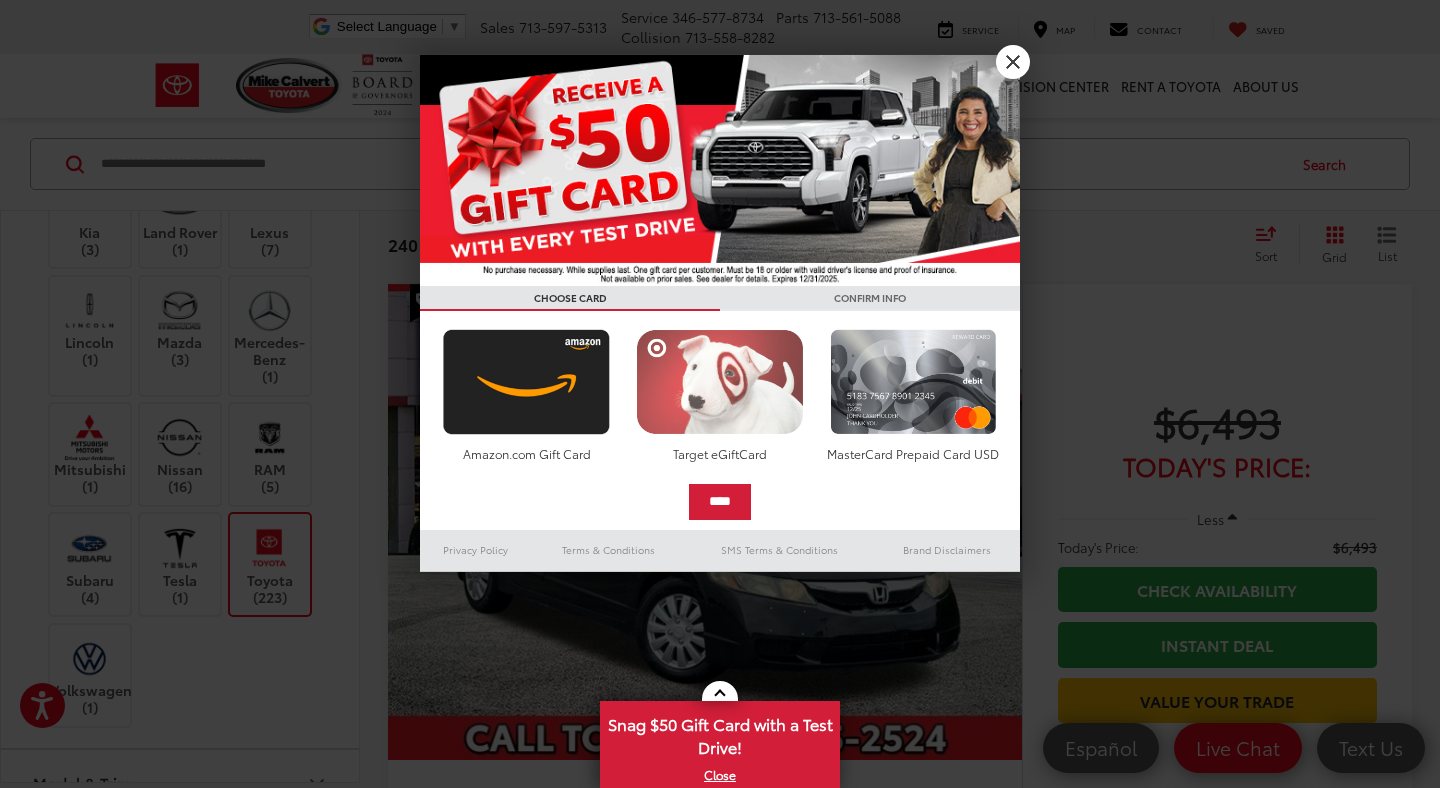 click at bounding box center [719, 382] 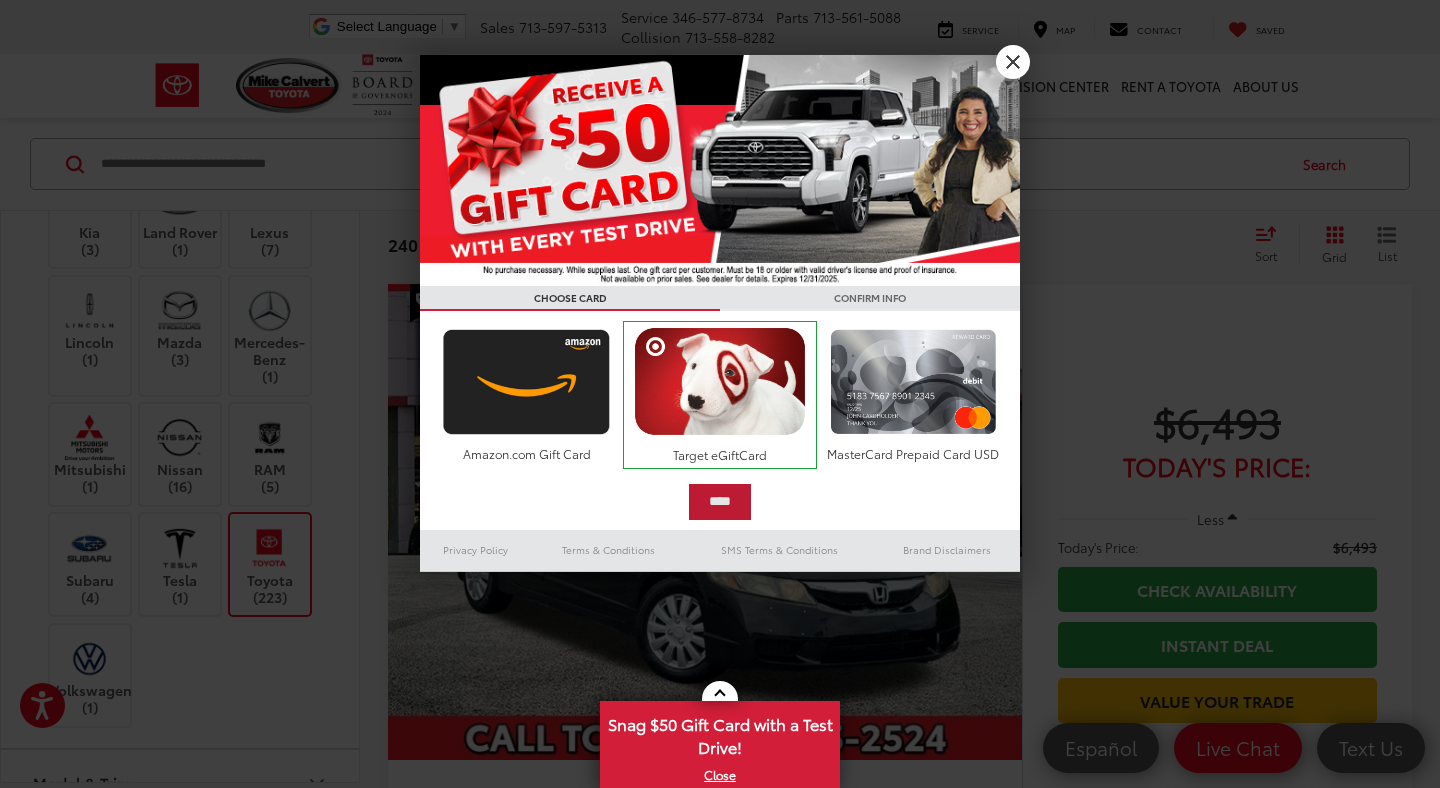 click on "****" at bounding box center [720, 502] 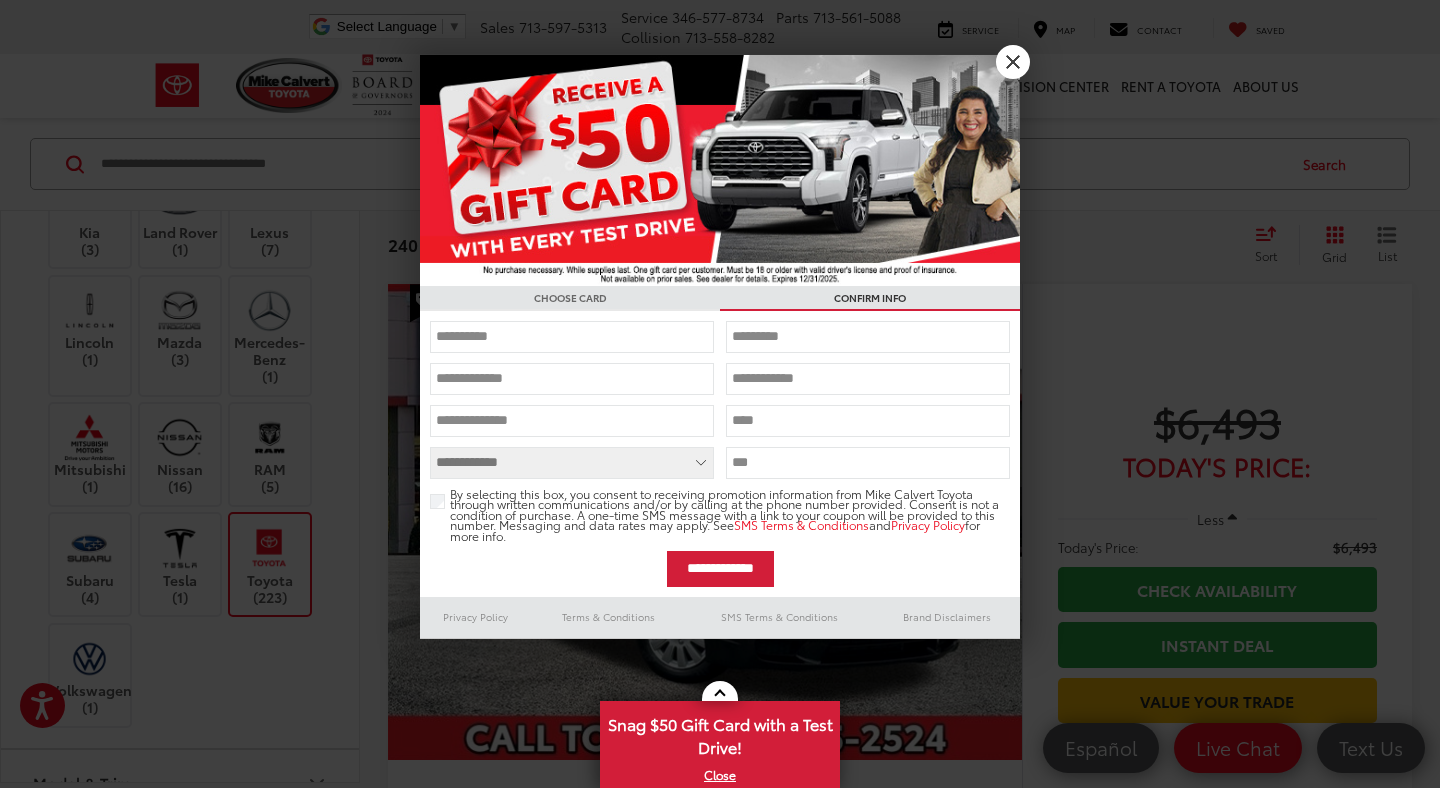 click at bounding box center [572, 337] 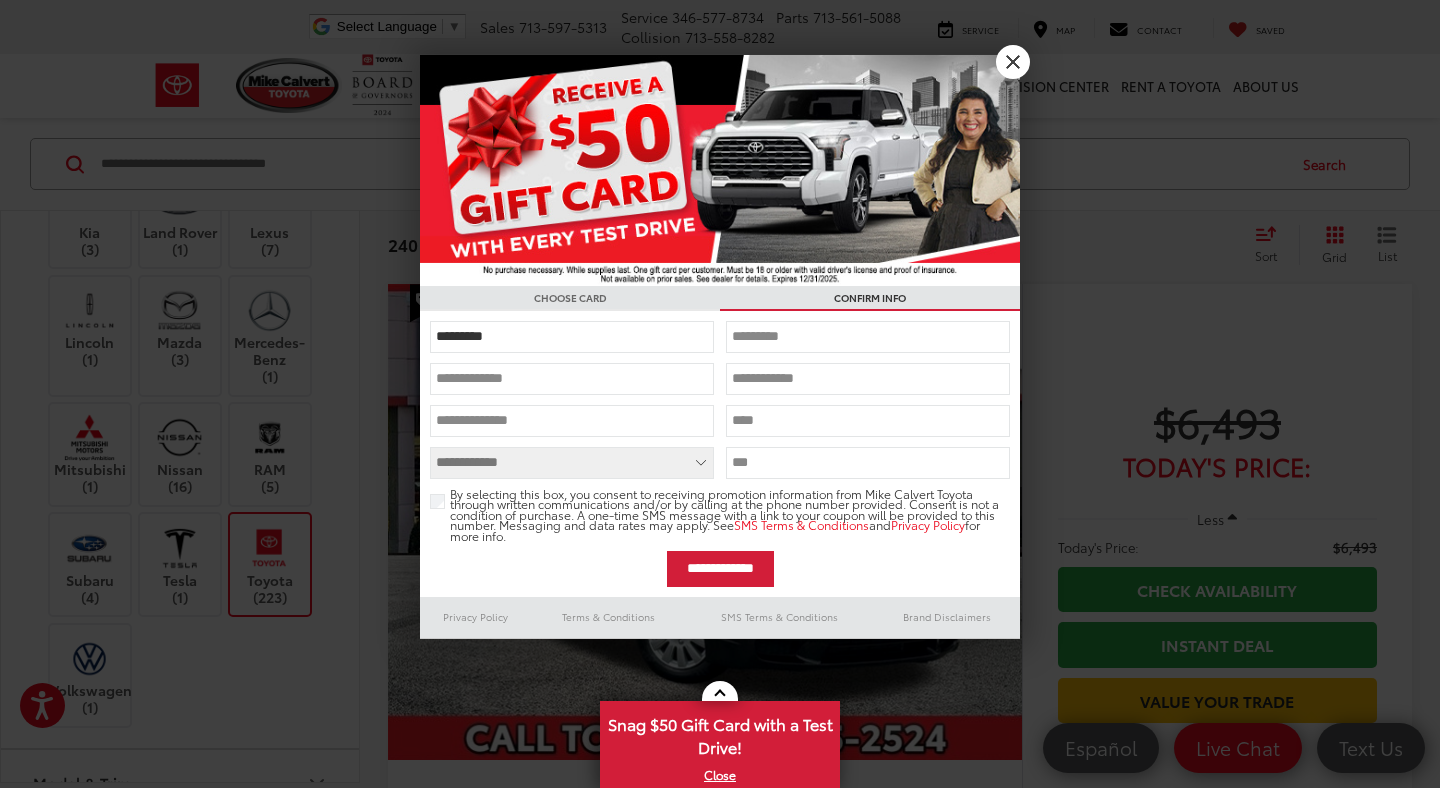type on "*******" 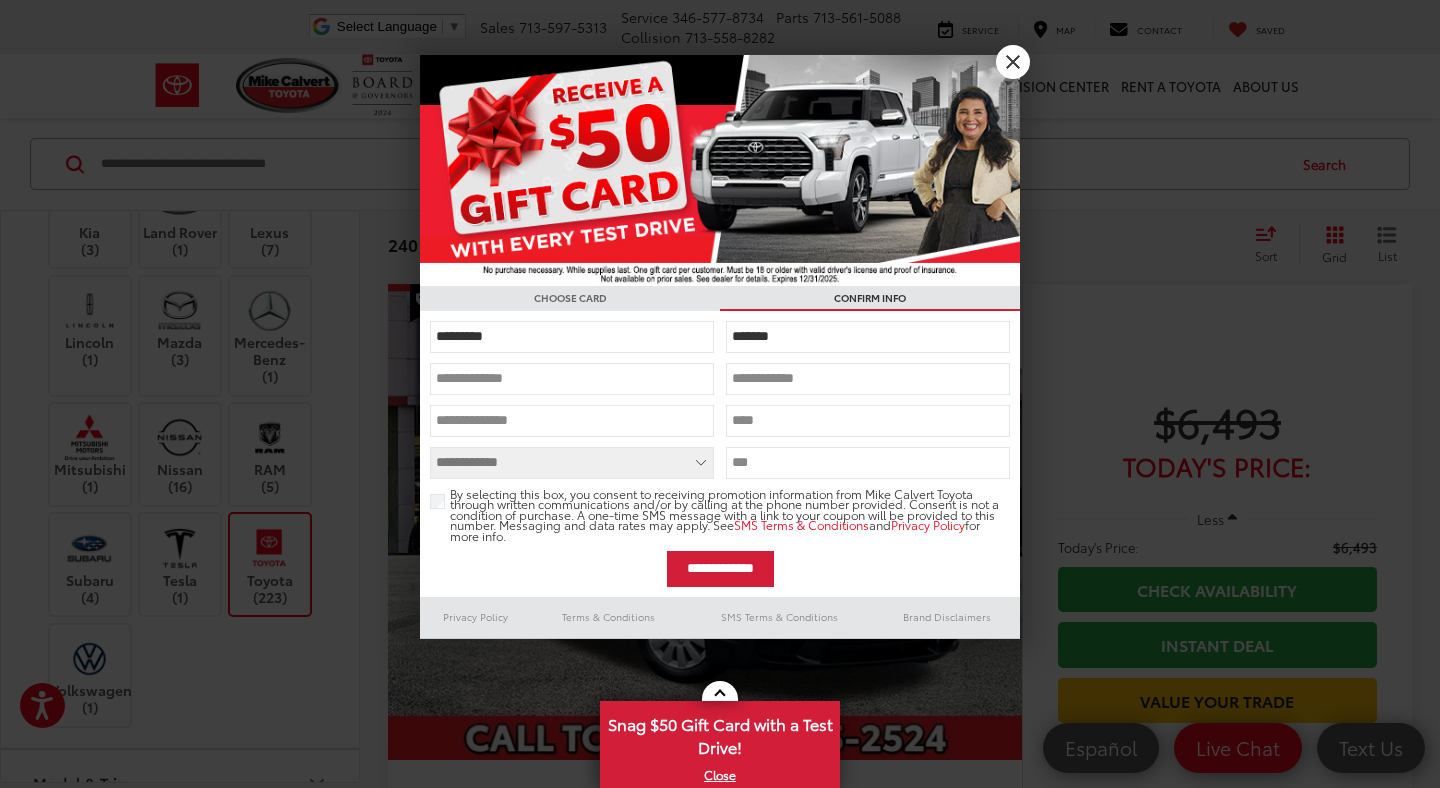 type on "**********" 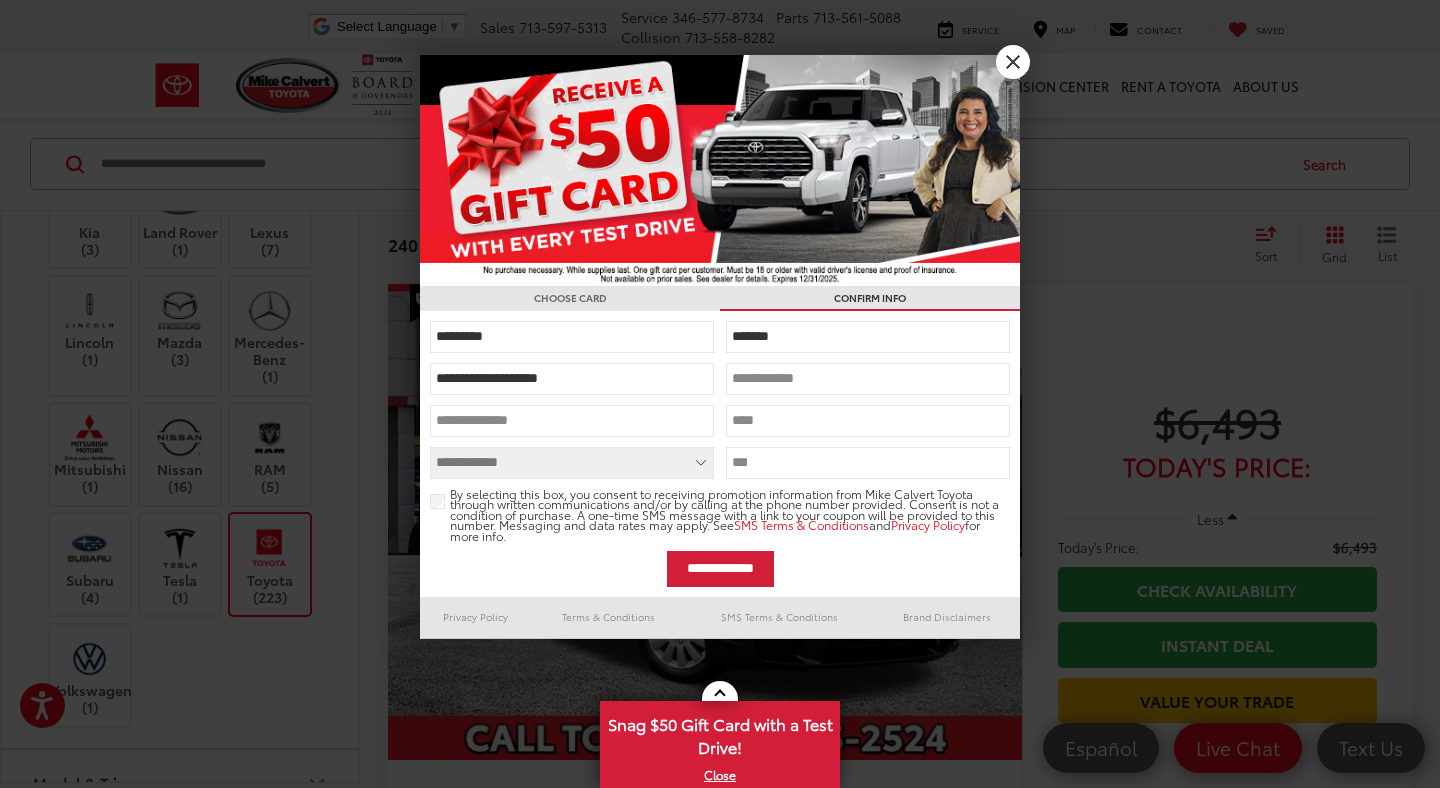 type on "**********" 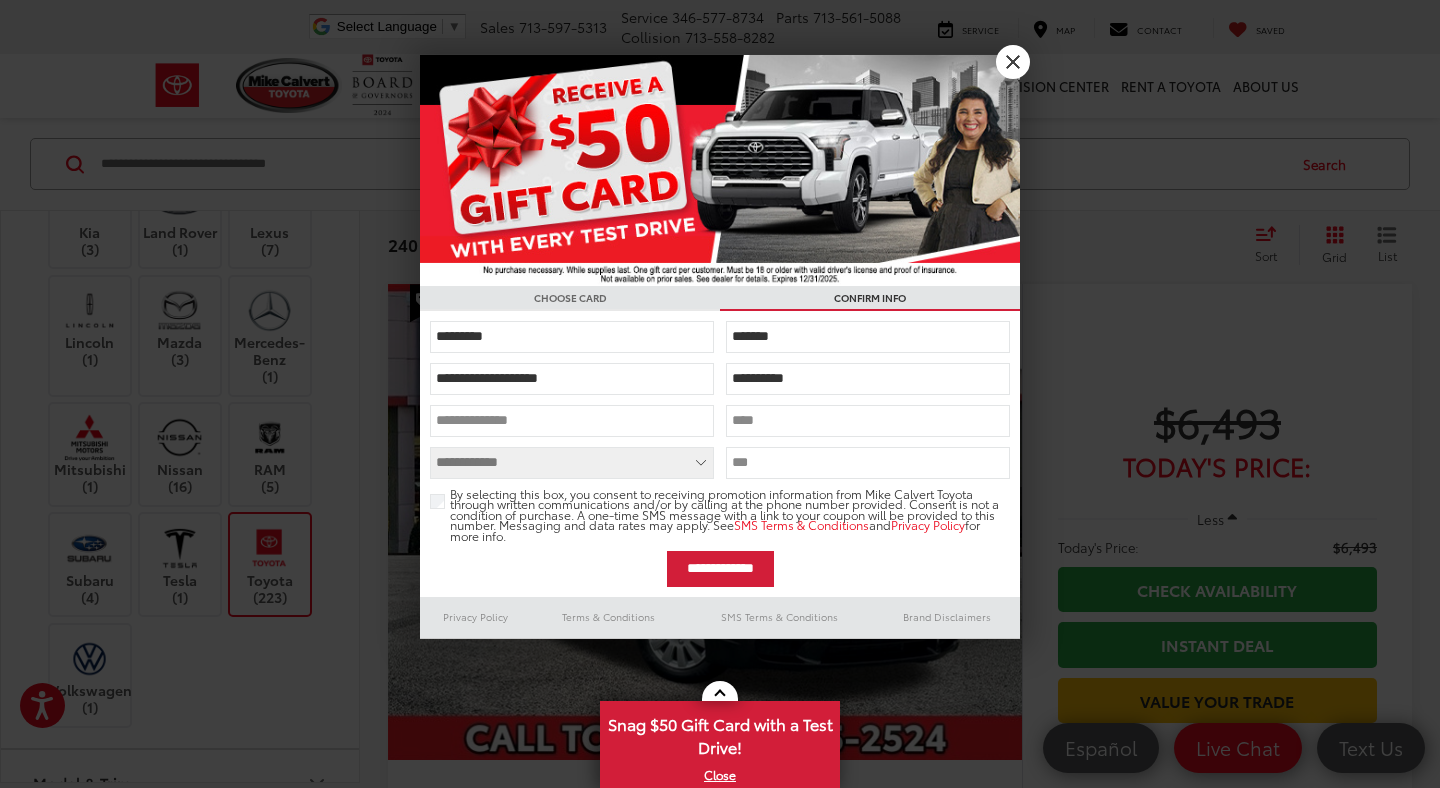 type on "**********" 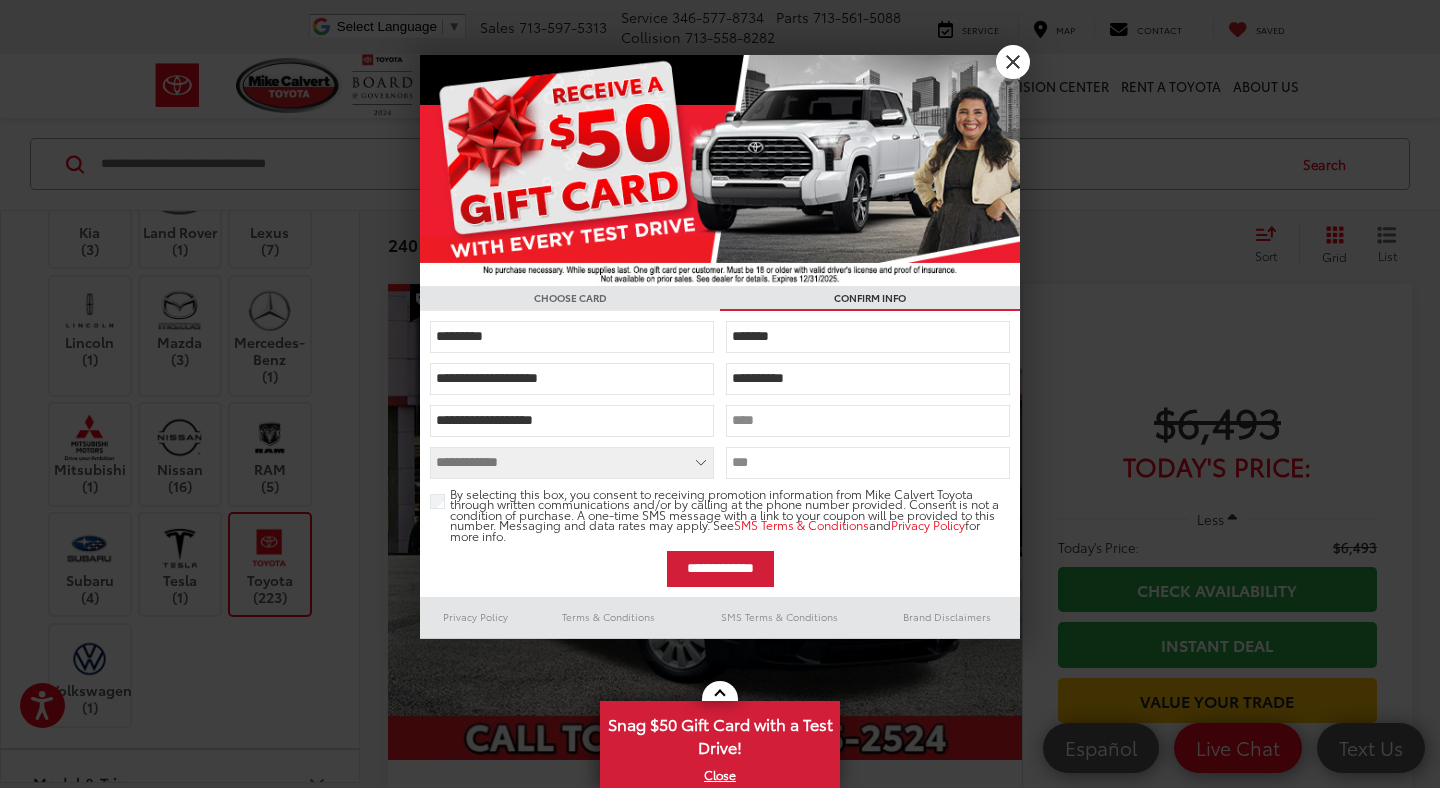 type on "*******" 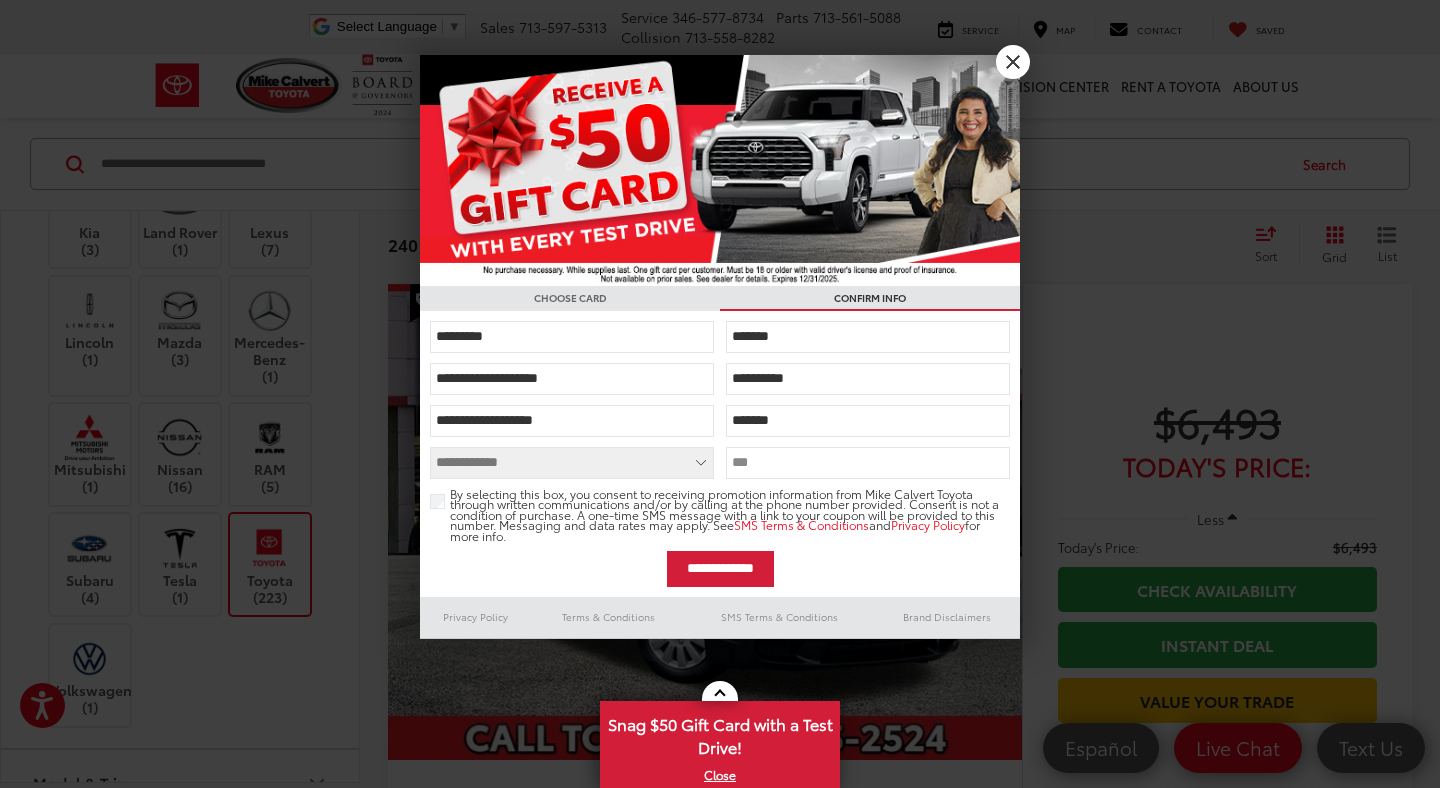 select on "**" 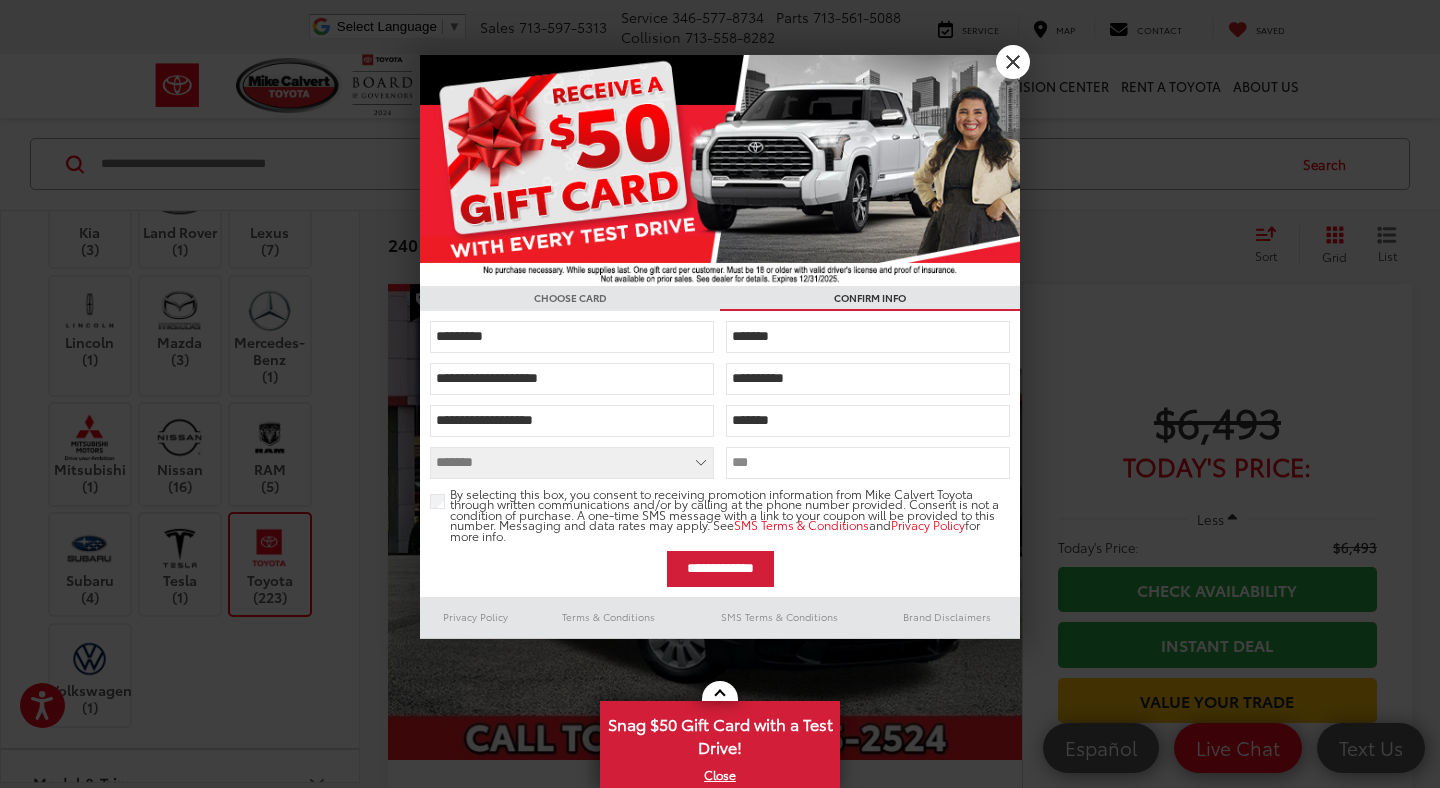 type on "**********" 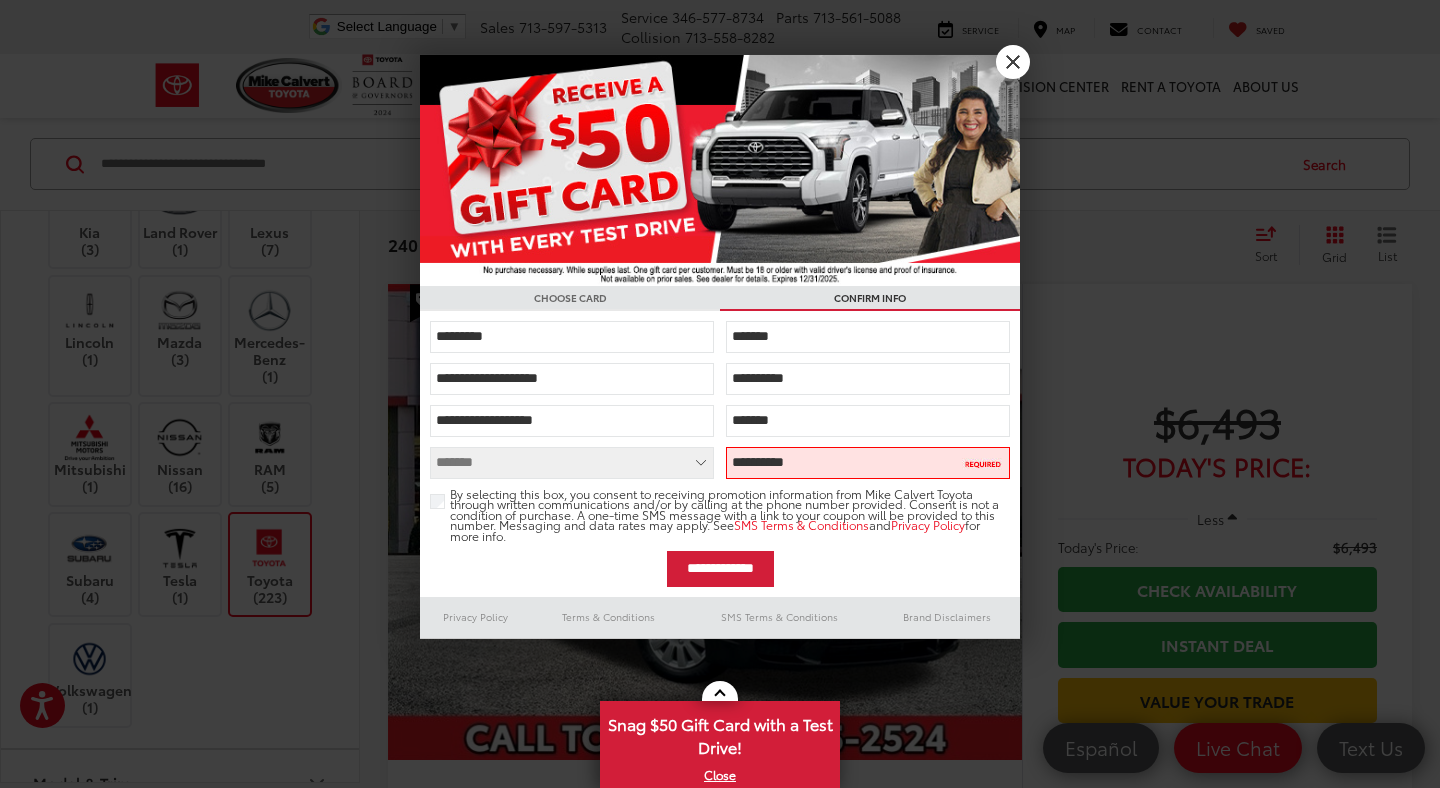 type on "**********" 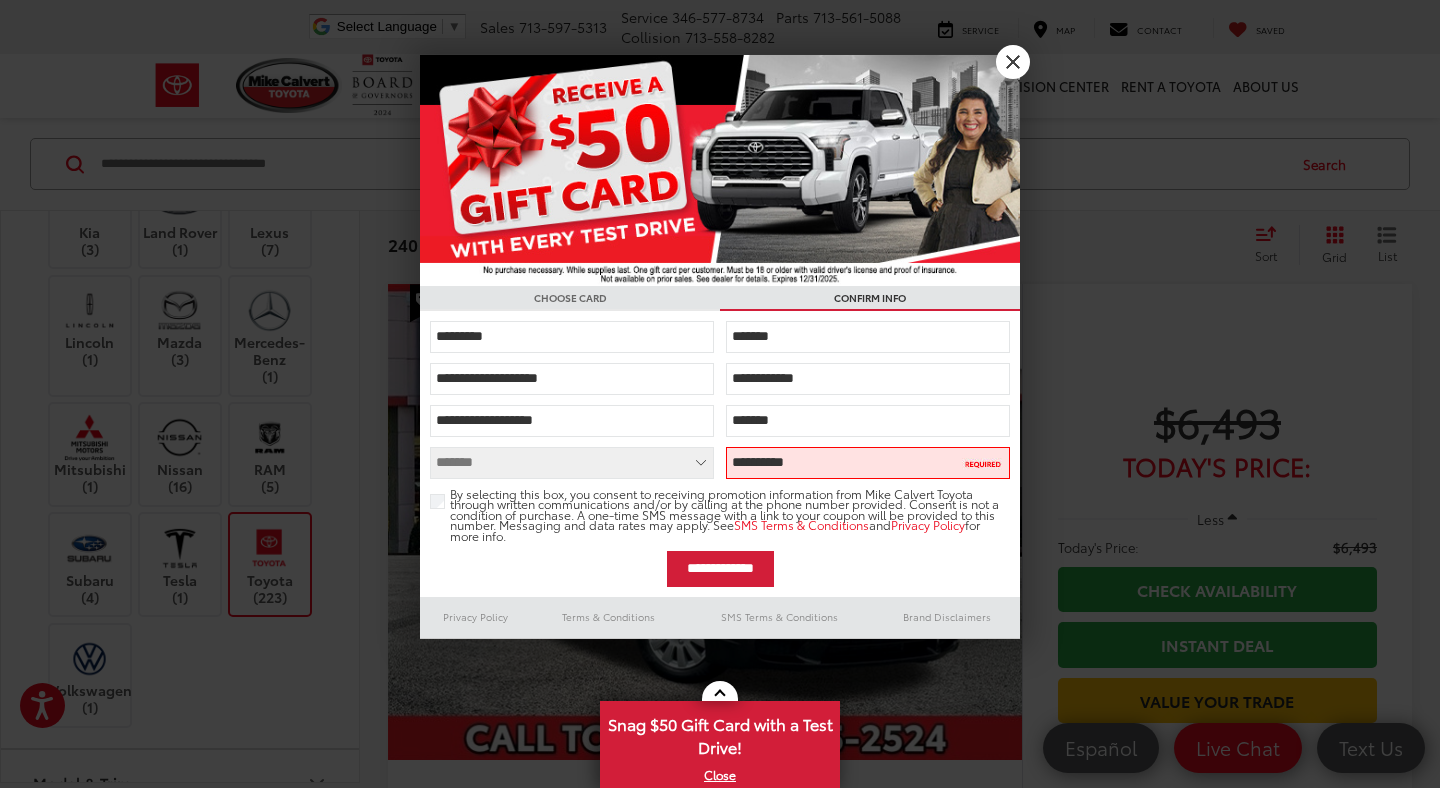 click on "By selecting this box, you consent to receiving promotion information from Mike Calvert Toyota through written communications and/or by calling at the phone number provided. Consent is not a condition of purchase. A one-time SMS message with a link to your coupon will be provided to this number. Messaging and data rates may apply. See  SMS Terms & Conditions  and  Privacy Policy  for more info." at bounding box center (730, 515) 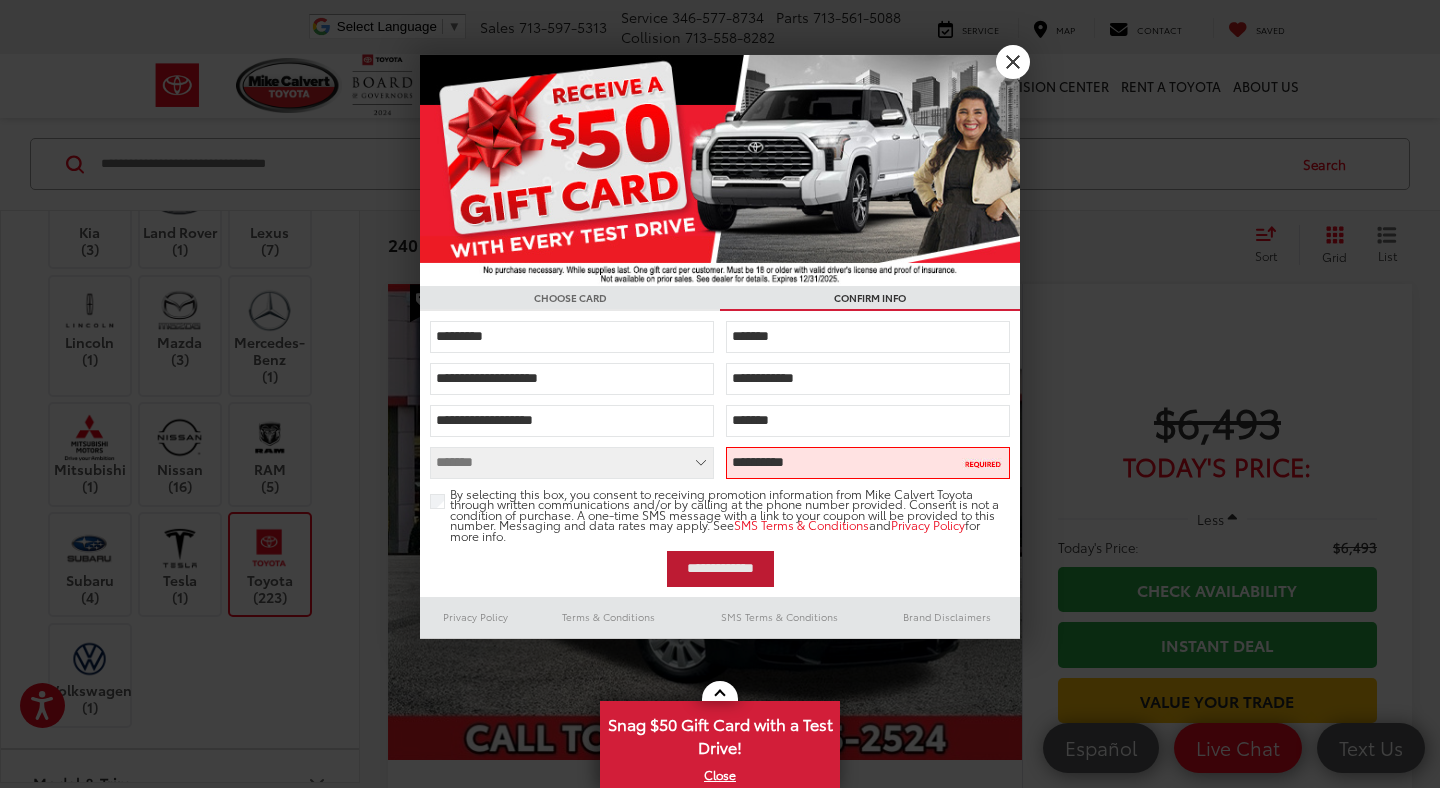 click on "**********" at bounding box center [720, 569] 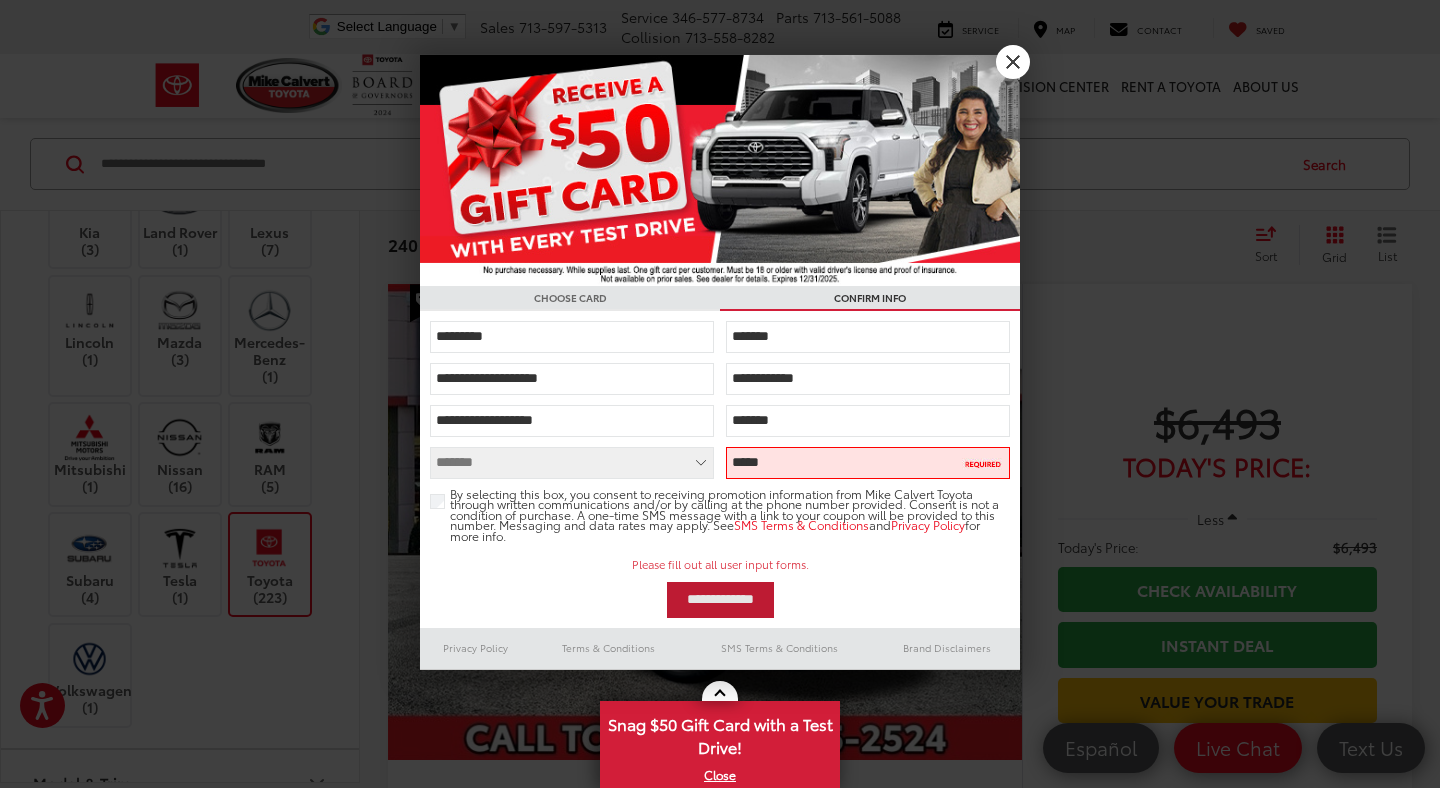 type on "*****" 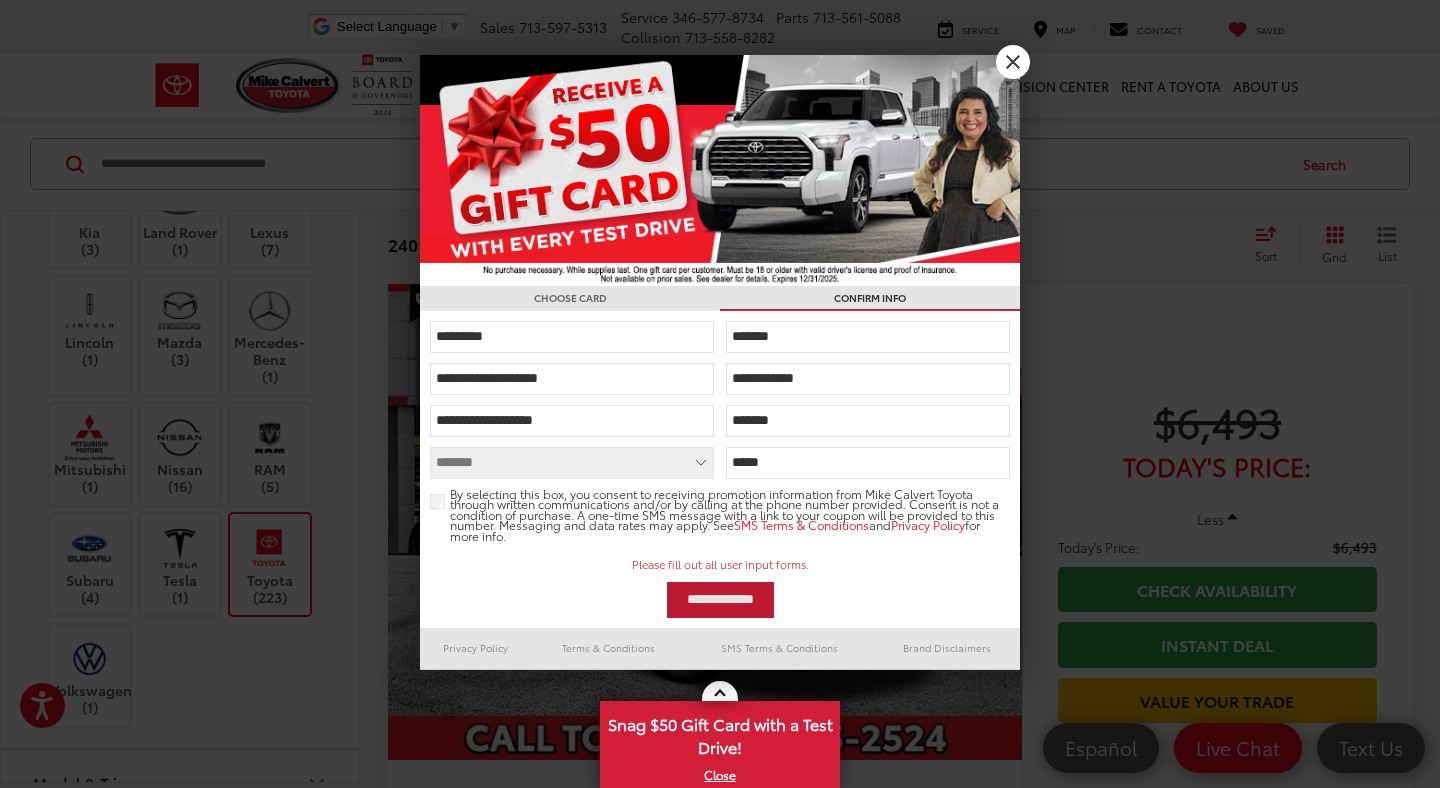click on "**********" at bounding box center [720, 600] 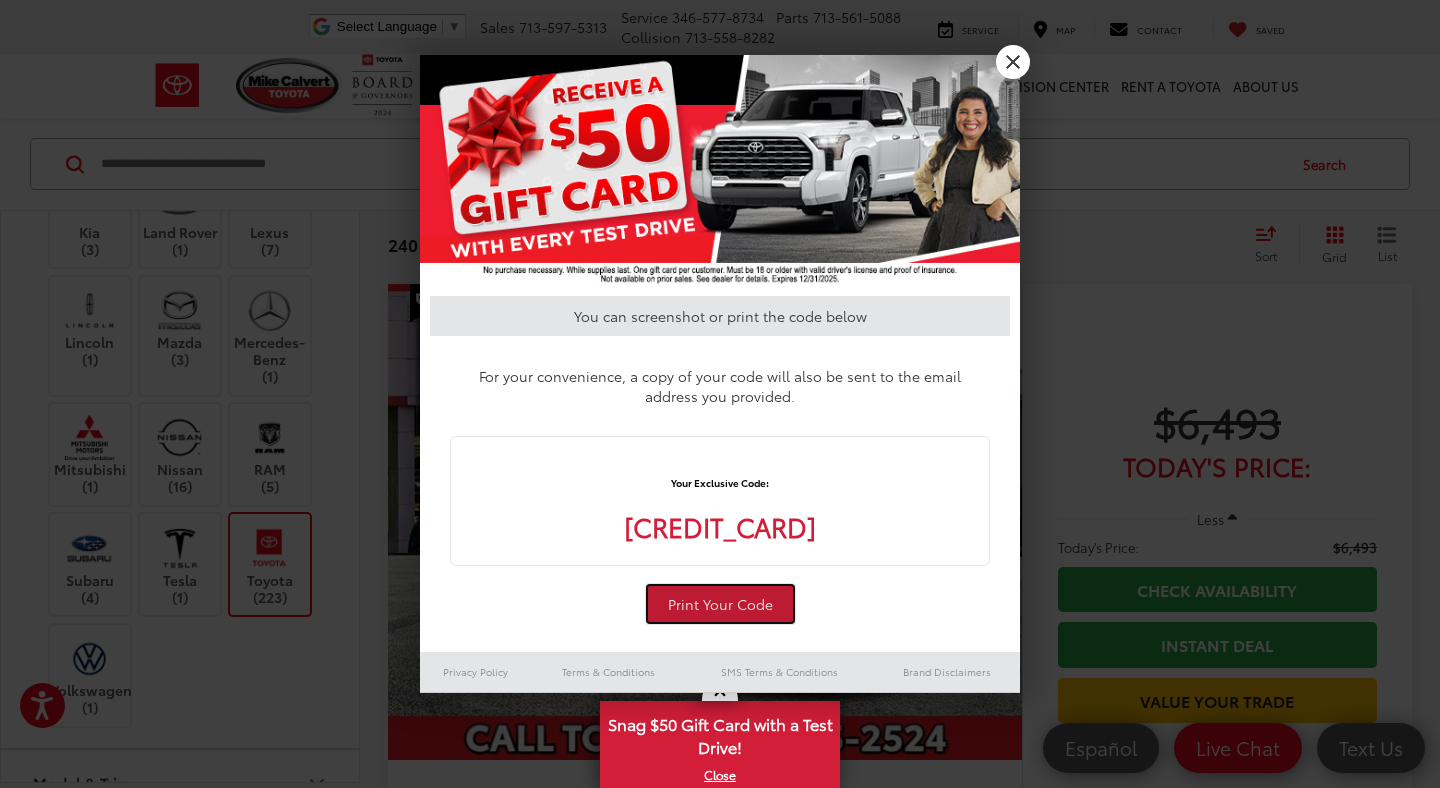 click on "Print Your Code" at bounding box center (720, 604) 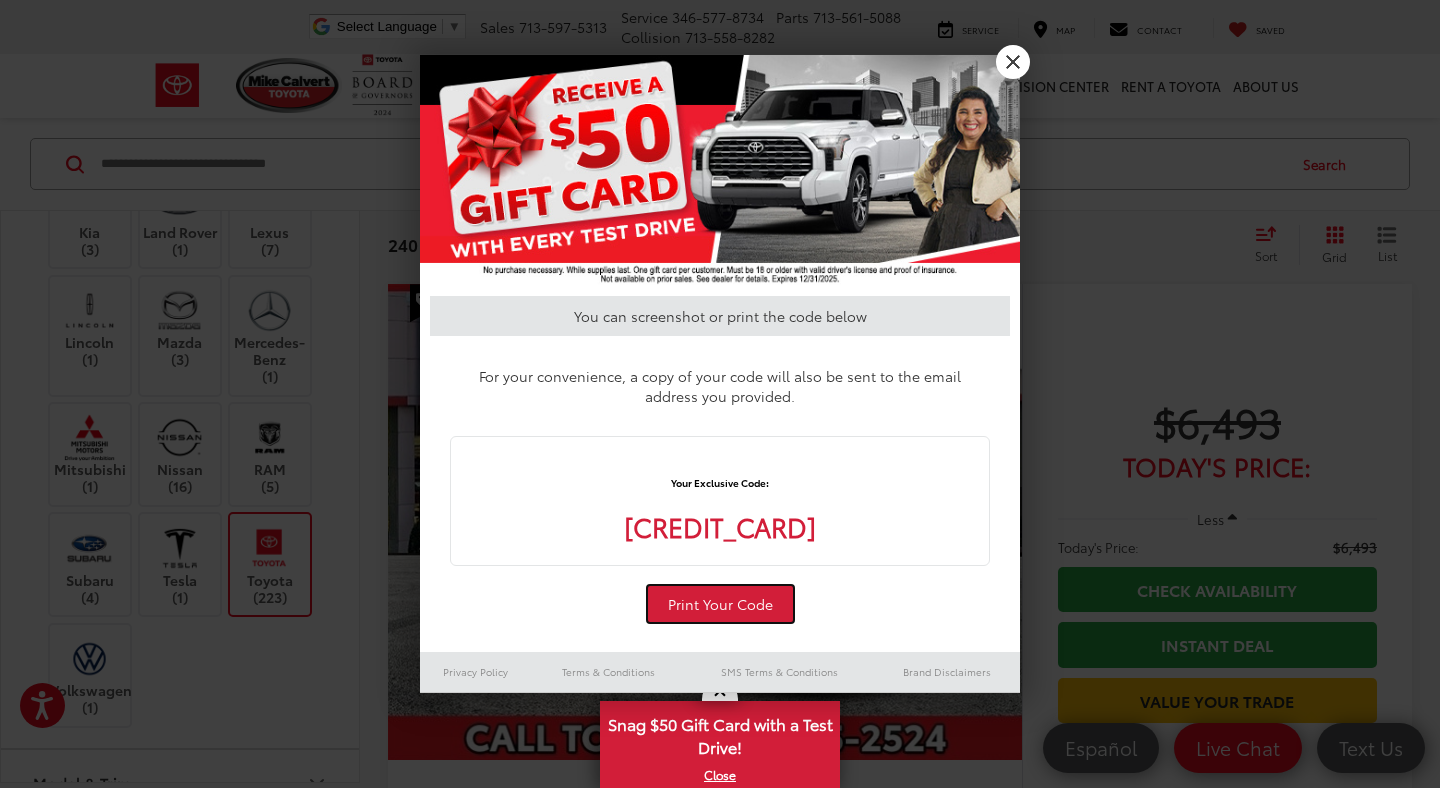scroll, scrollTop: 5, scrollLeft: 0, axis: vertical 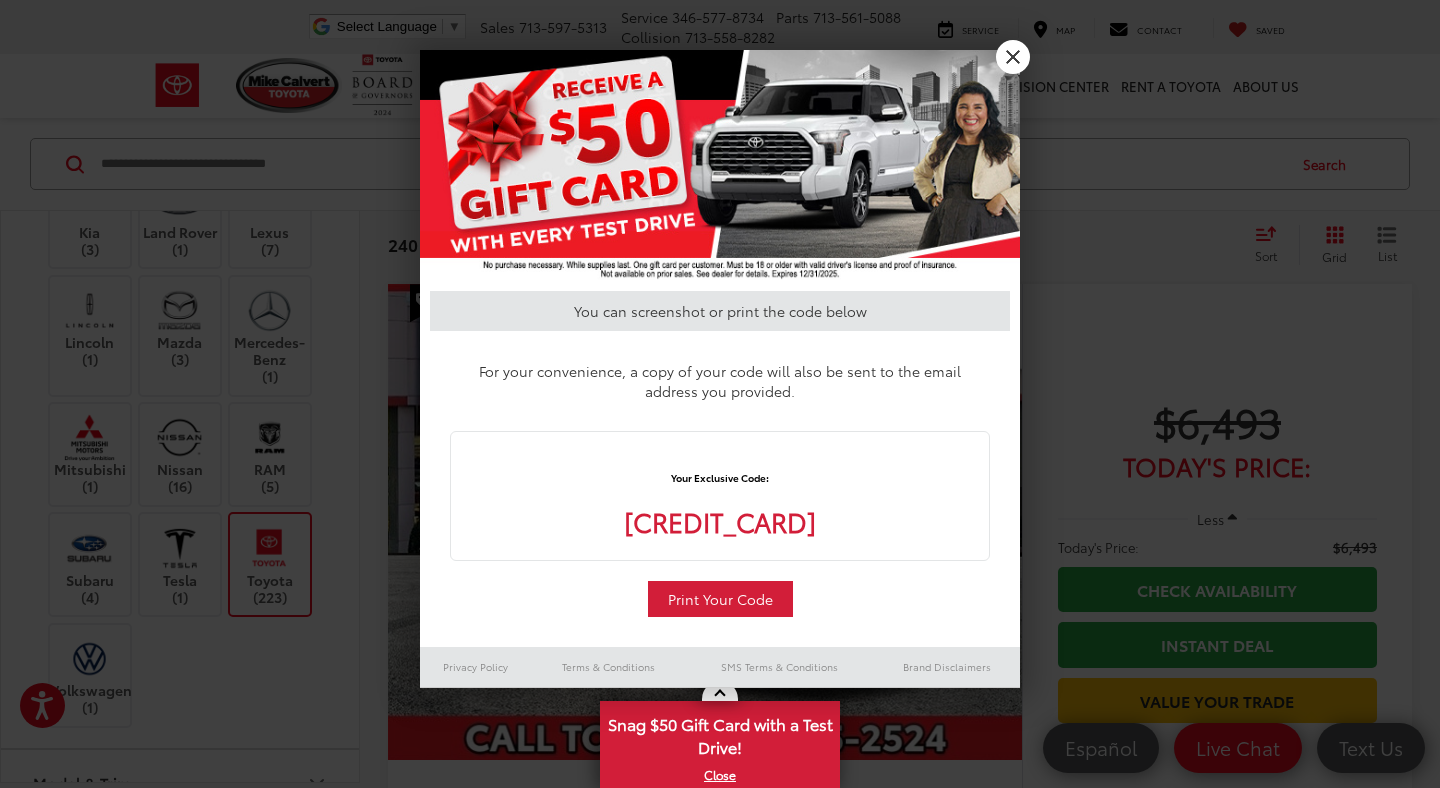 click at bounding box center (720, 394) 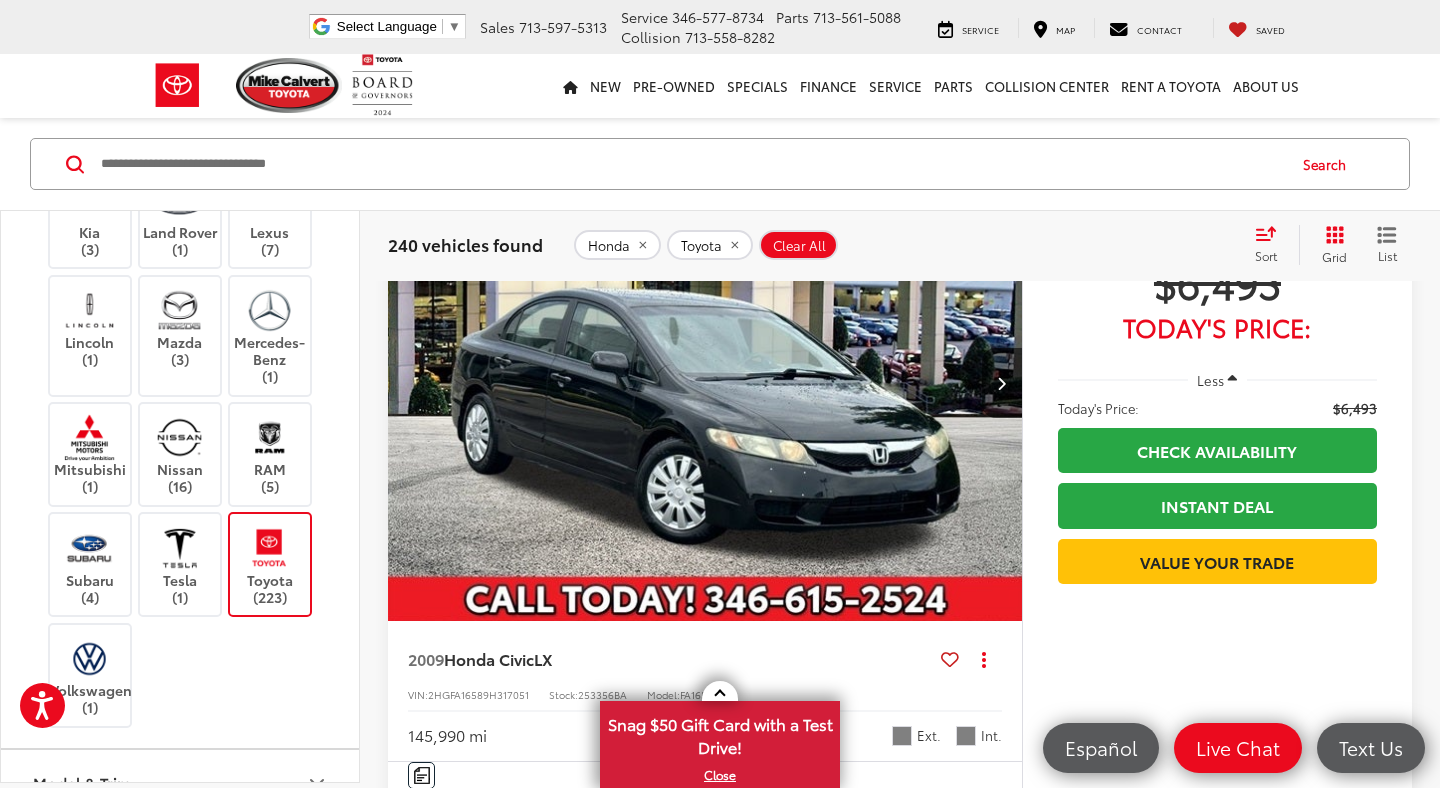 scroll, scrollTop: 328, scrollLeft: 0, axis: vertical 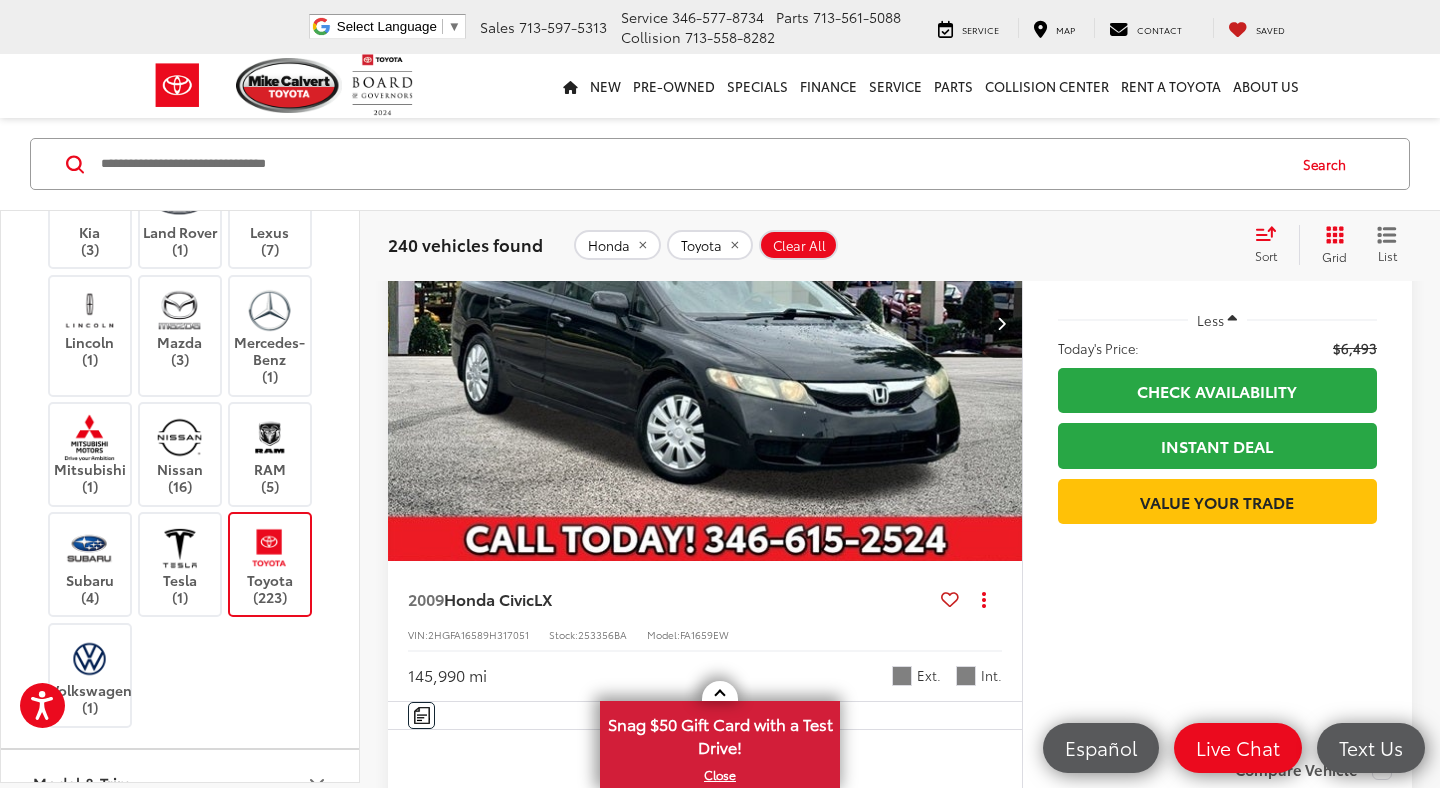 click 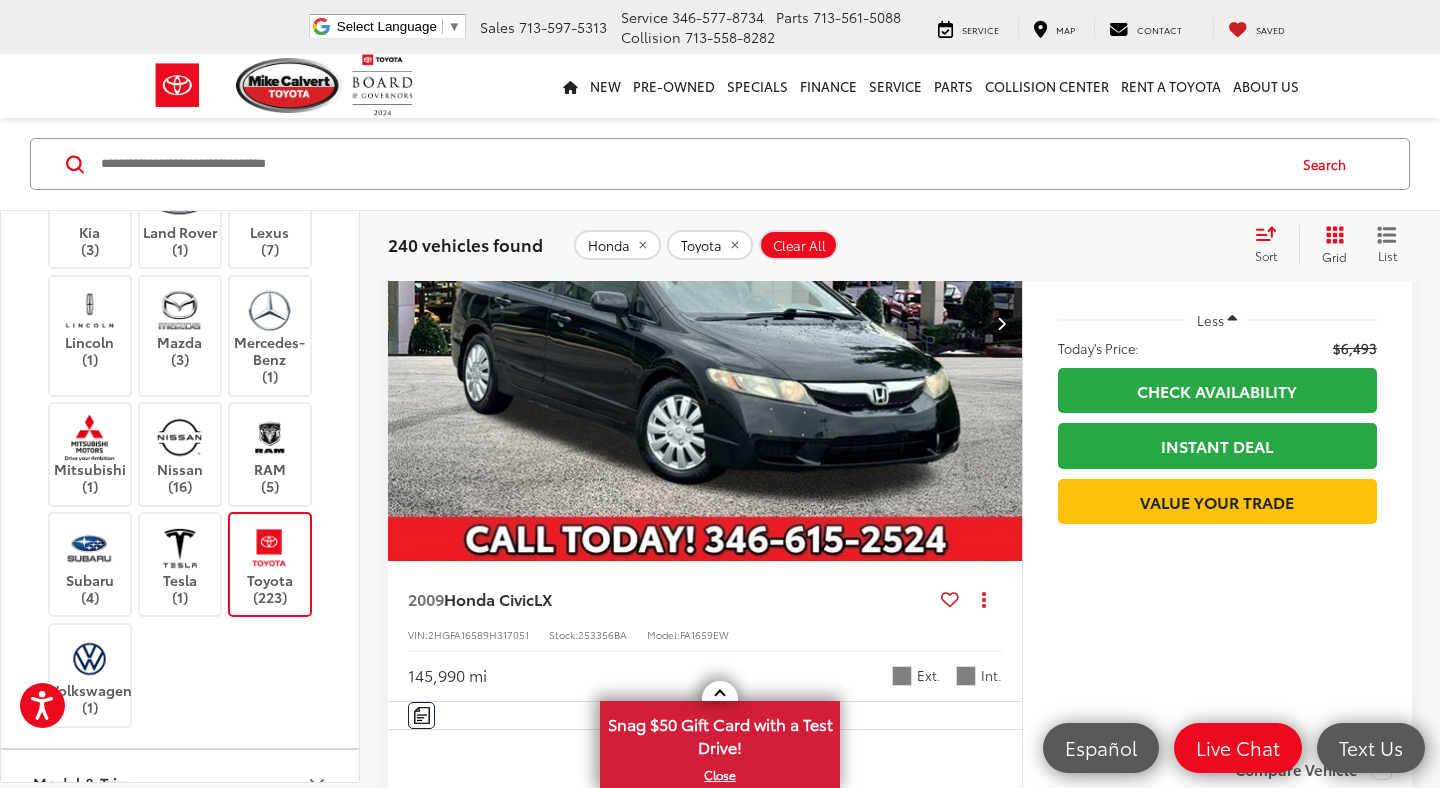 click 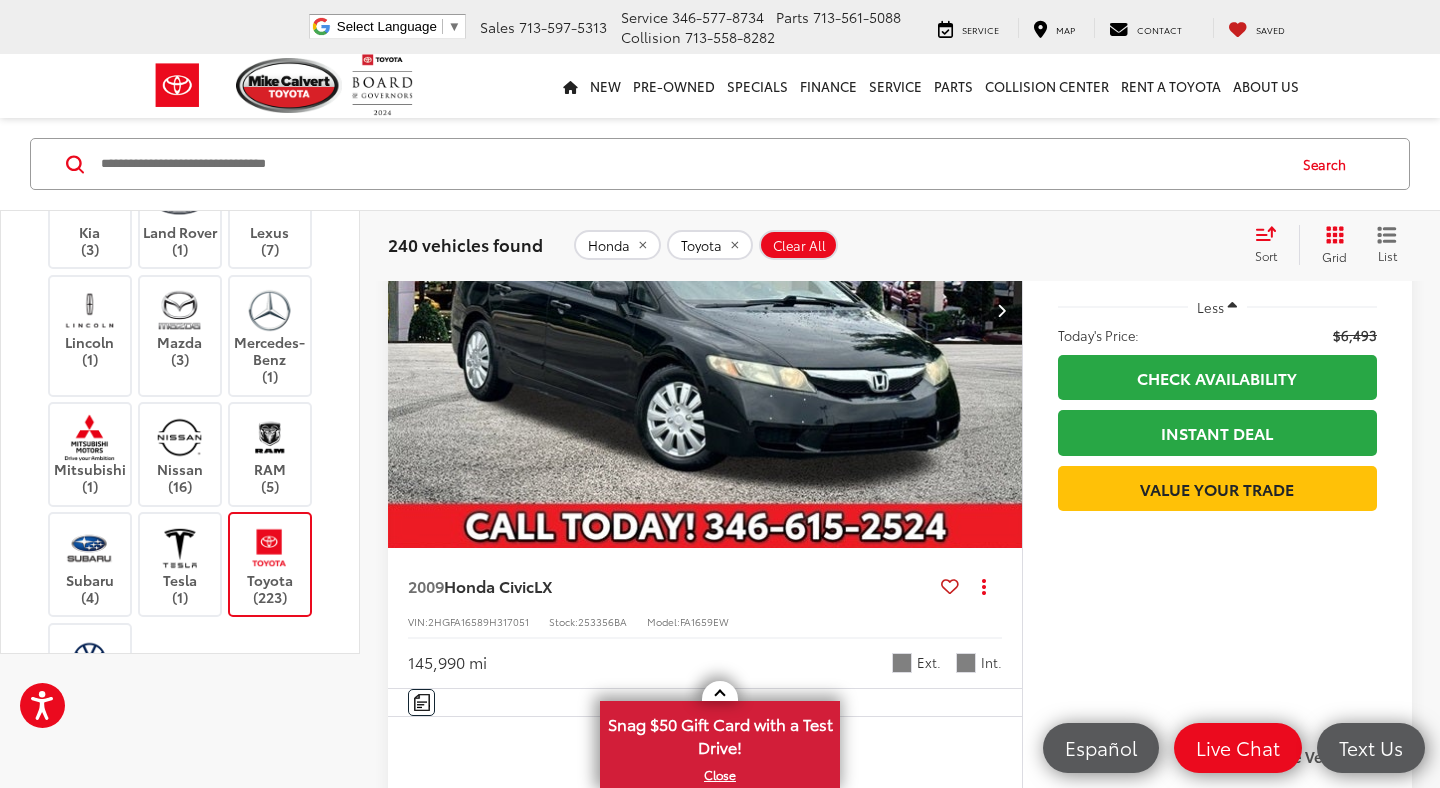scroll, scrollTop: 0, scrollLeft: 0, axis: both 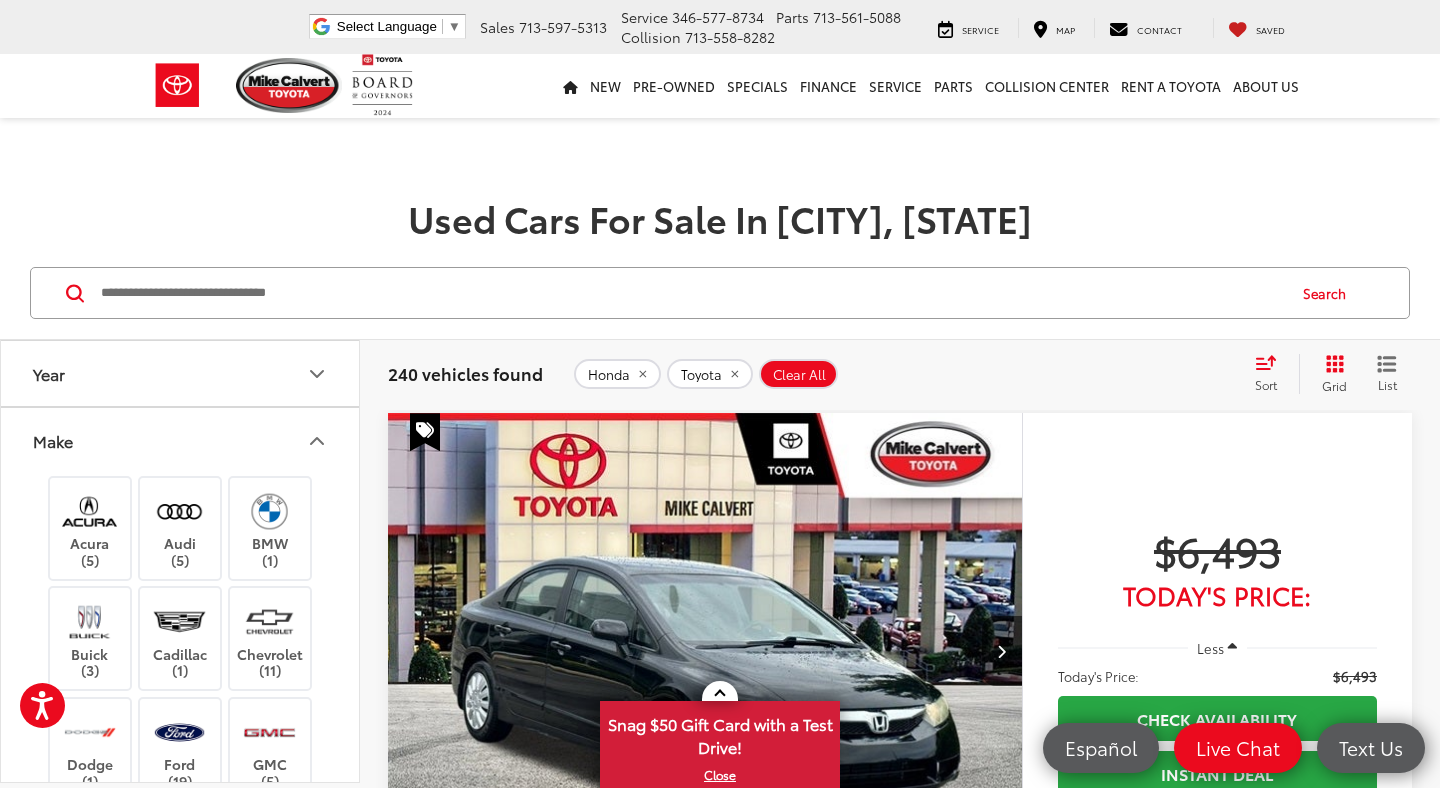click 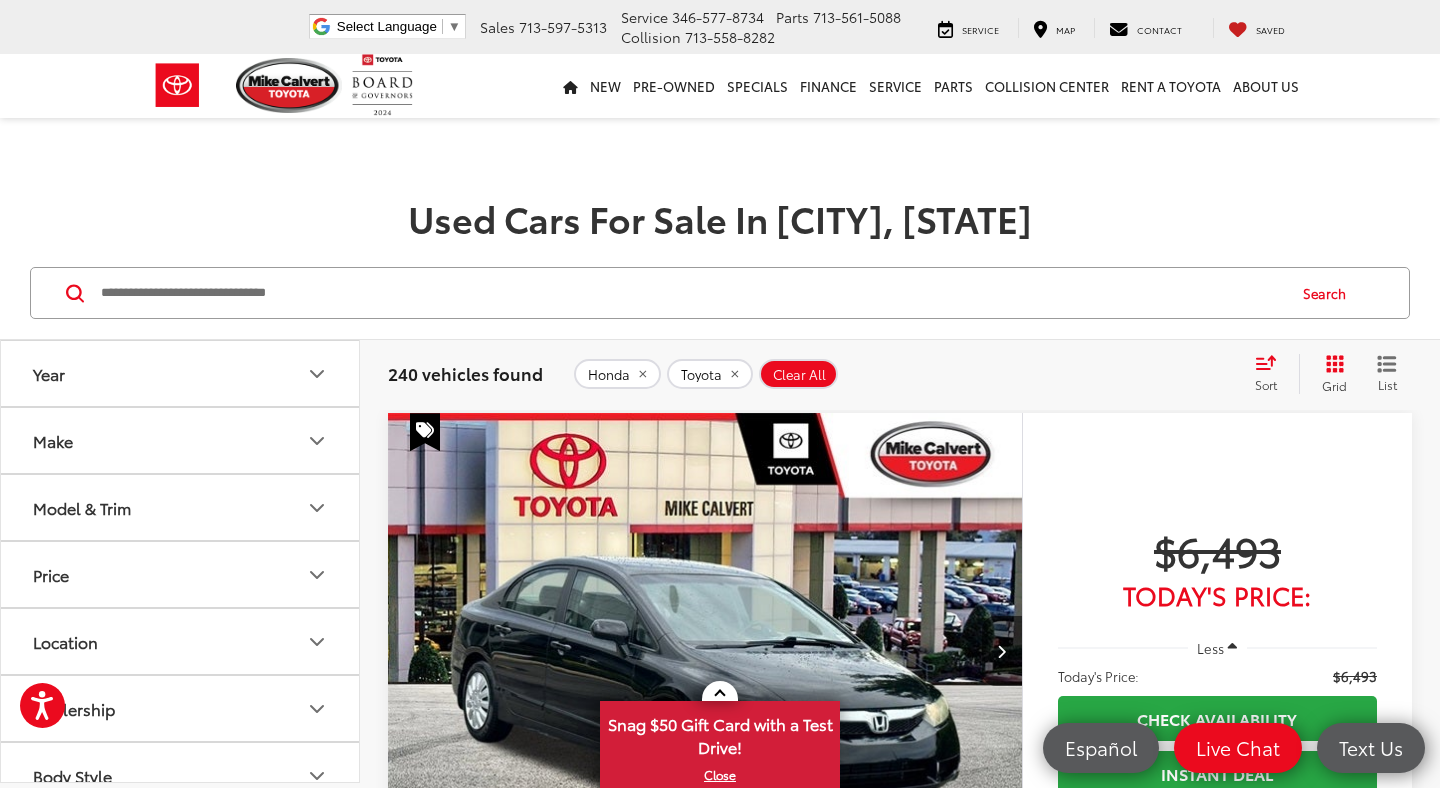 scroll, scrollTop: 496, scrollLeft: 0, axis: vertical 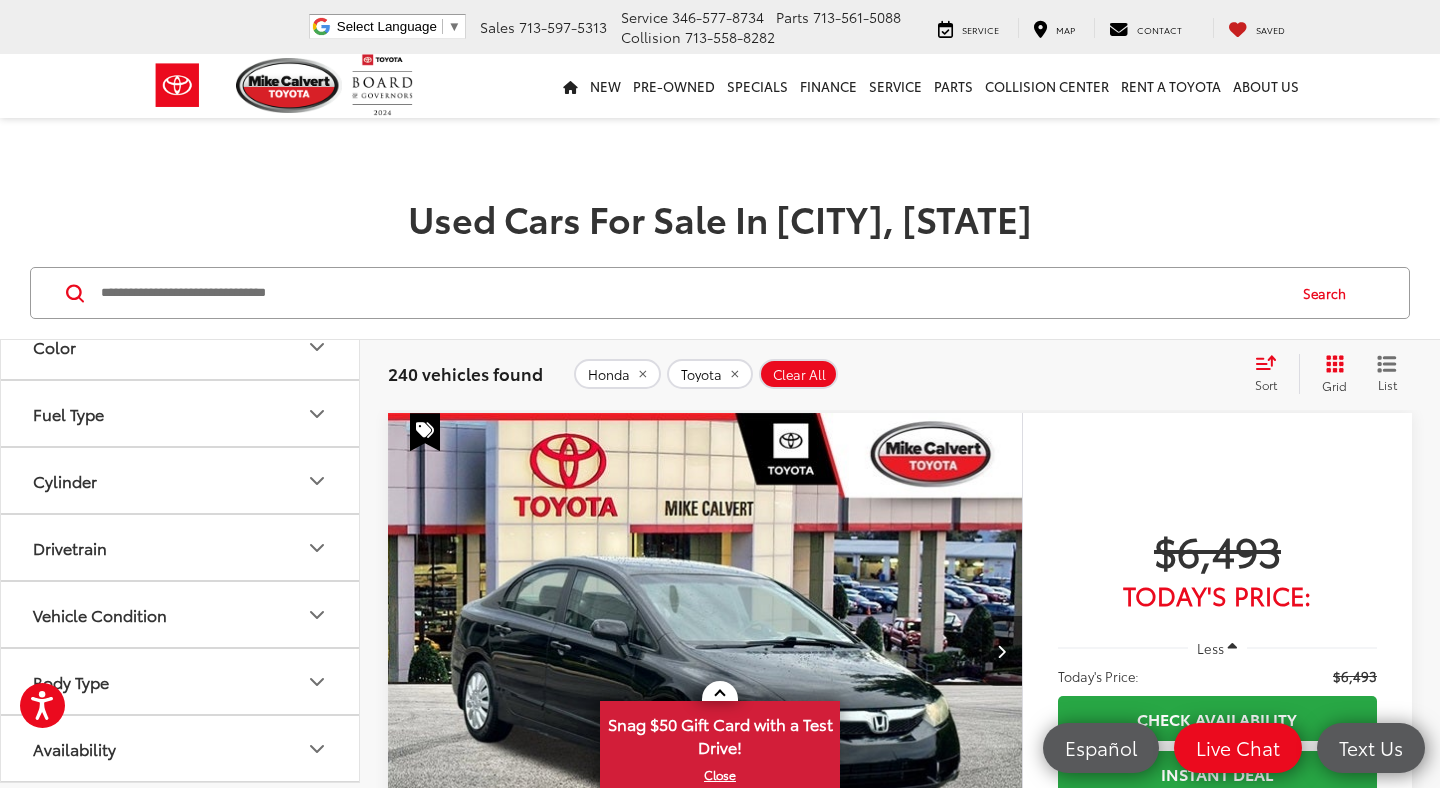 click on "Grid" at bounding box center [1330, 374] 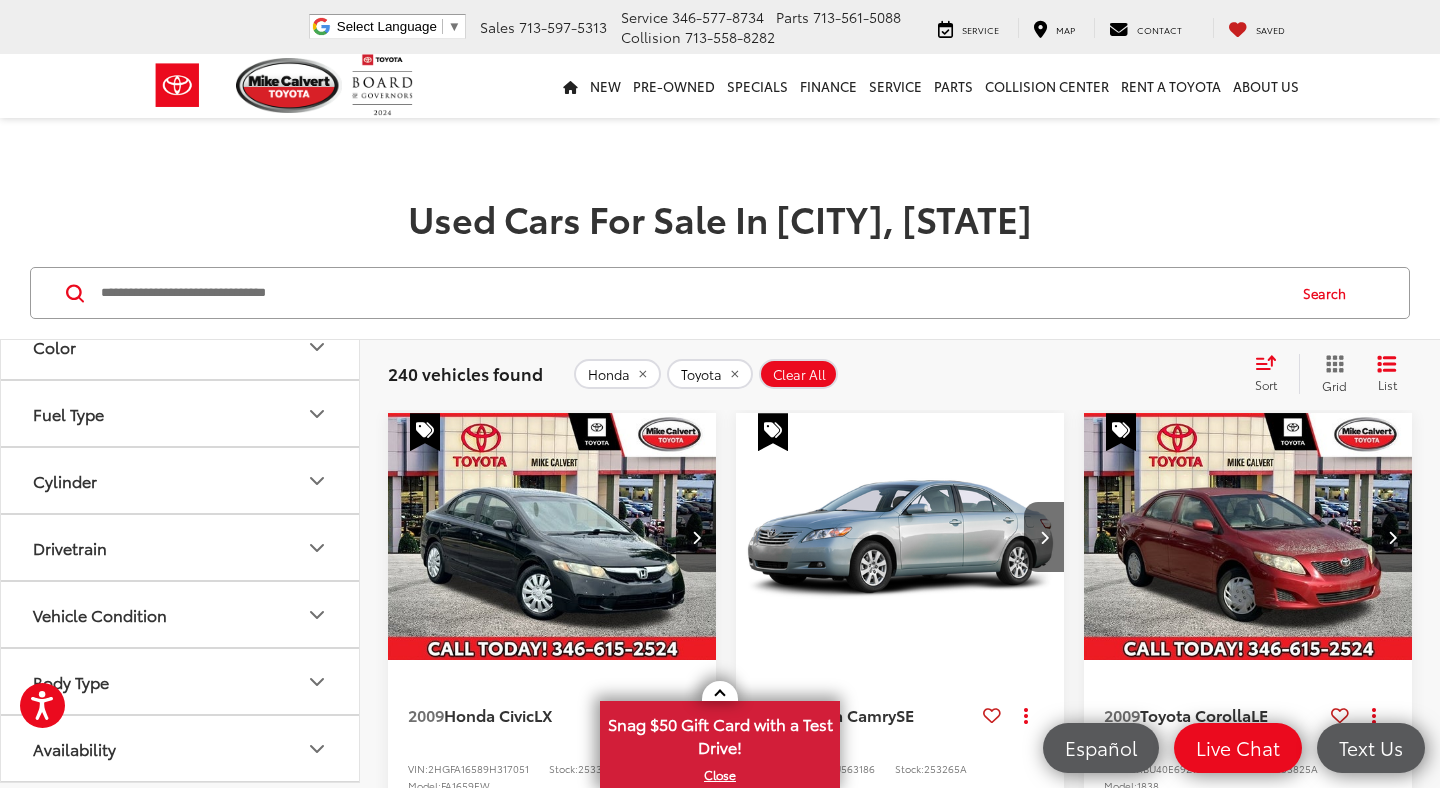 click on "Grid" at bounding box center (1330, 374) 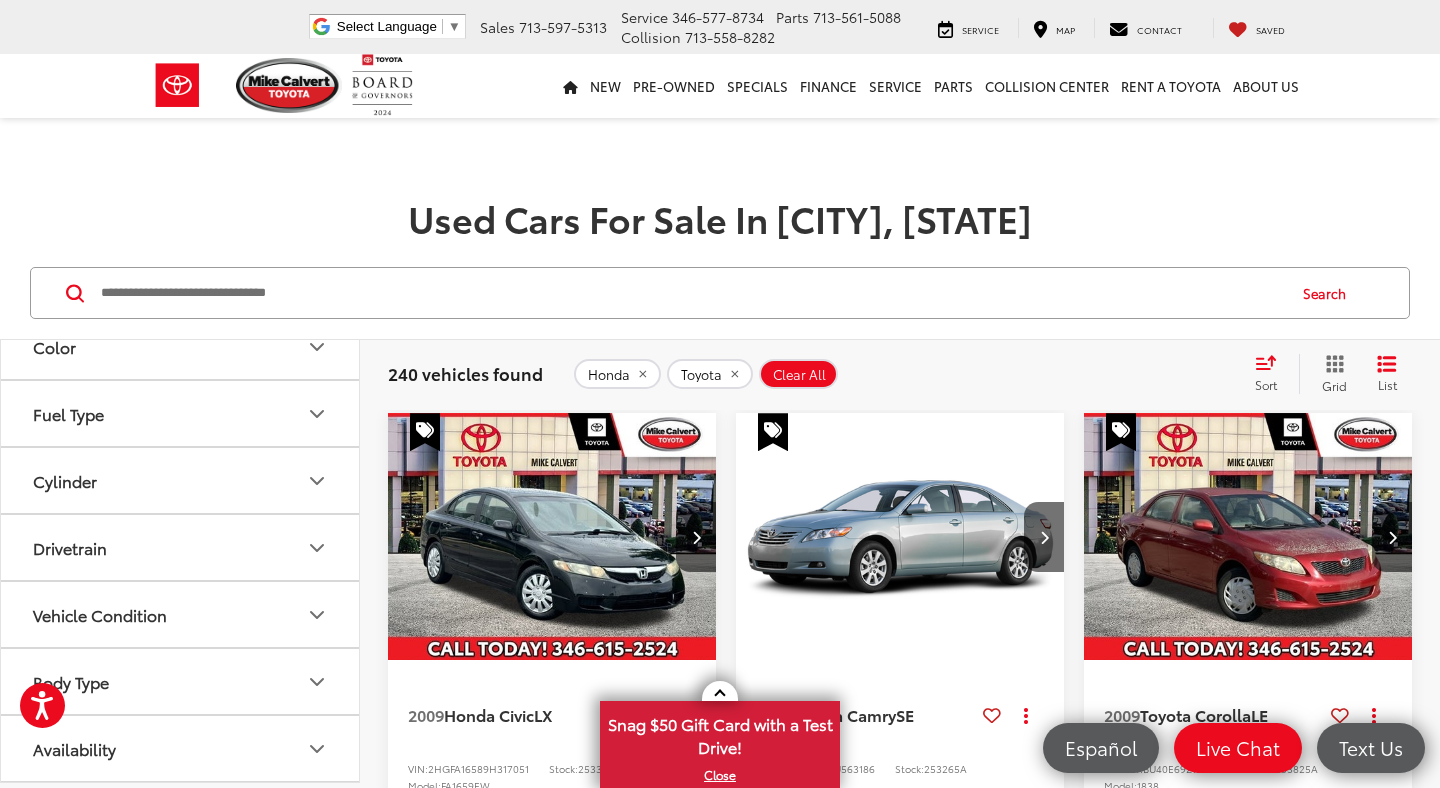 scroll, scrollTop: 295, scrollLeft: 0, axis: vertical 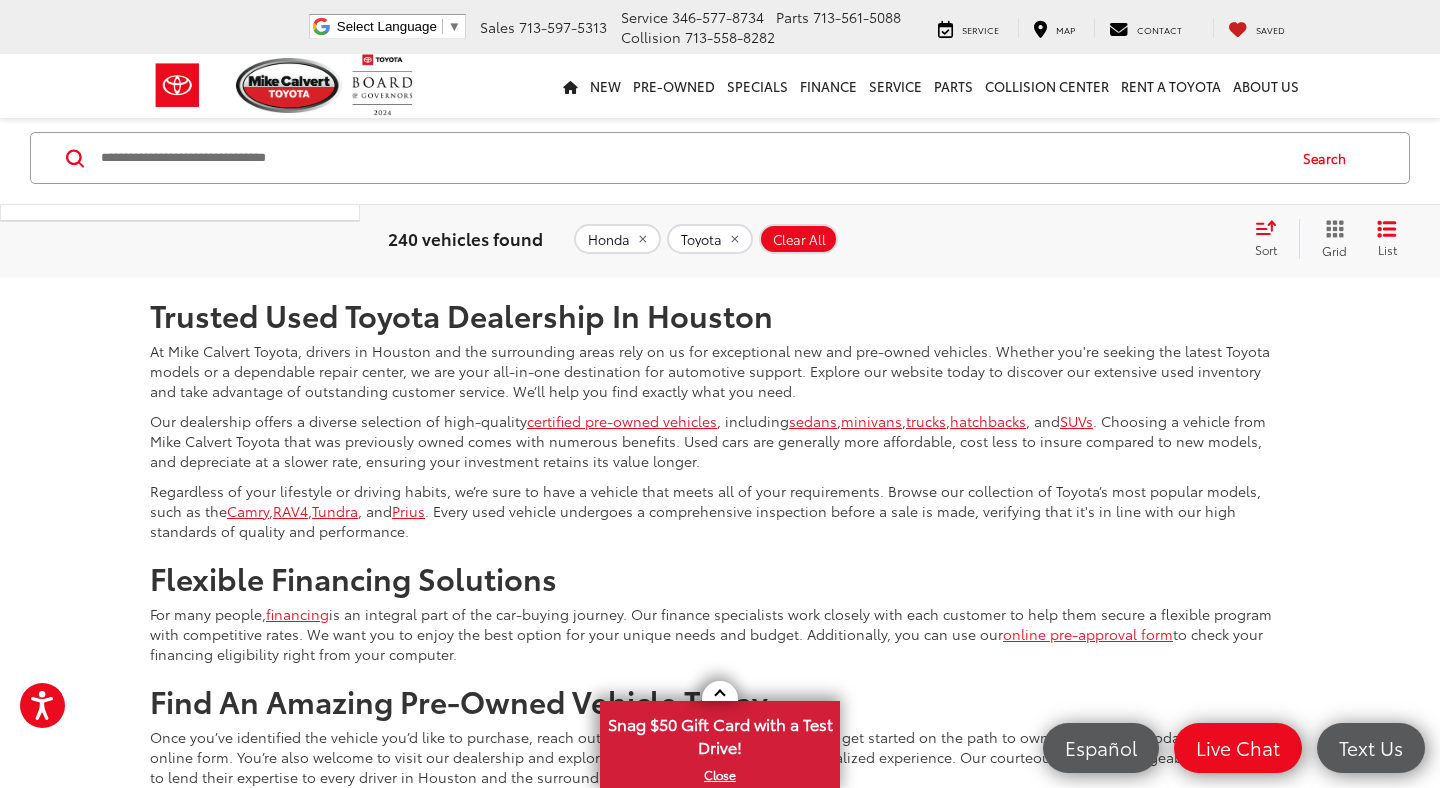 click on "2" at bounding box center [1054, 219] 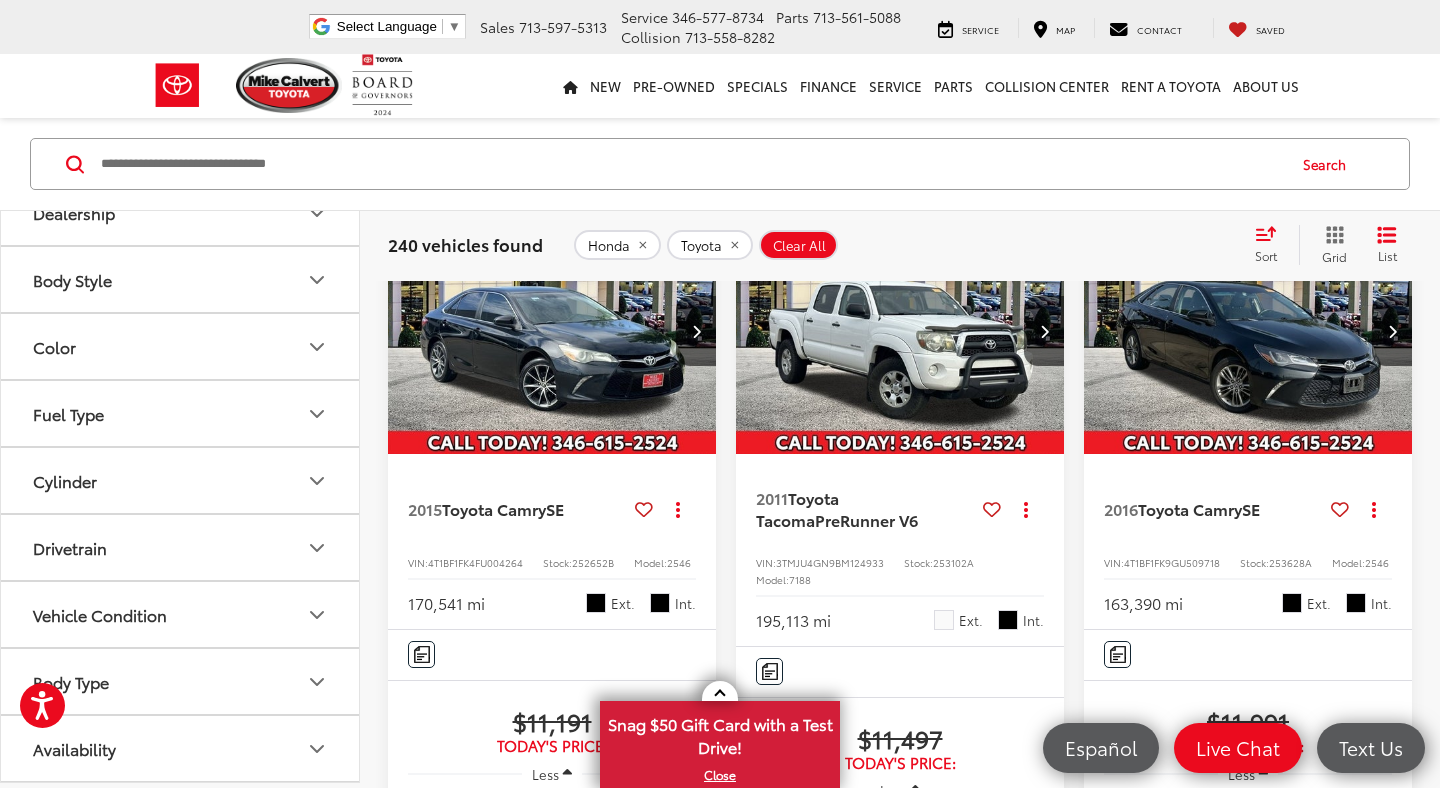 scroll, scrollTop: 78, scrollLeft: 0, axis: vertical 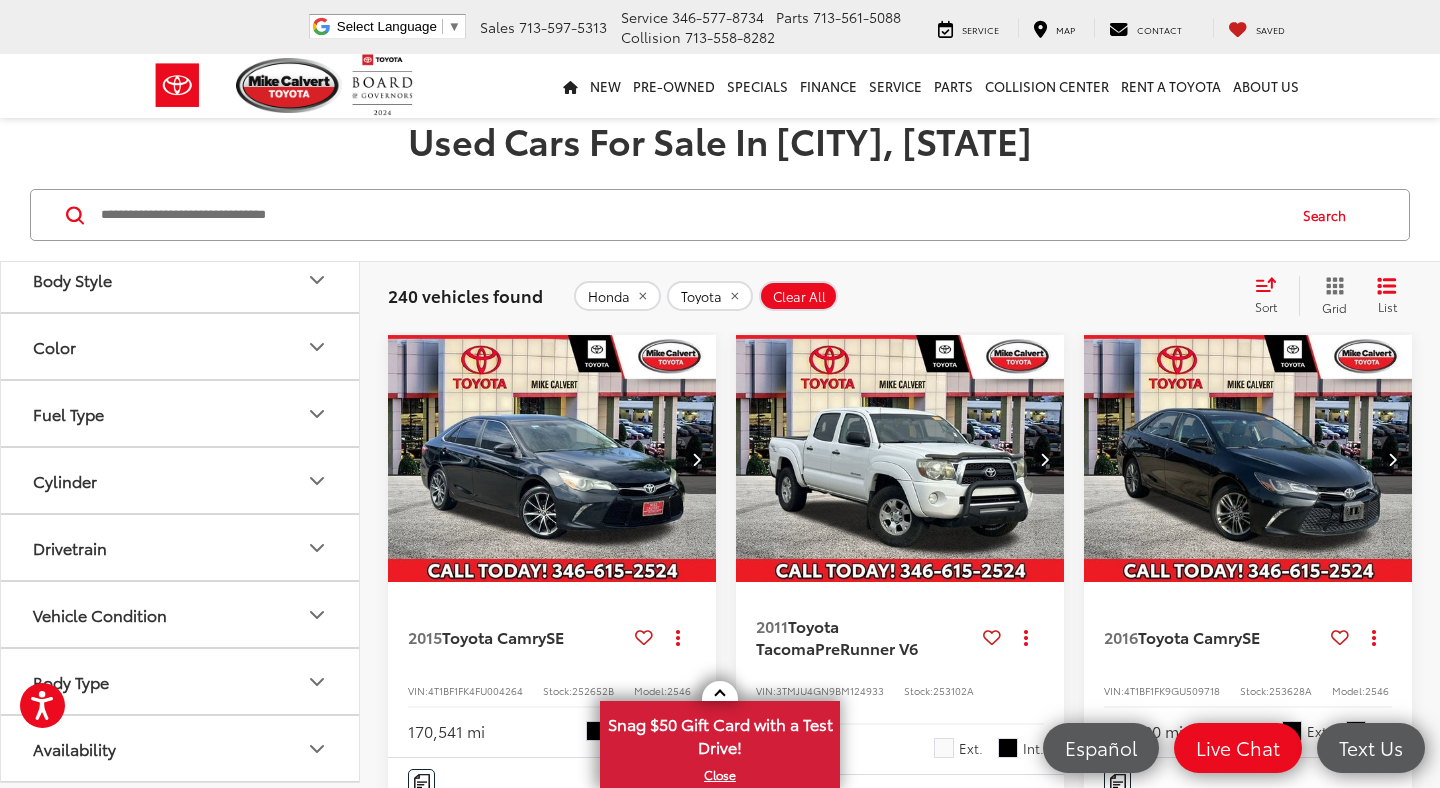 click 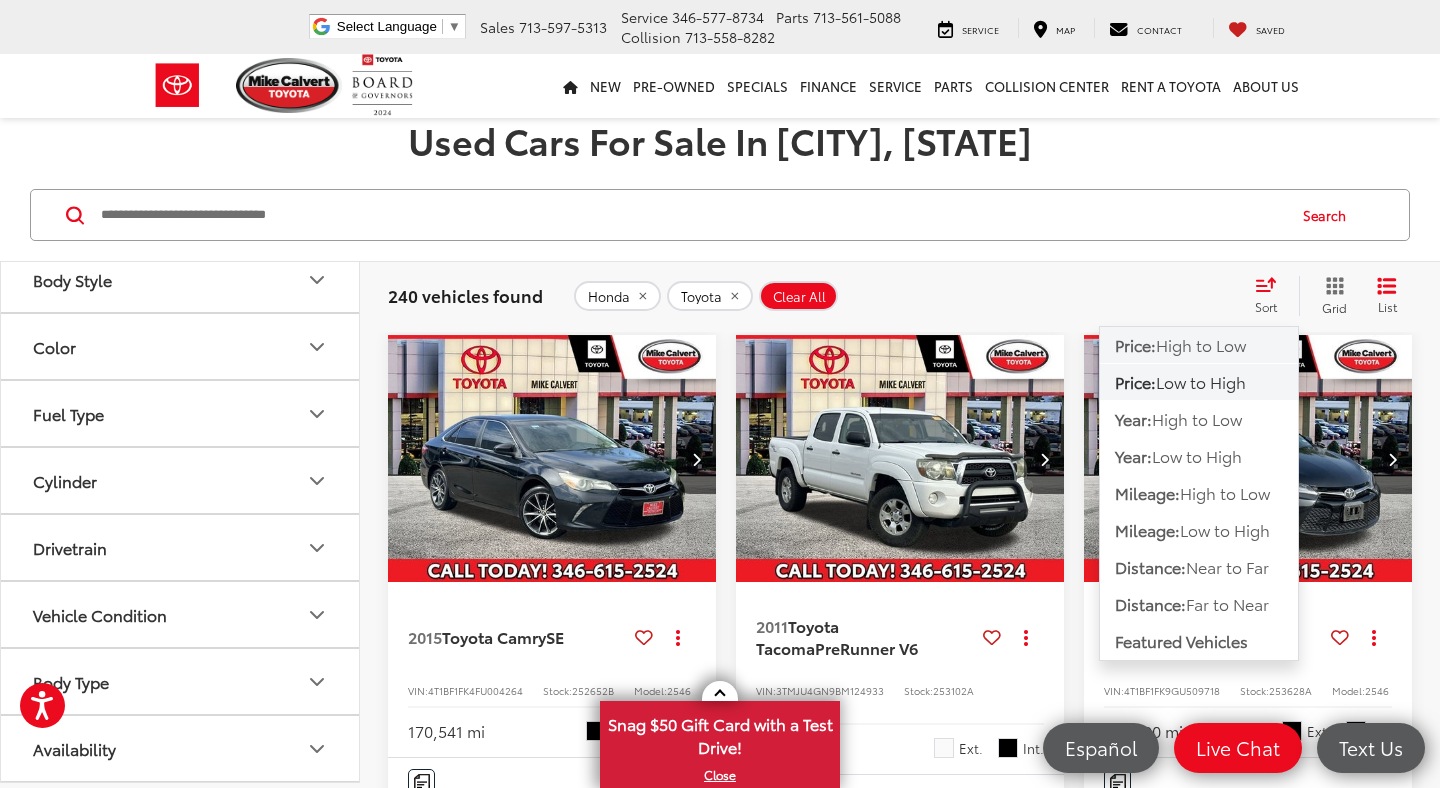 click on "High to Low" at bounding box center [1201, 344] 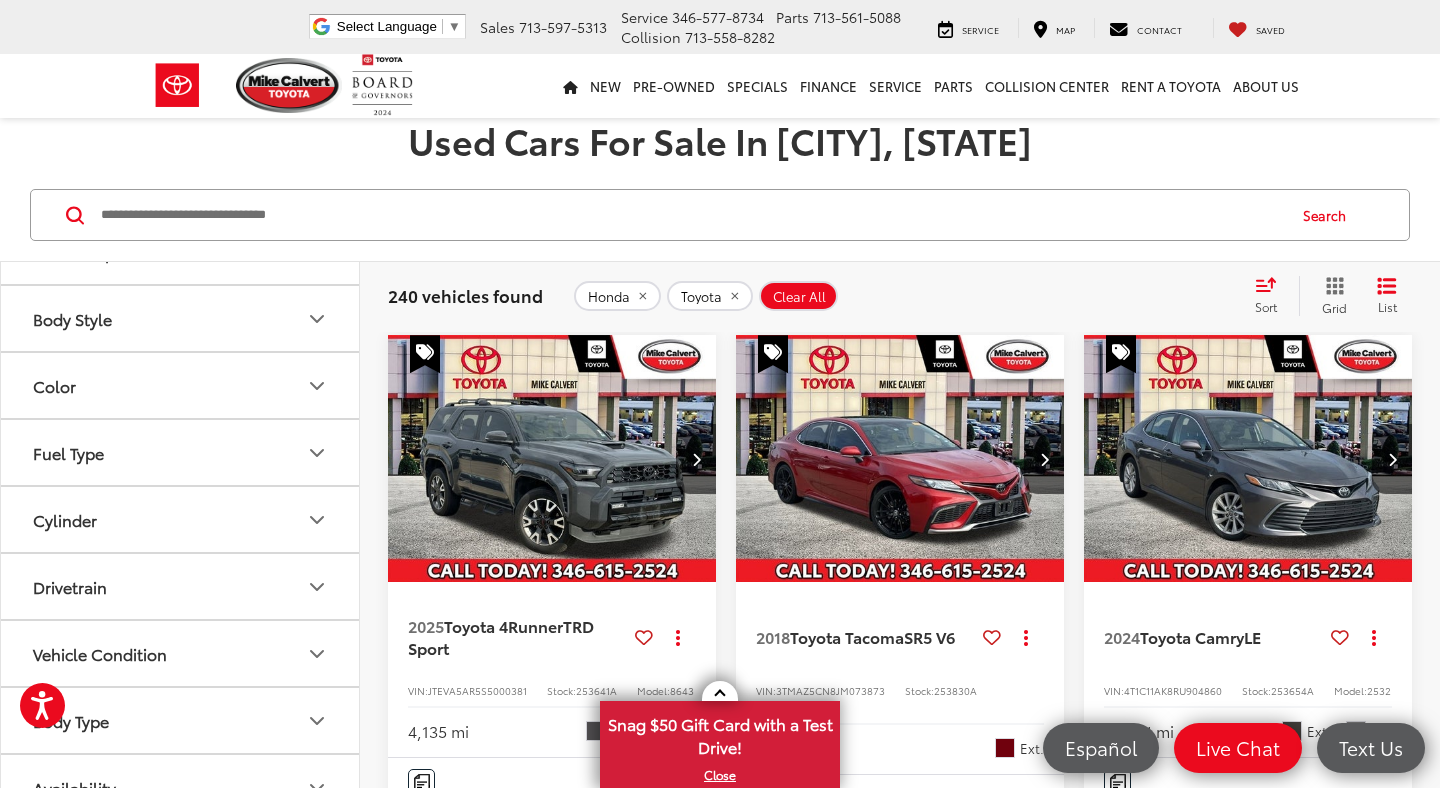 scroll, scrollTop: 138, scrollLeft: 0, axis: vertical 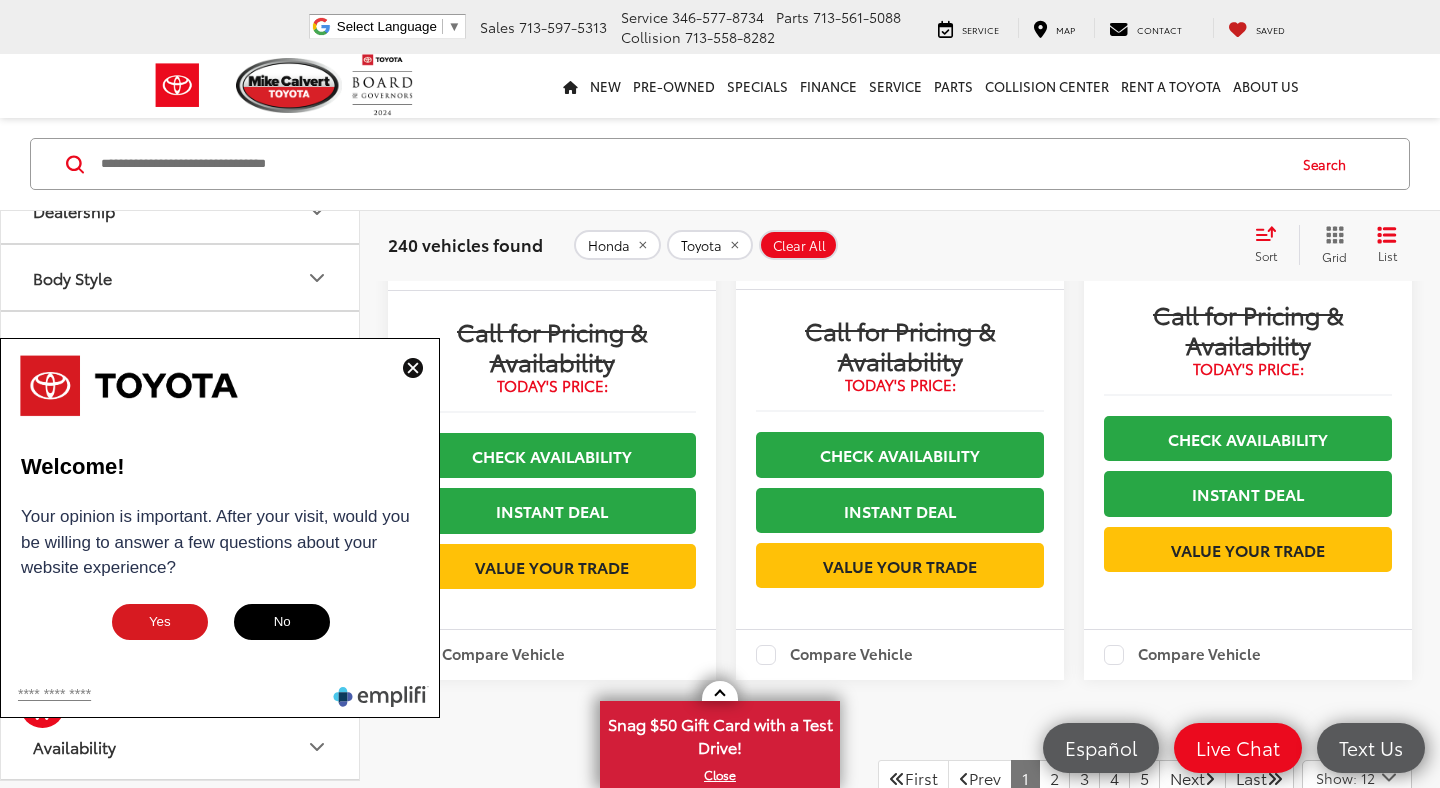 click at bounding box center [413, 368] 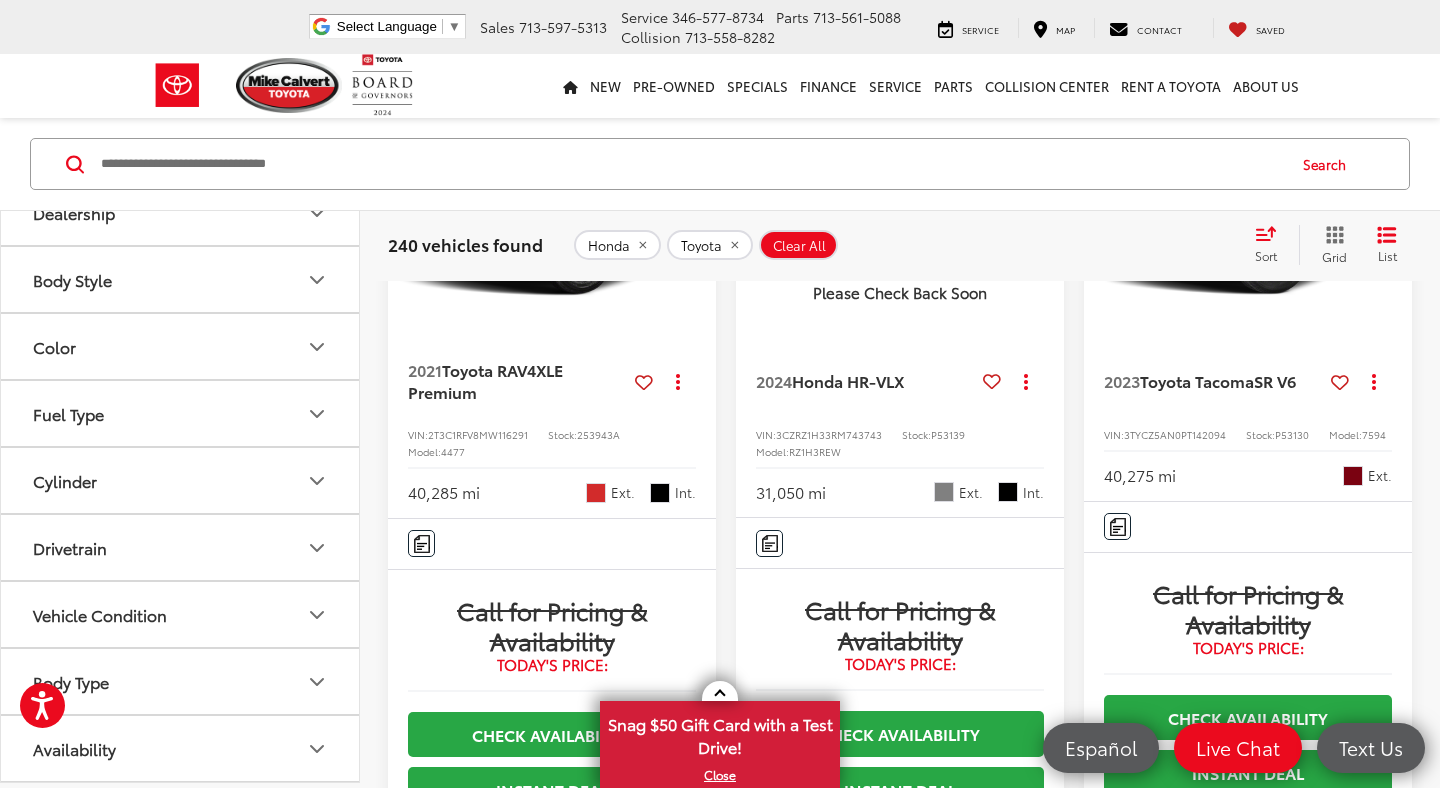 scroll, scrollTop: 3511, scrollLeft: 0, axis: vertical 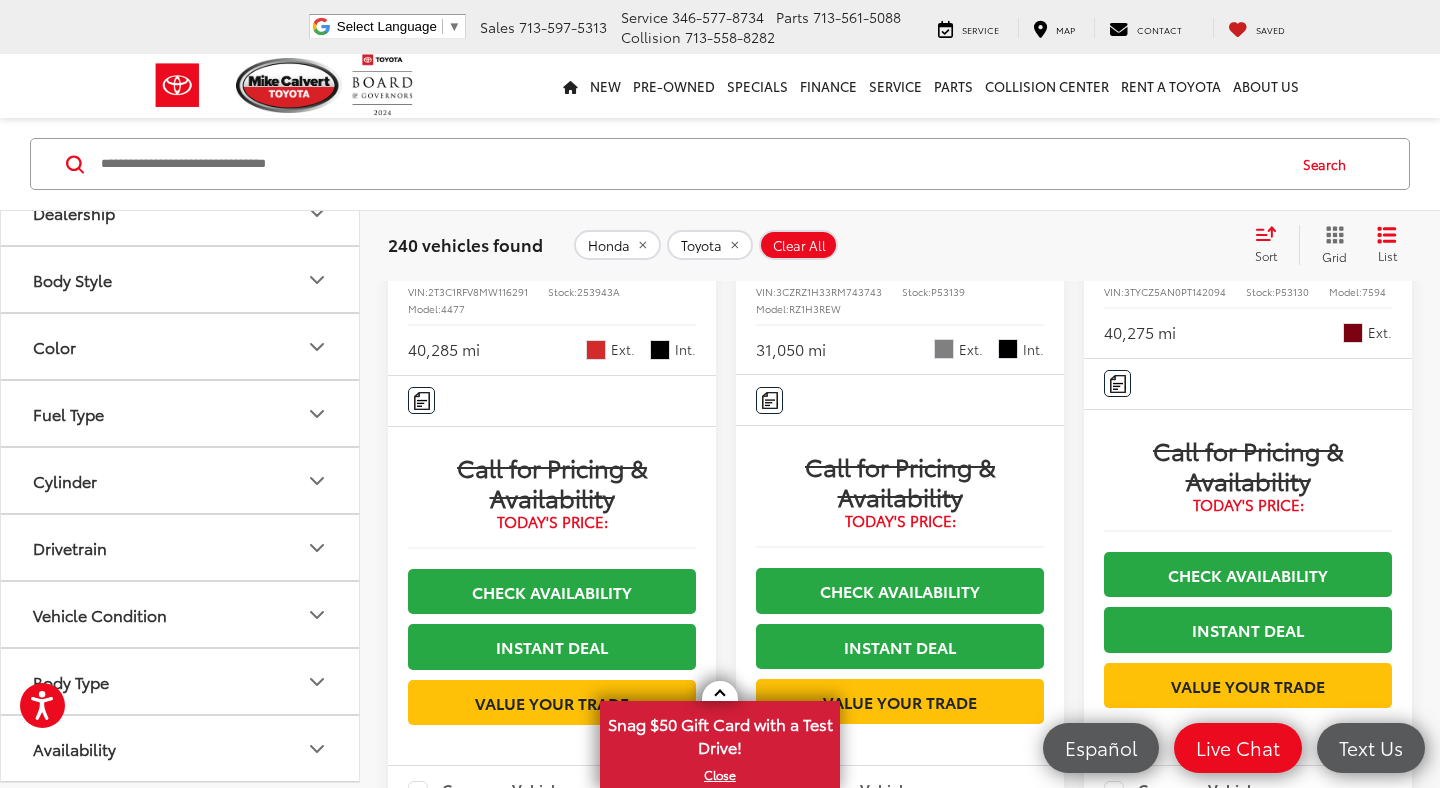 click 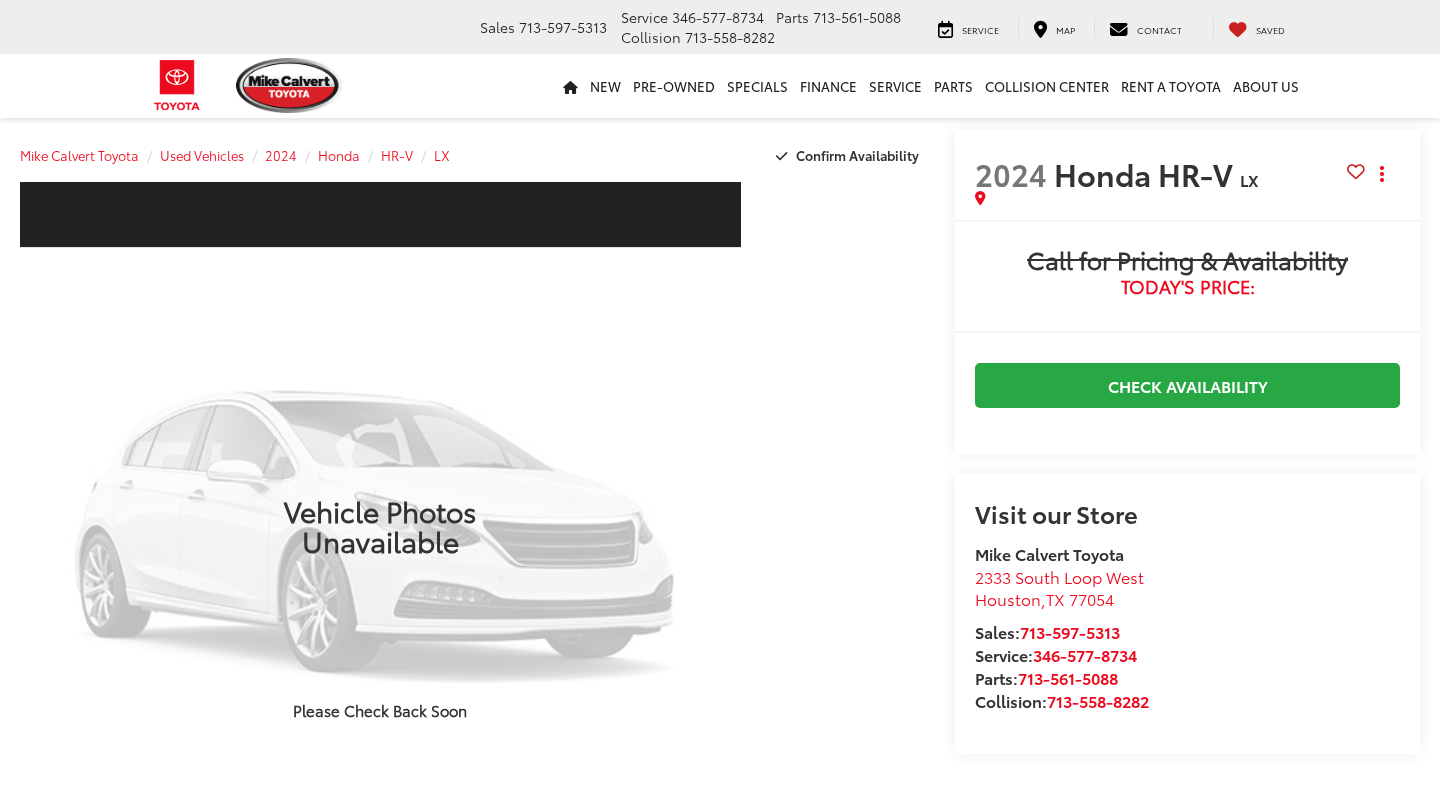 scroll, scrollTop: 0, scrollLeft: 0, axis: both 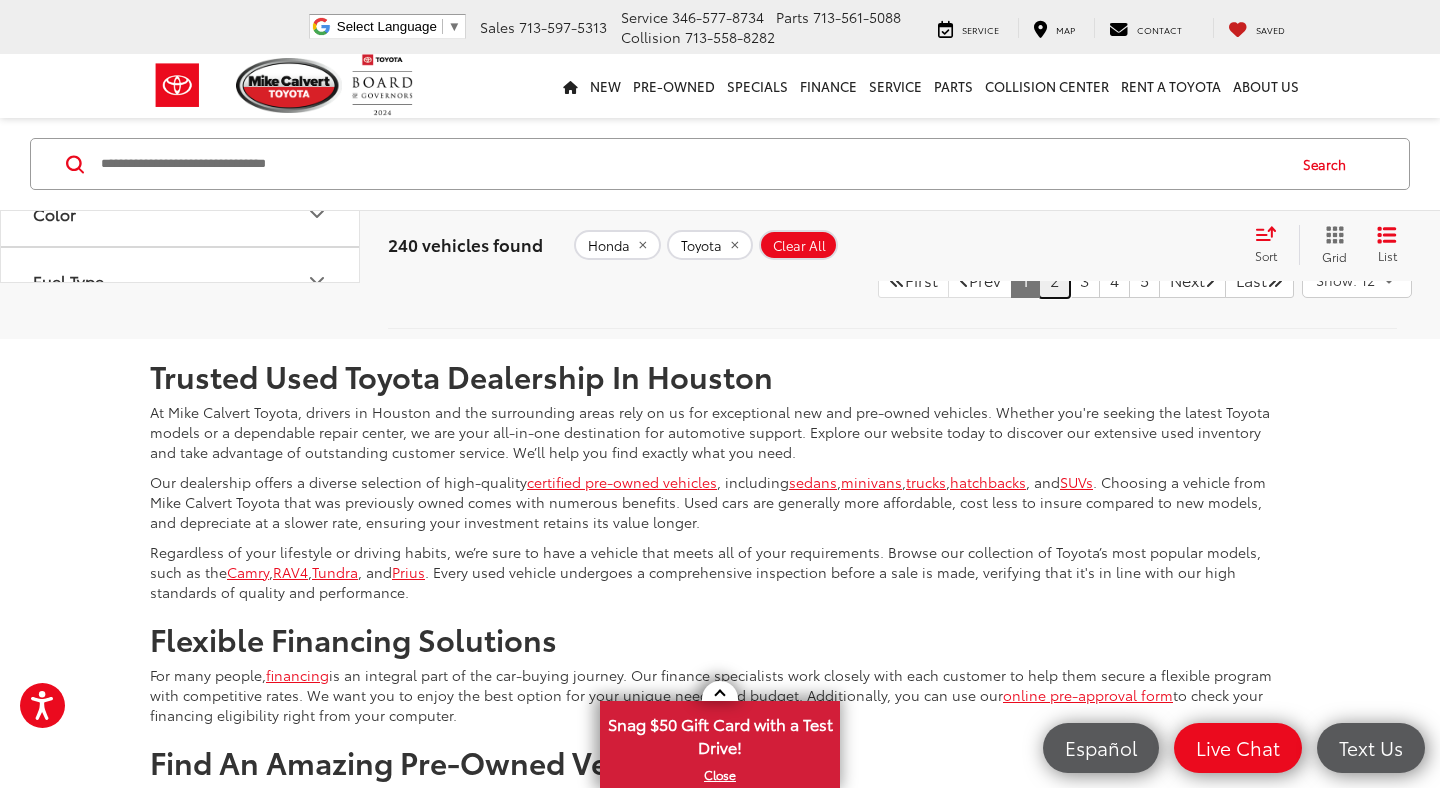 click on "2" at bounding box center (1054, 280) 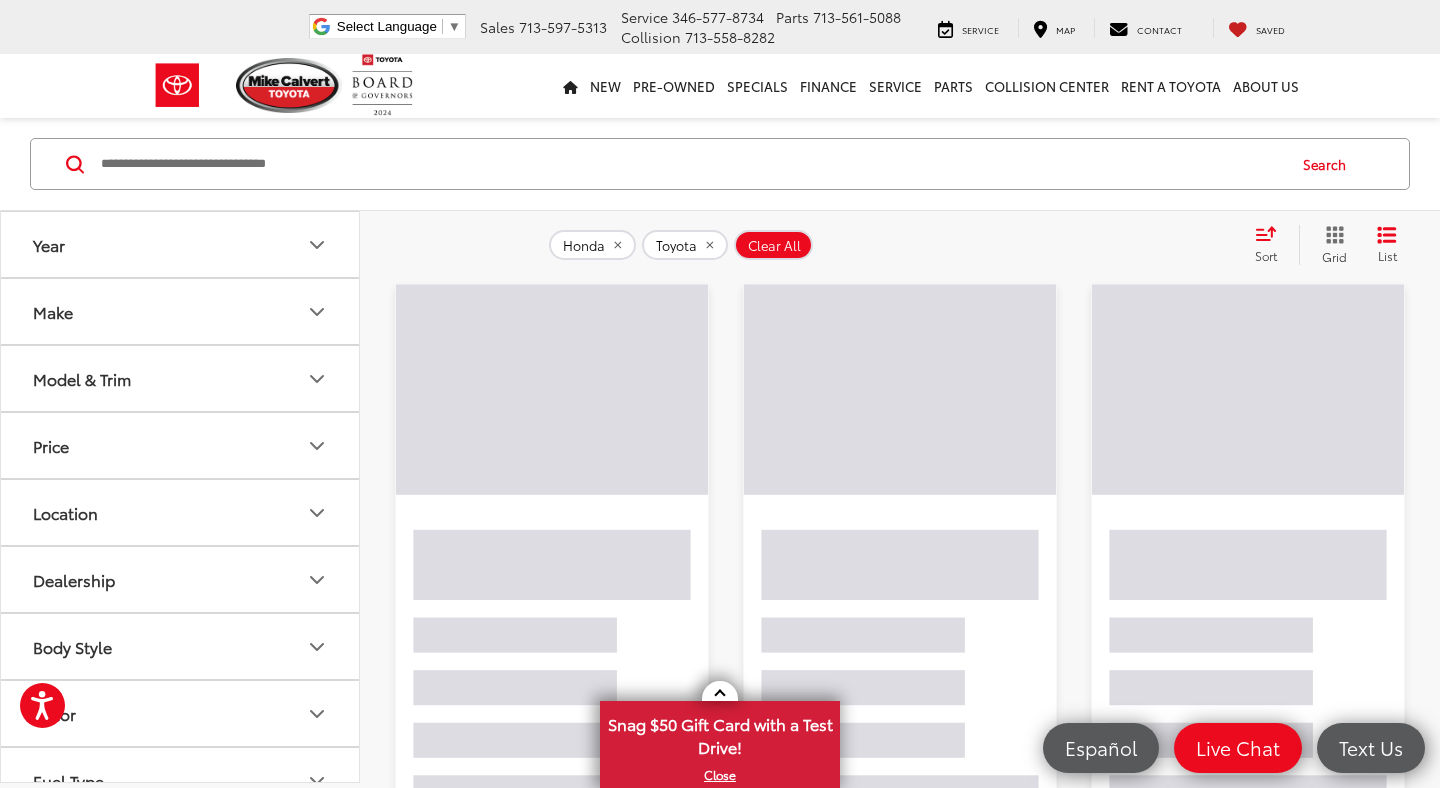 scroll, scrollTop: 129, scrollLeft: 0, axis: vertical 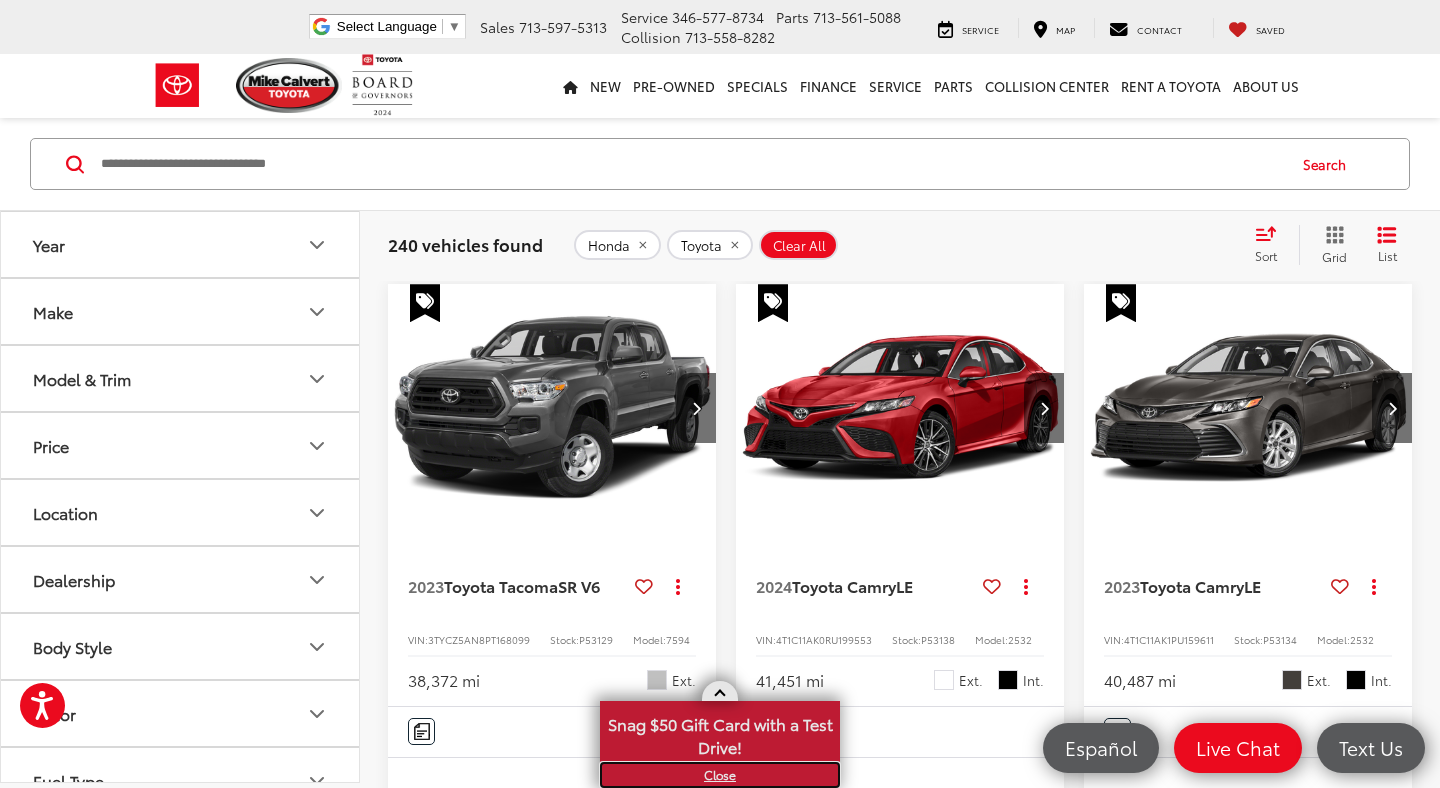 click on "X" at bounding box center (720, 775) 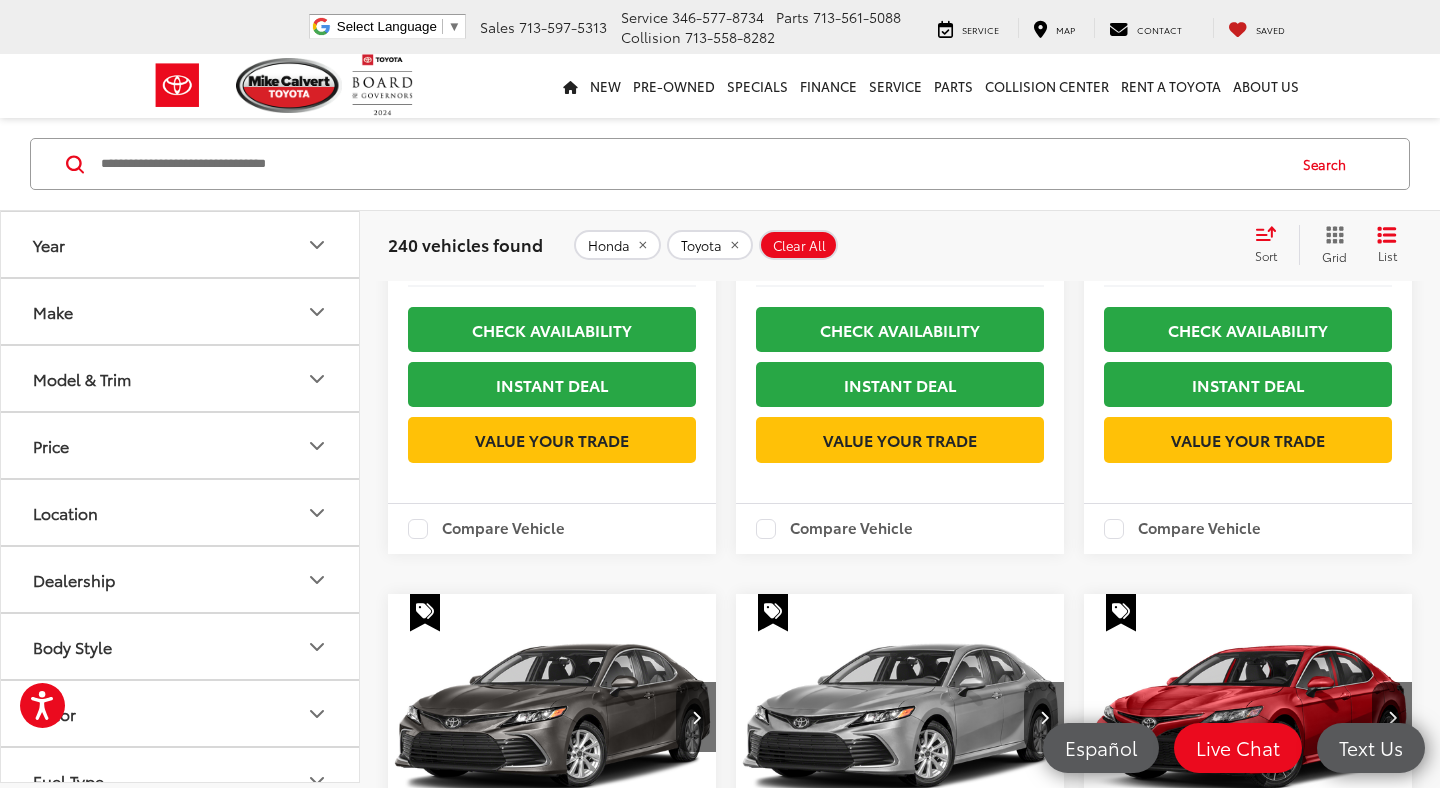 scroll, scrollTop: 951, scrollLeft: 0, axis: vertical 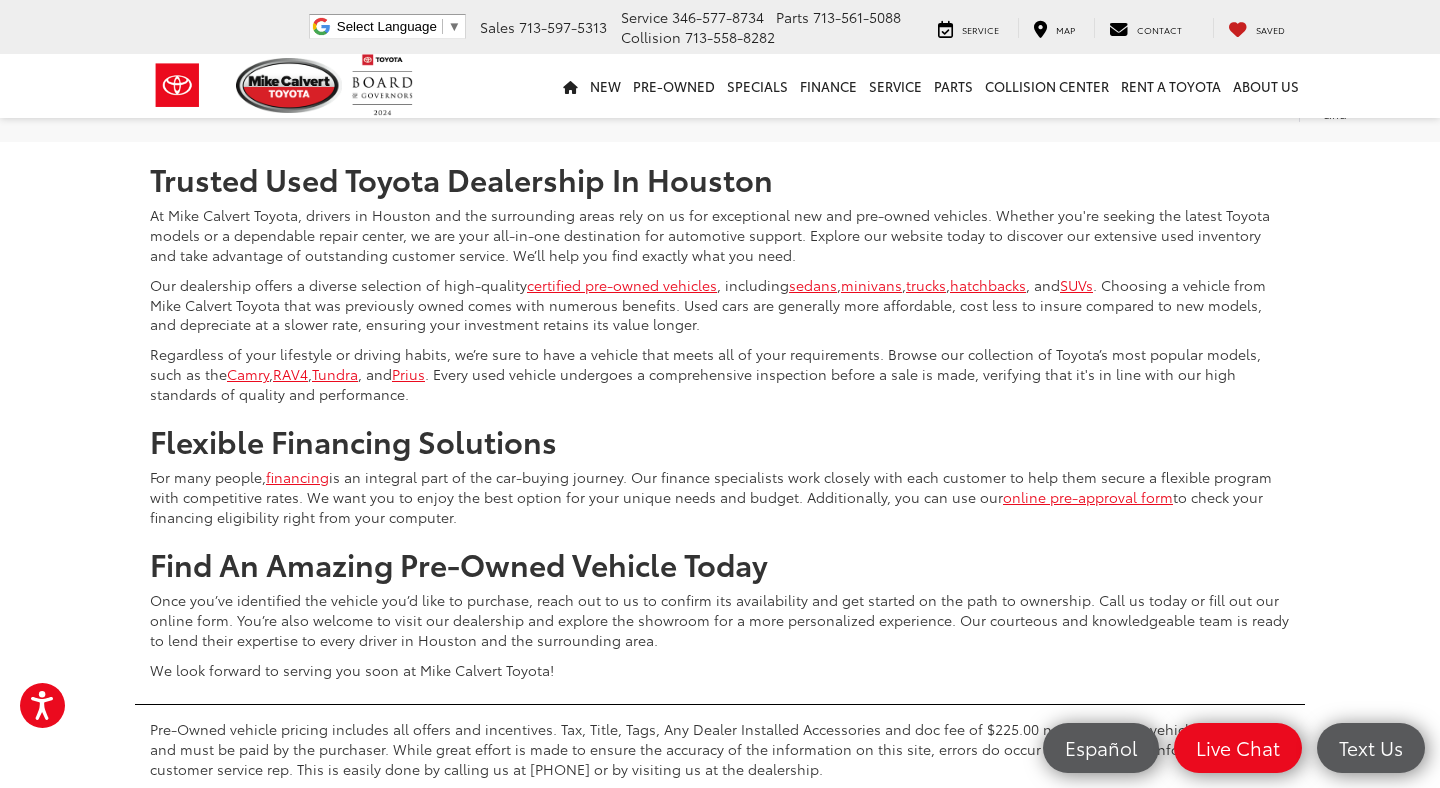 click on "3" at bounding box center [1084, 83] 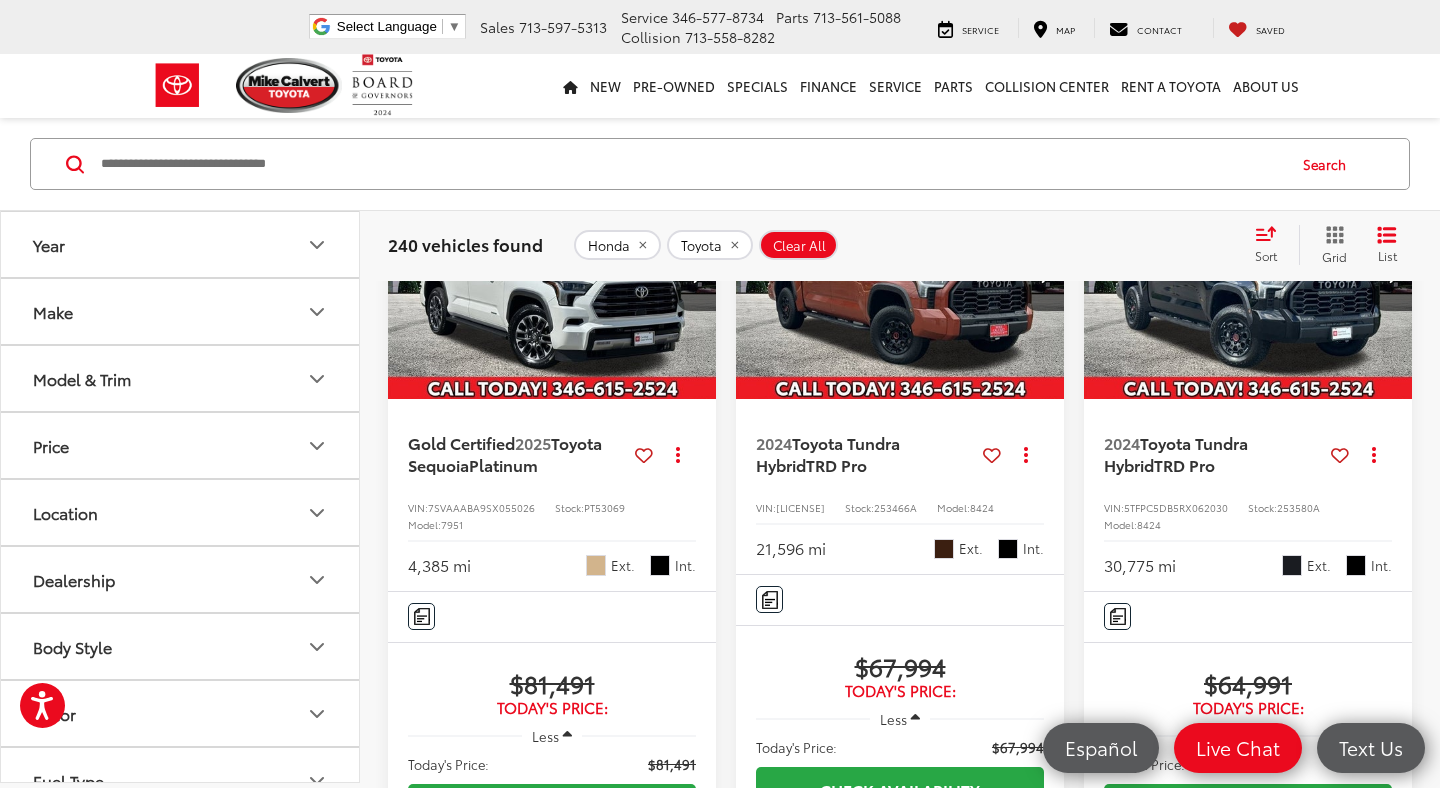 scroll, scrollTop: 1121, scrollLeft: 0, axis: vertical 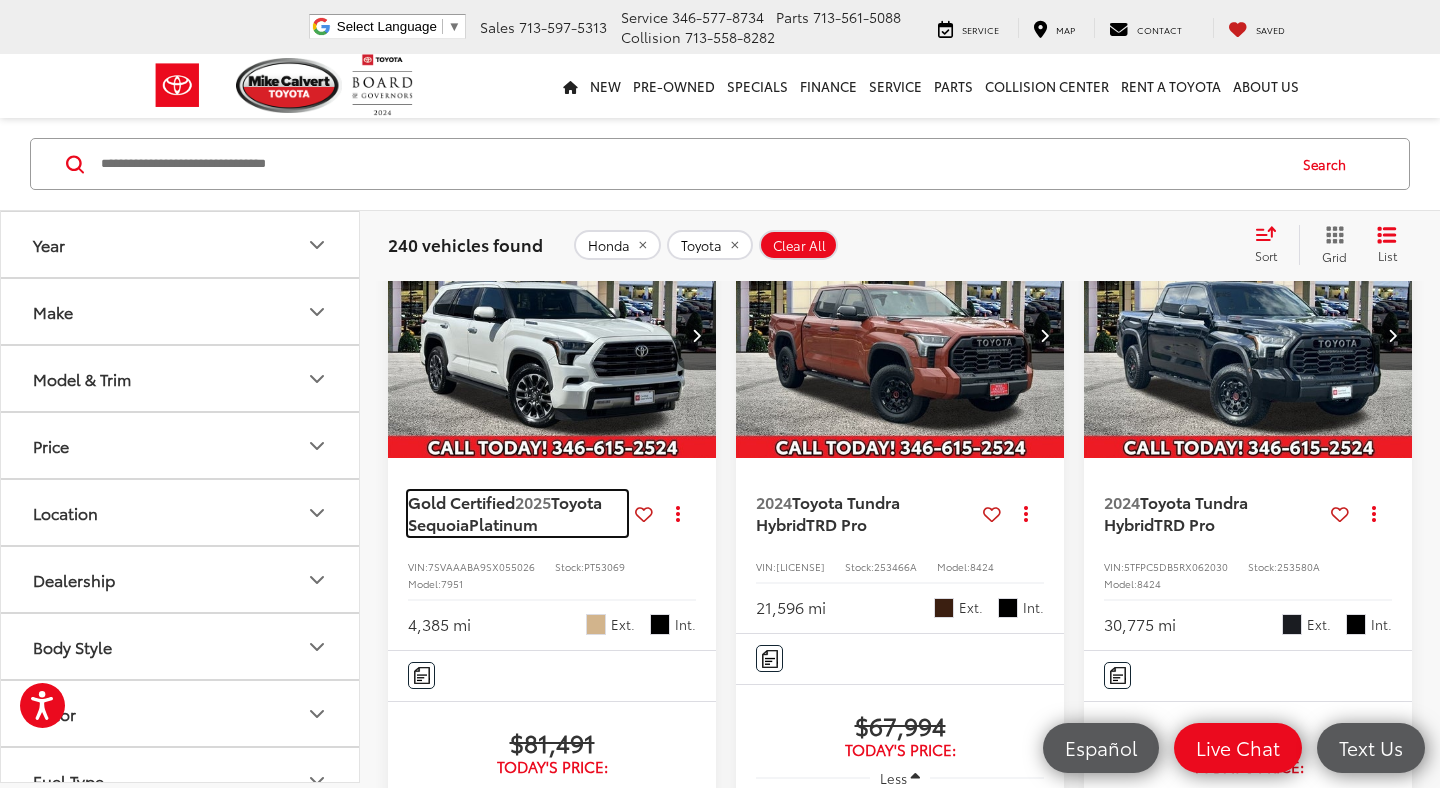 click on "Platinum" at bounding box center [503, 523] 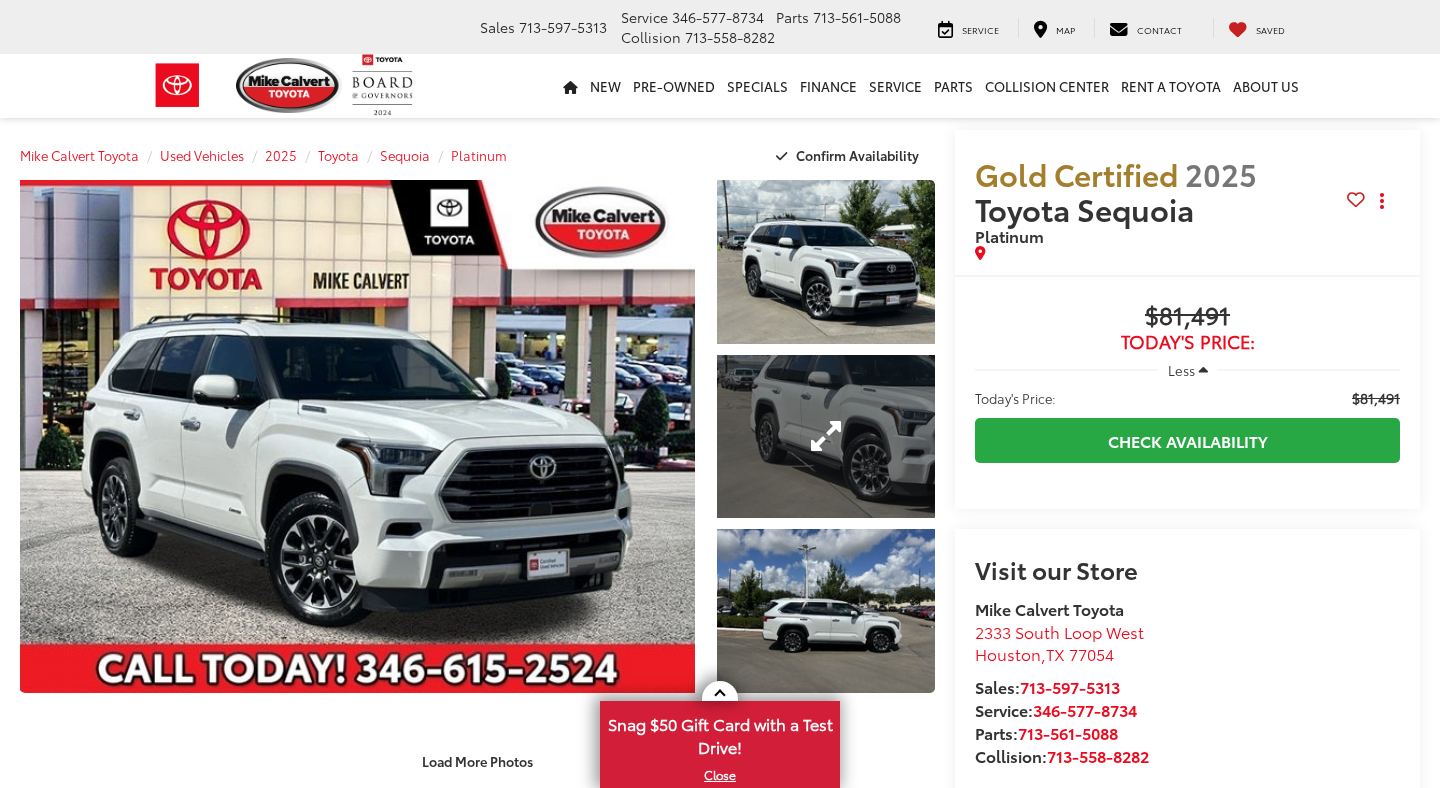 scroll, scrollTop: 0, scrollLeft: 0, axis: both 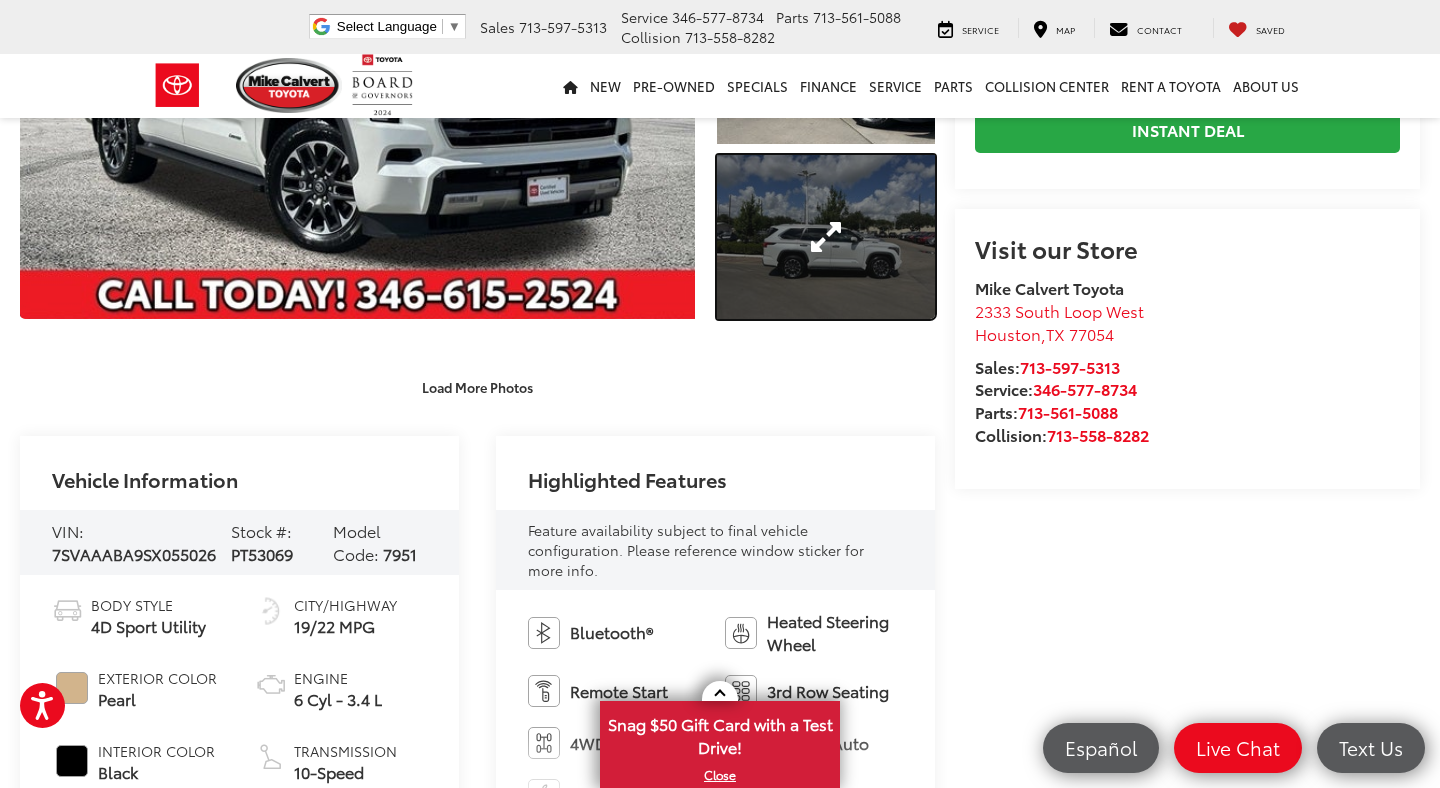 click at bounding box center (826, 237) 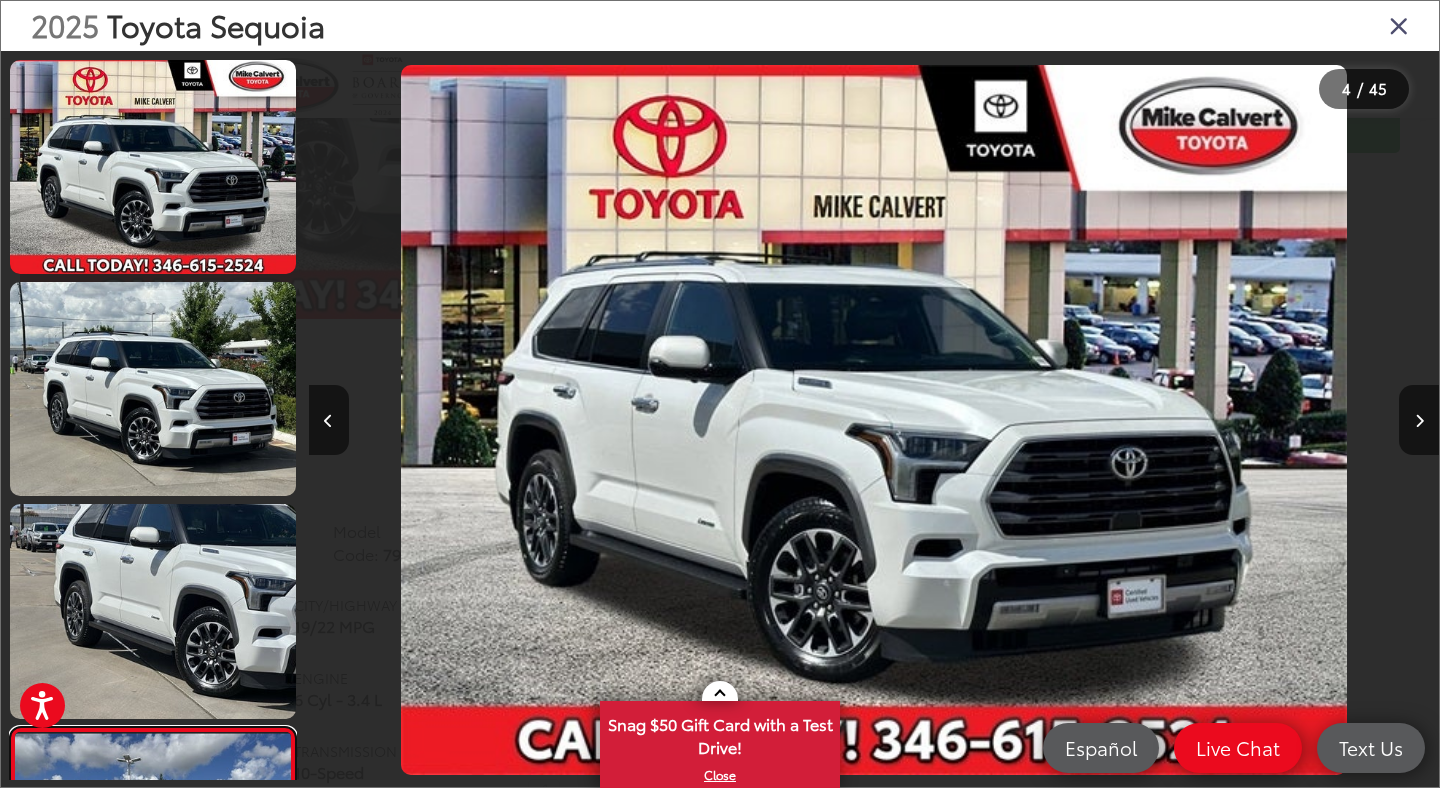scroll, scrollTop: 350, scrollLeft: 0, axis: vertical 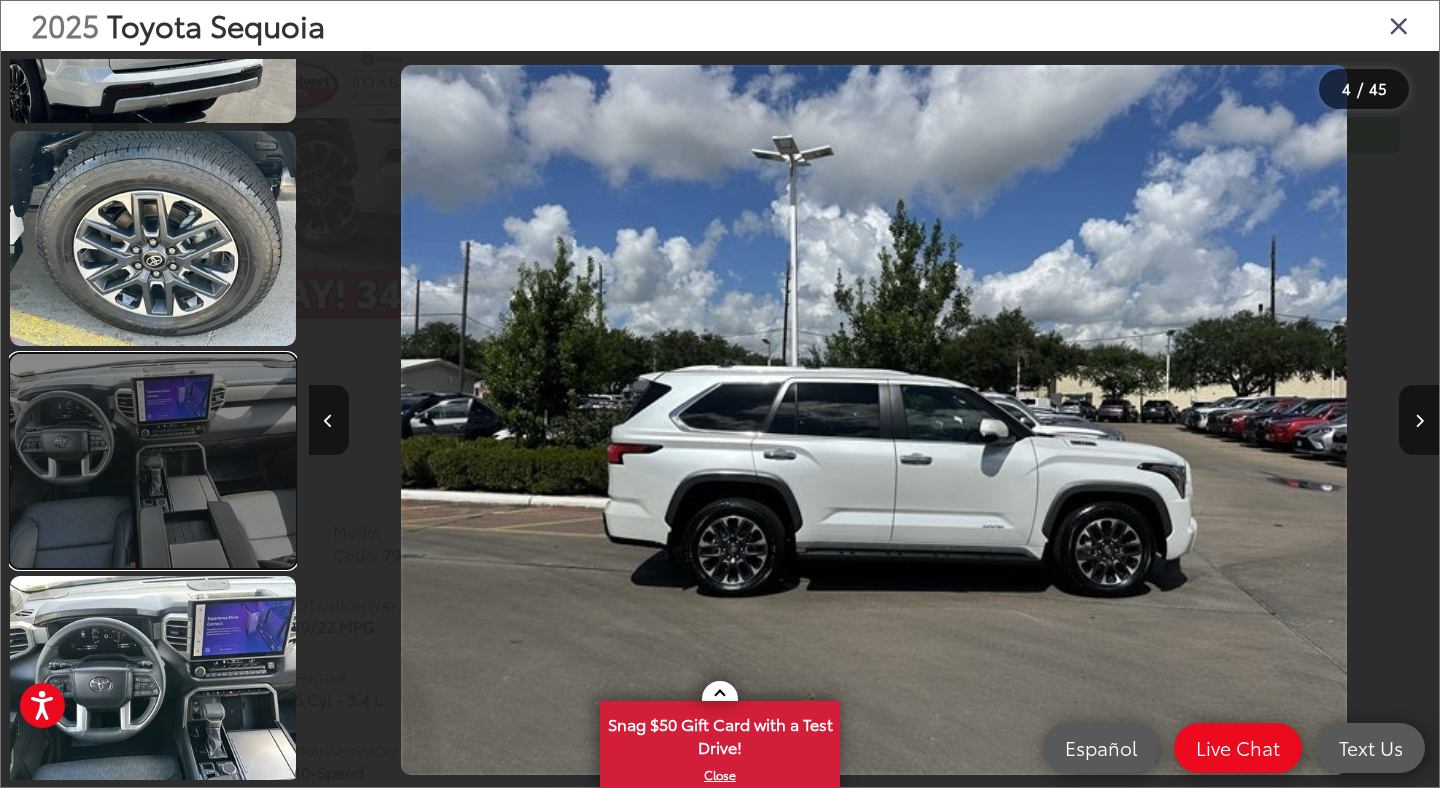 click at bounding box center [153, 461] 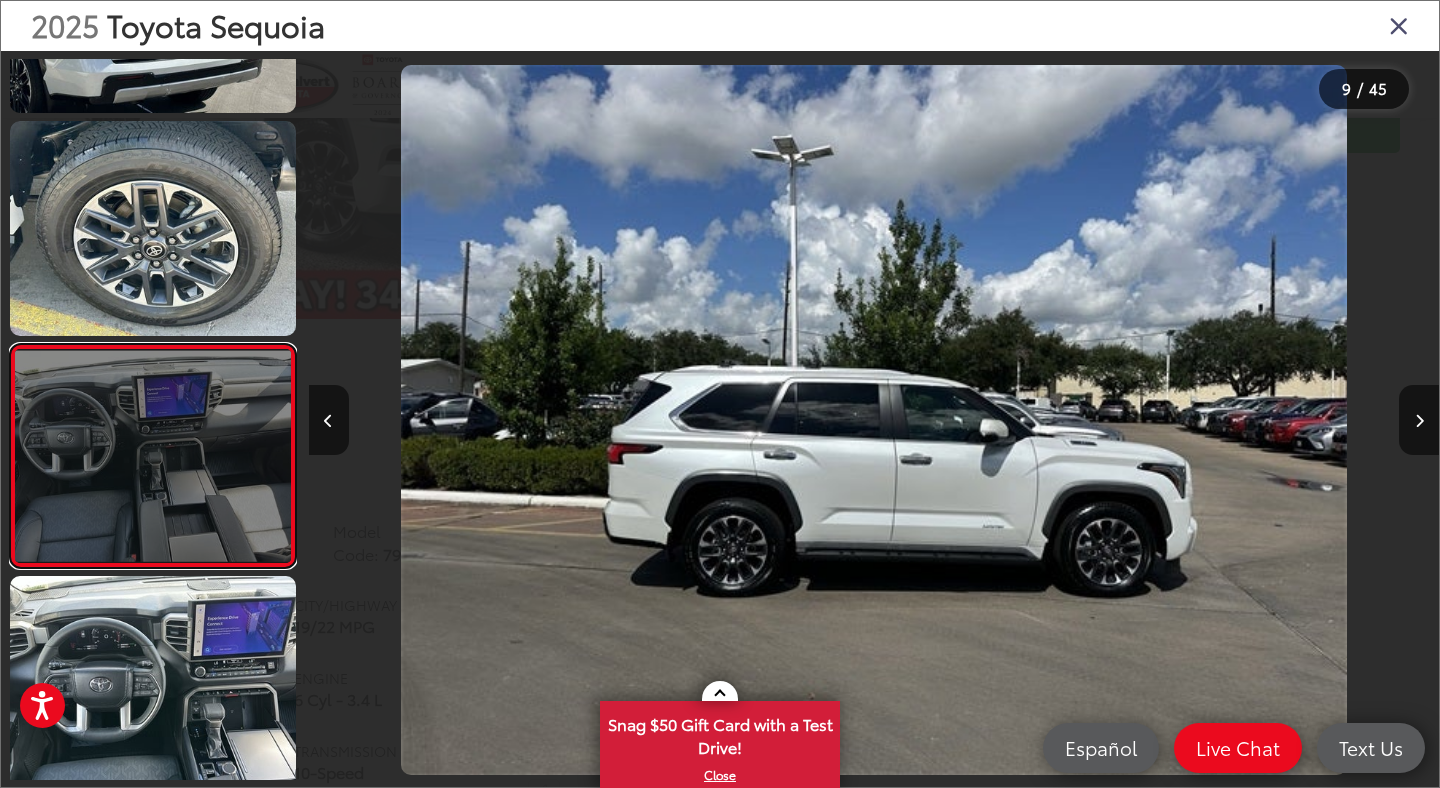 scroll, scrollTop: 1576, scrollLeft: 0, axis: vertical 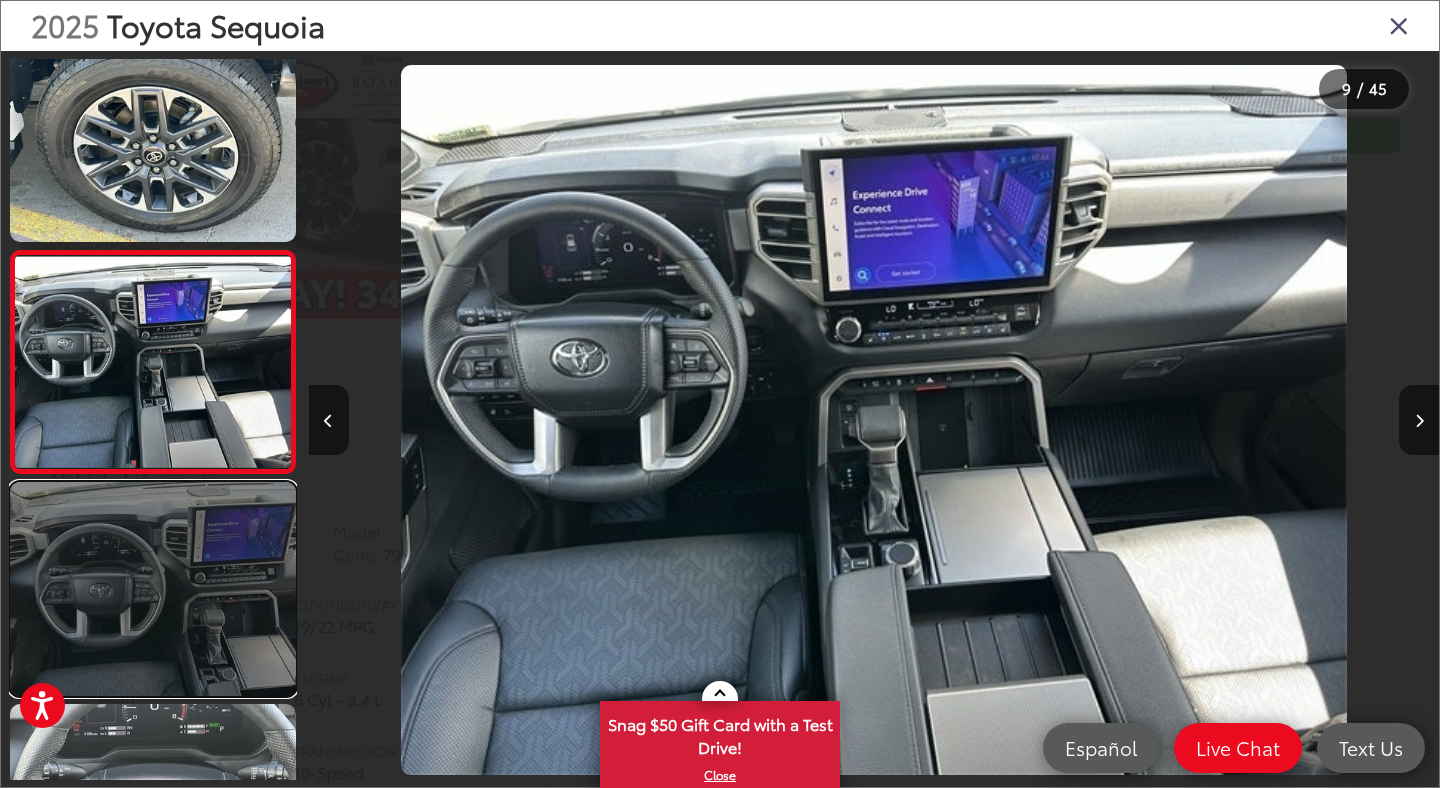 click at bounding box center [153, 589] 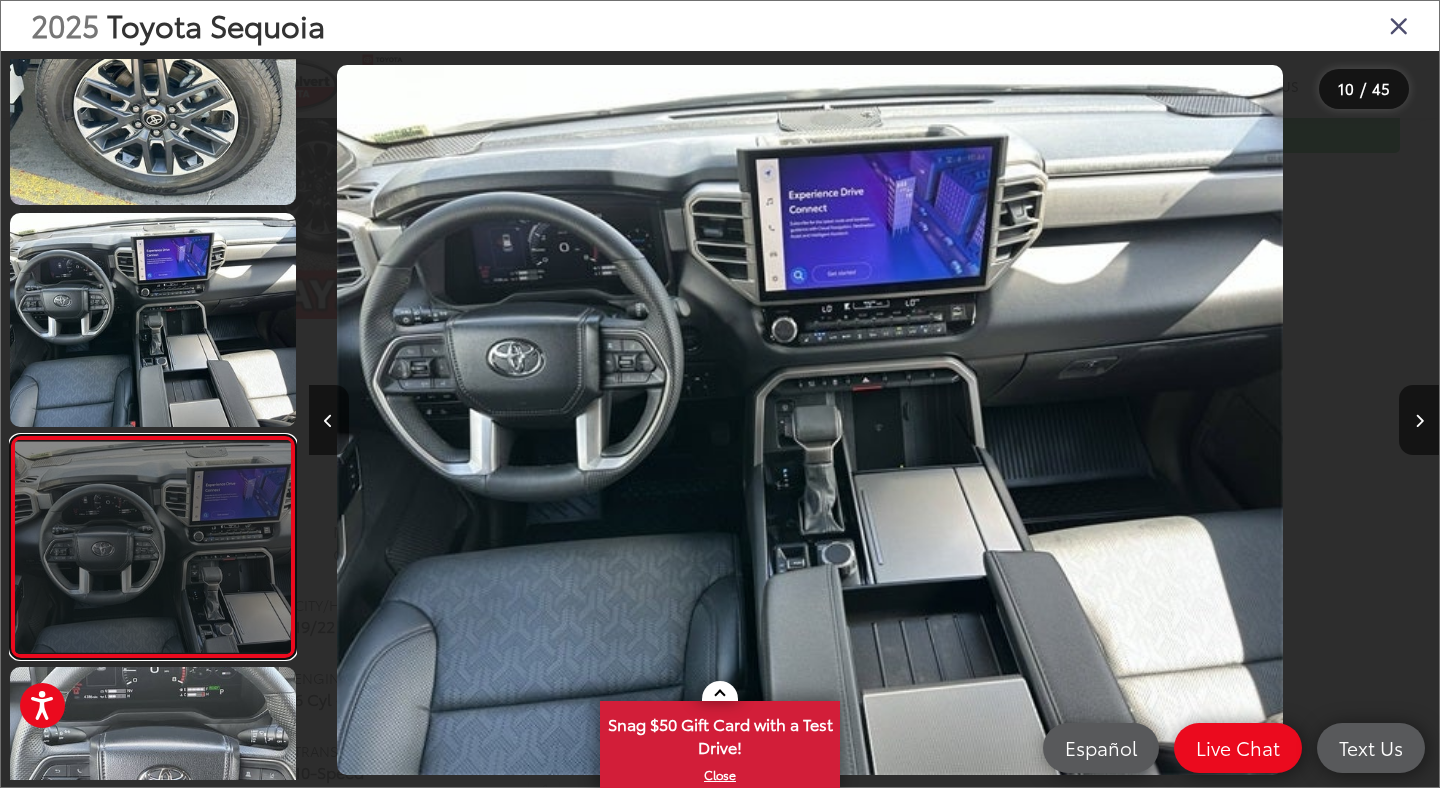 scroll, scrollTop: 1742, scrollLeft: 0, axis: vertical 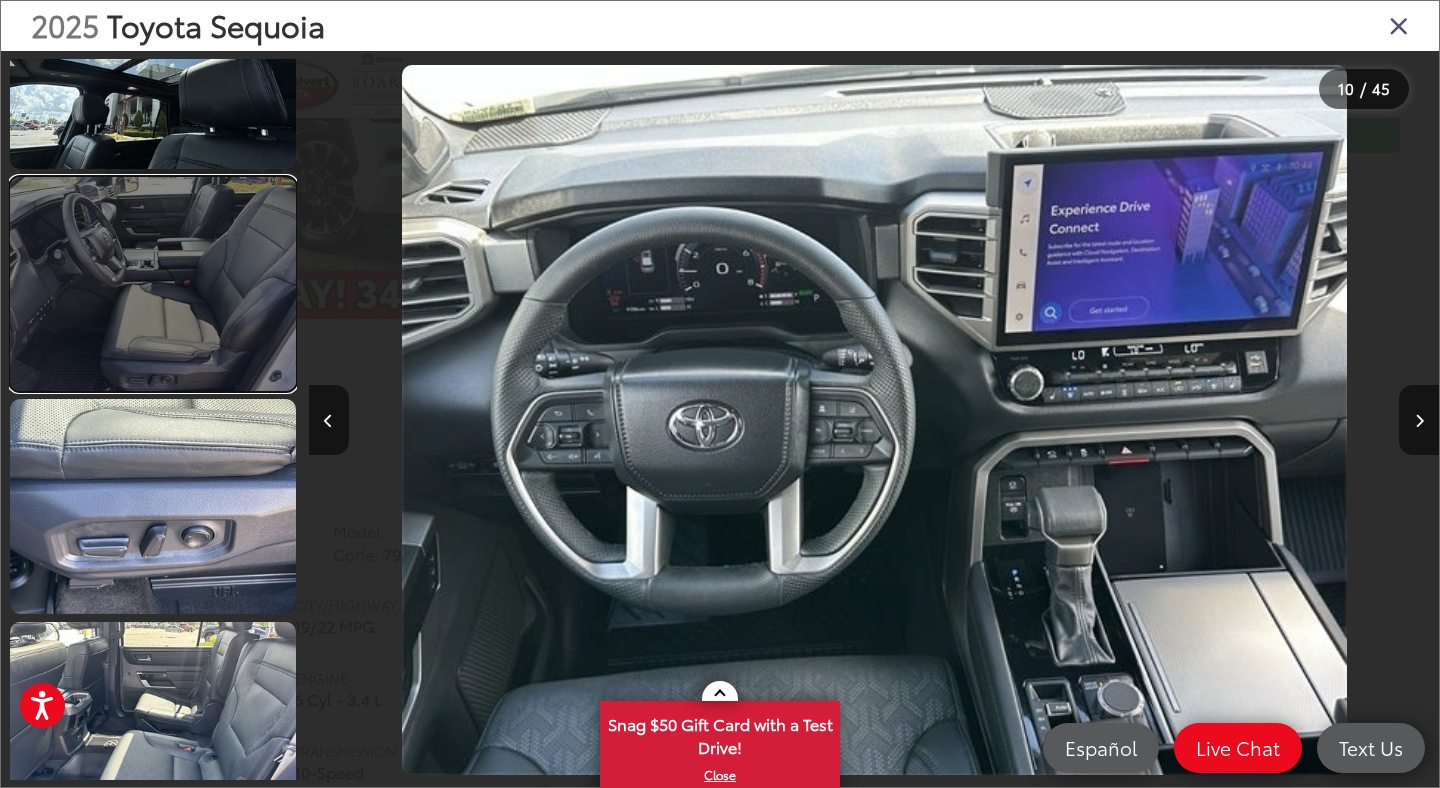 click at bounding box center (153, 284) 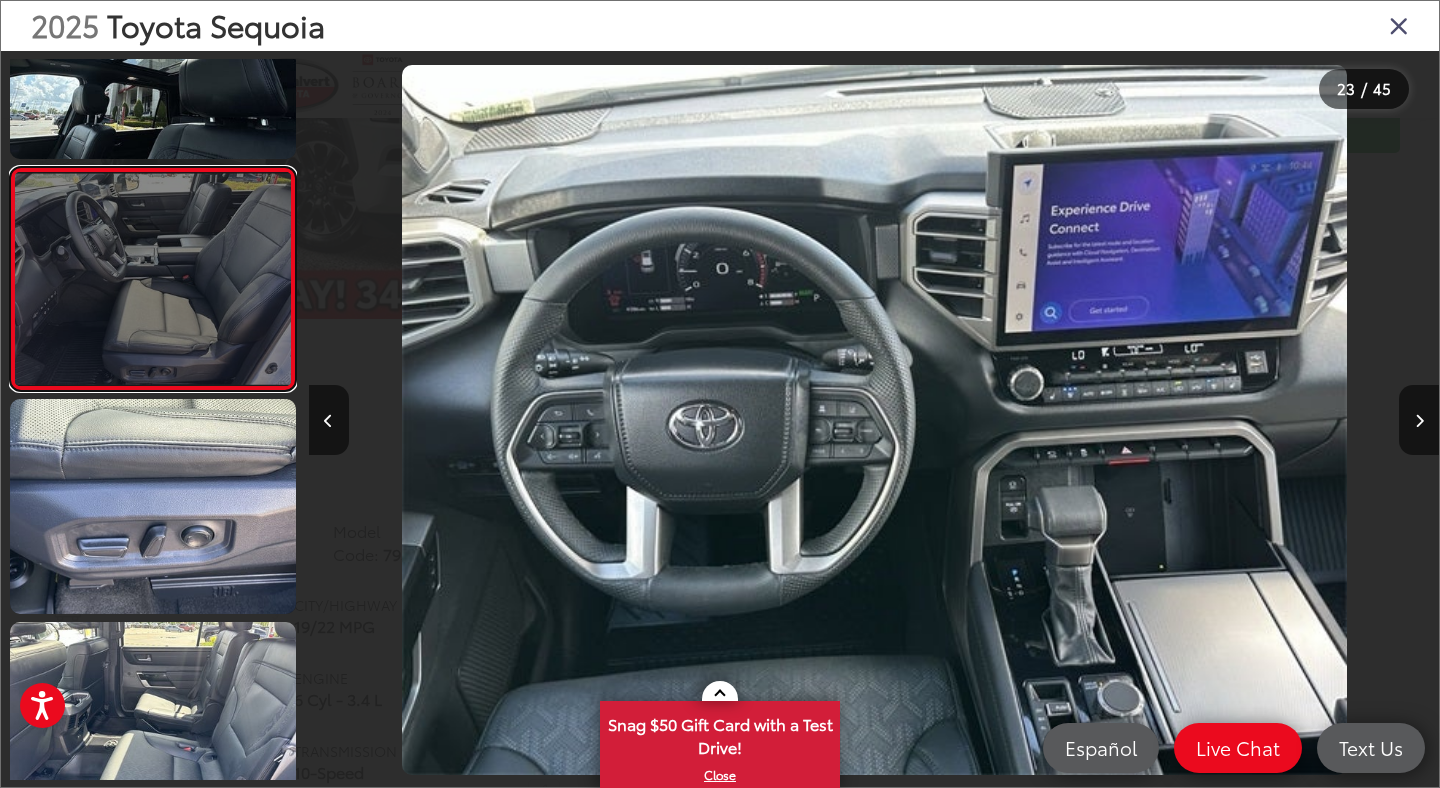 scroll, scrollTop: 4699, scrollLeft: 0, axis: vertical 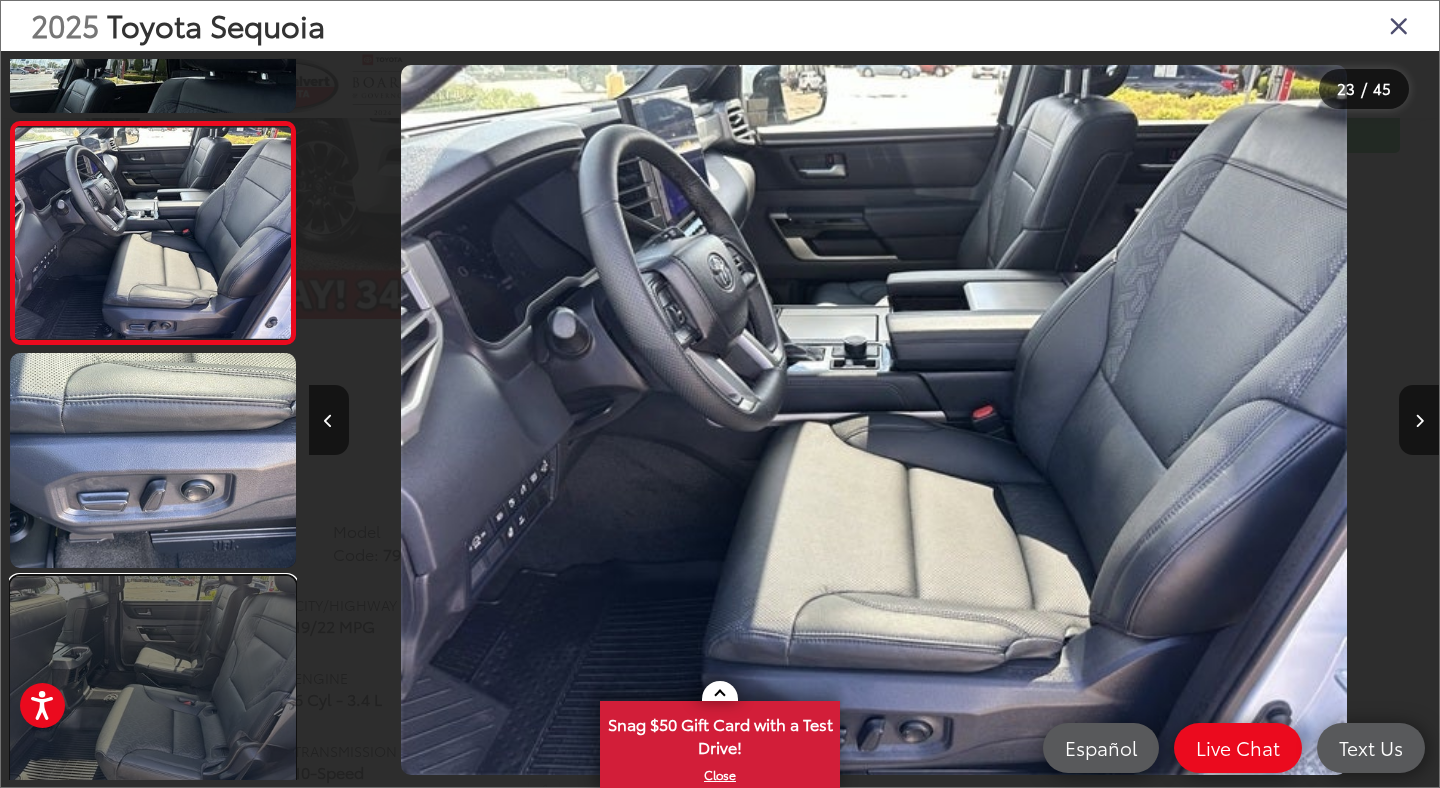 click at bounding box center [153, 683] 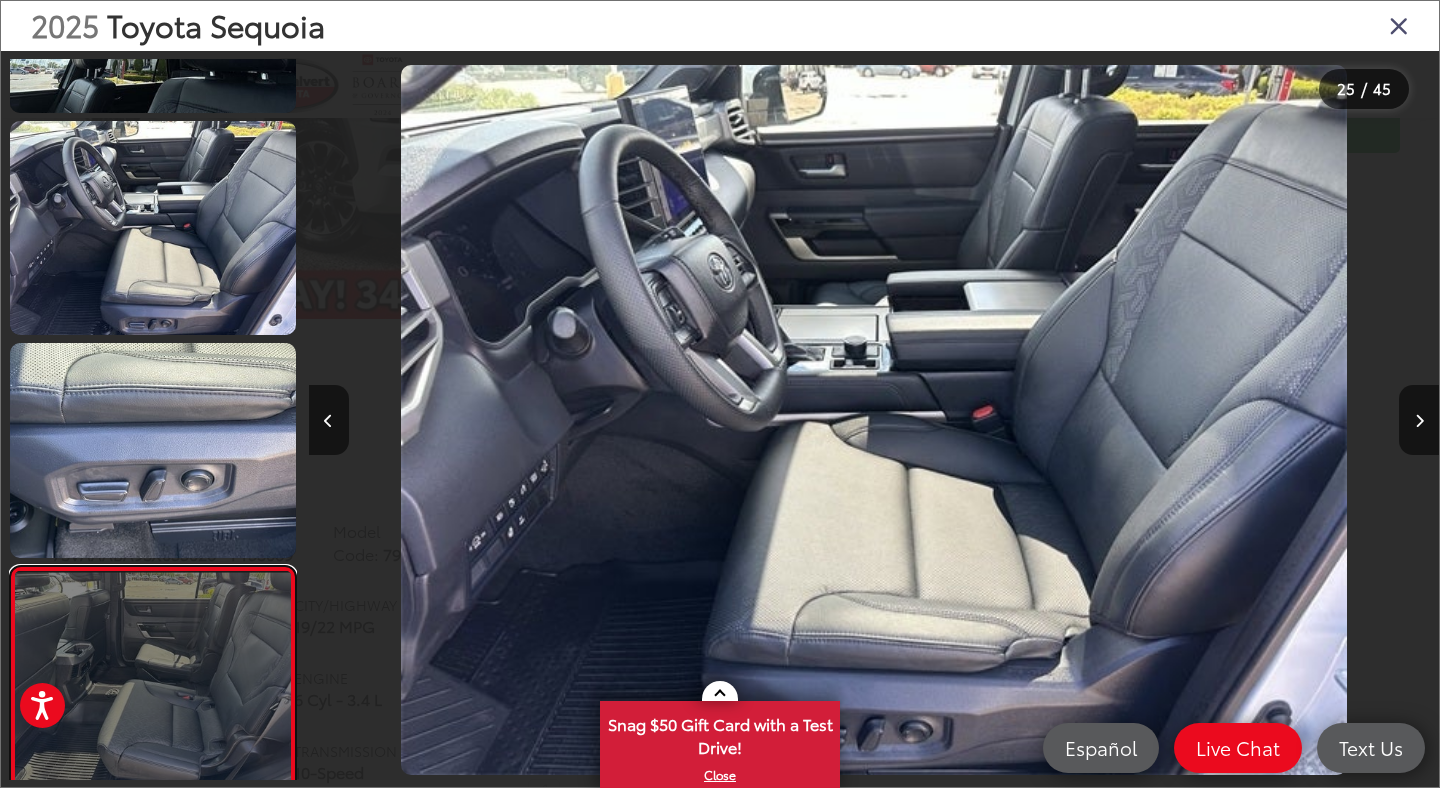 scroll, scrollTop: 0, scrollLeft: 25397, axis: horizontal 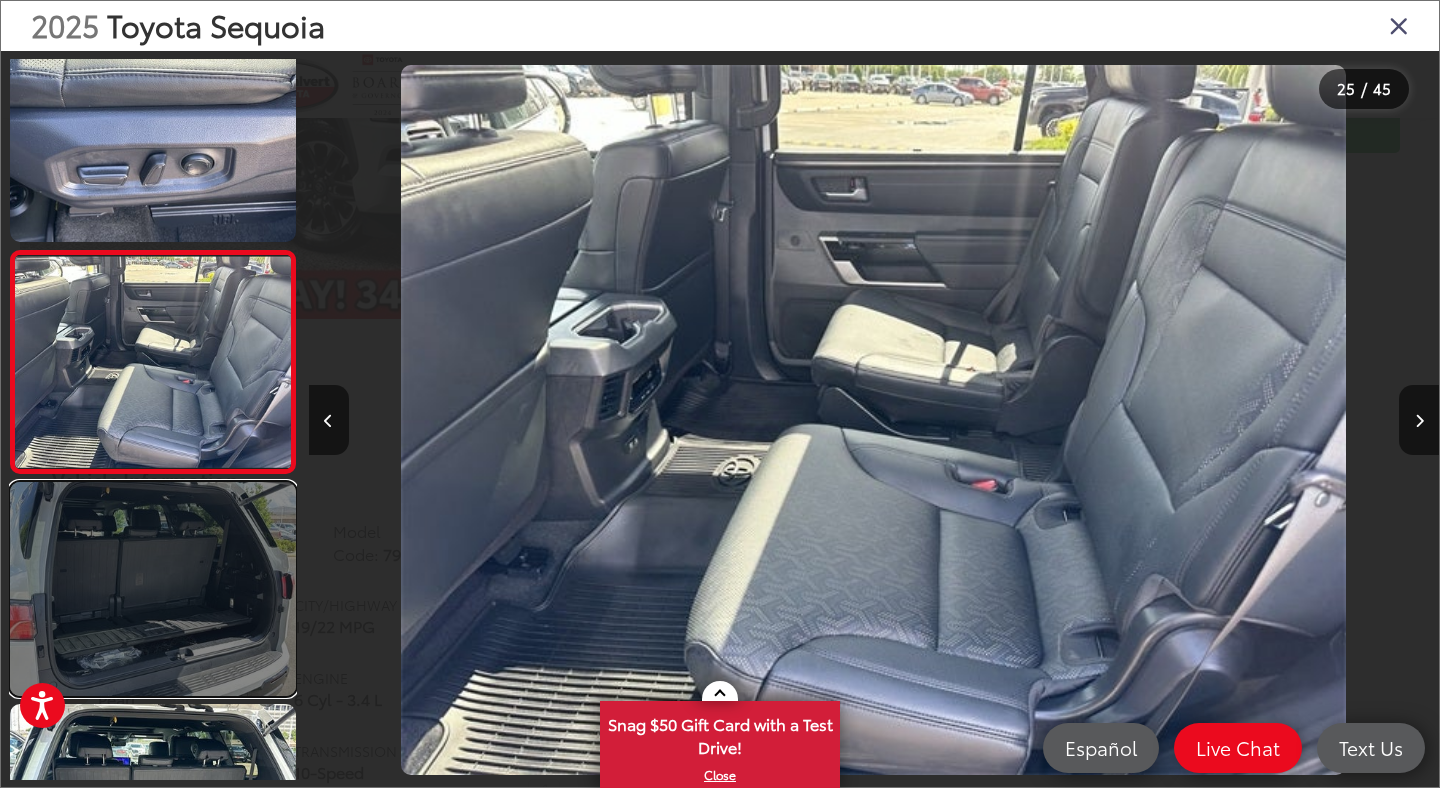 click at bounding box center [153, 589] 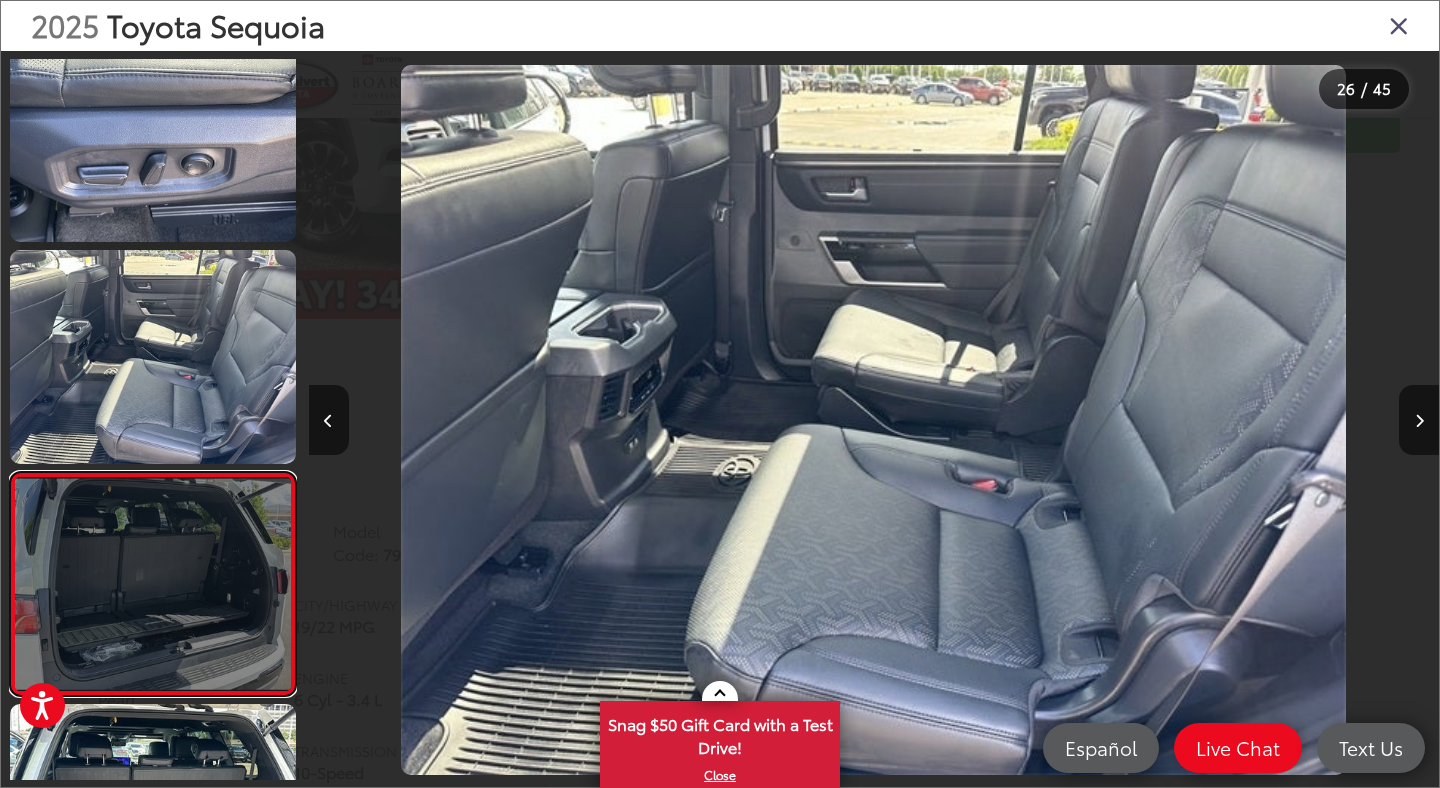 scroll, scrollTop: 0, scrollLeft: 27193, axis: horizontal 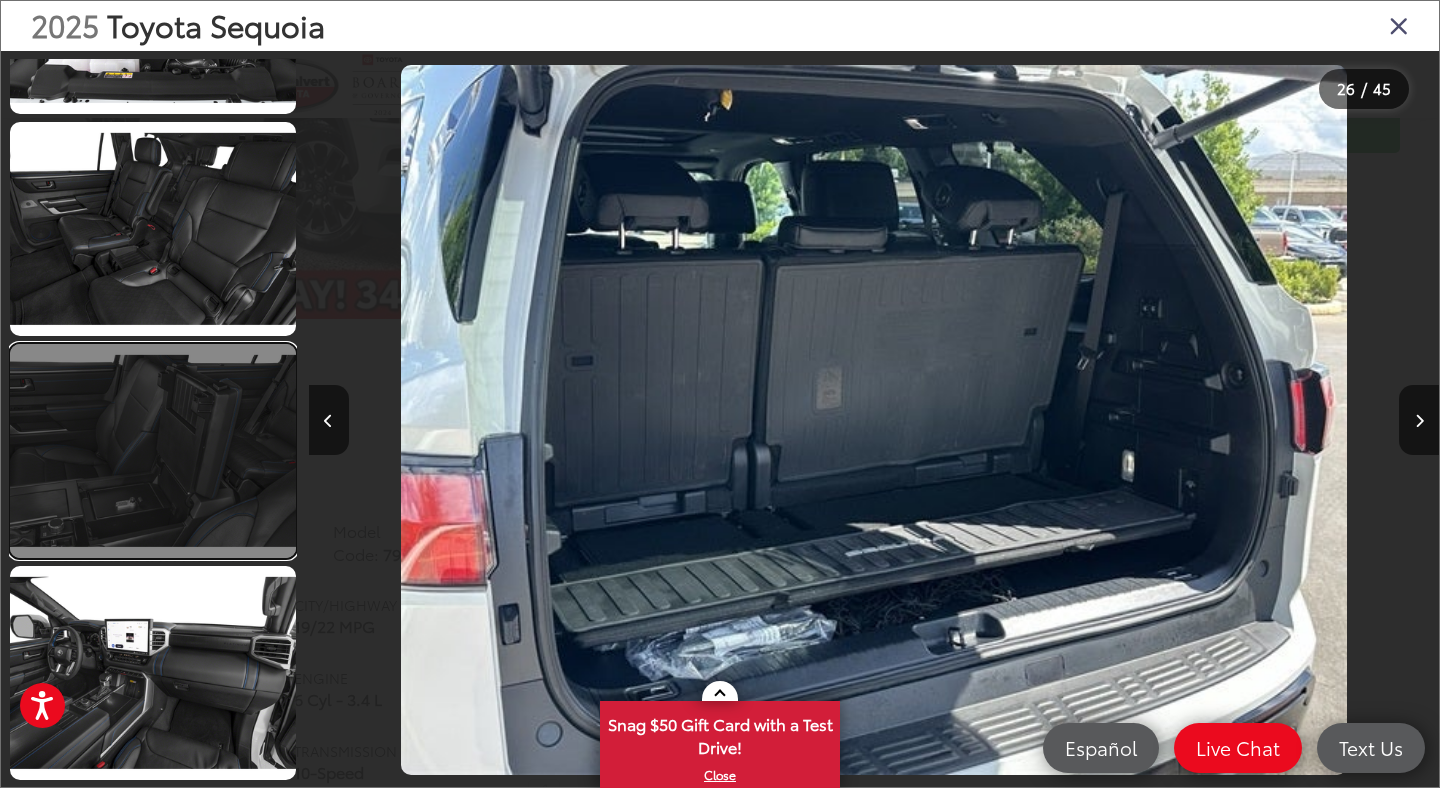 click at bounding box center [153, 451] 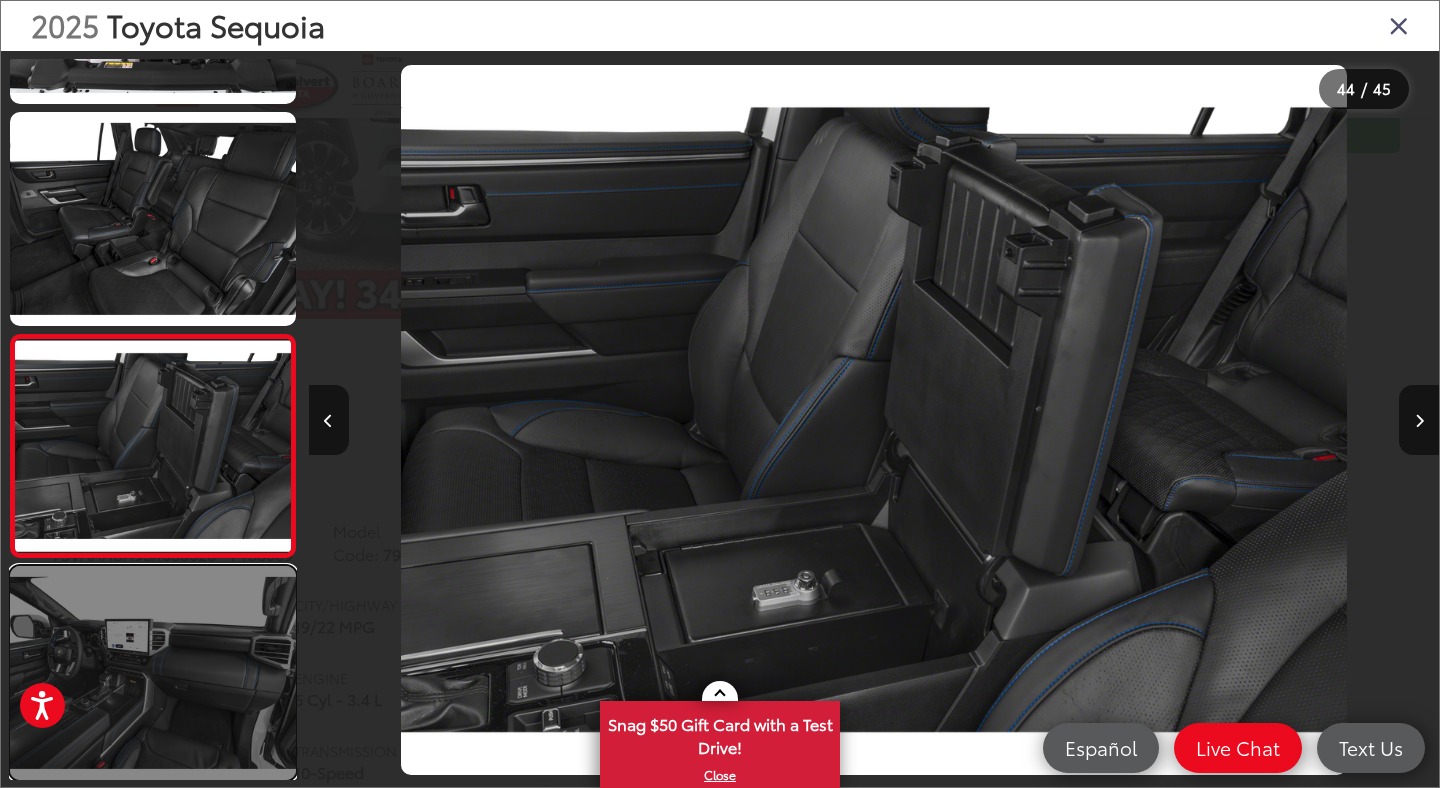 click at bounding box center [153, 673] 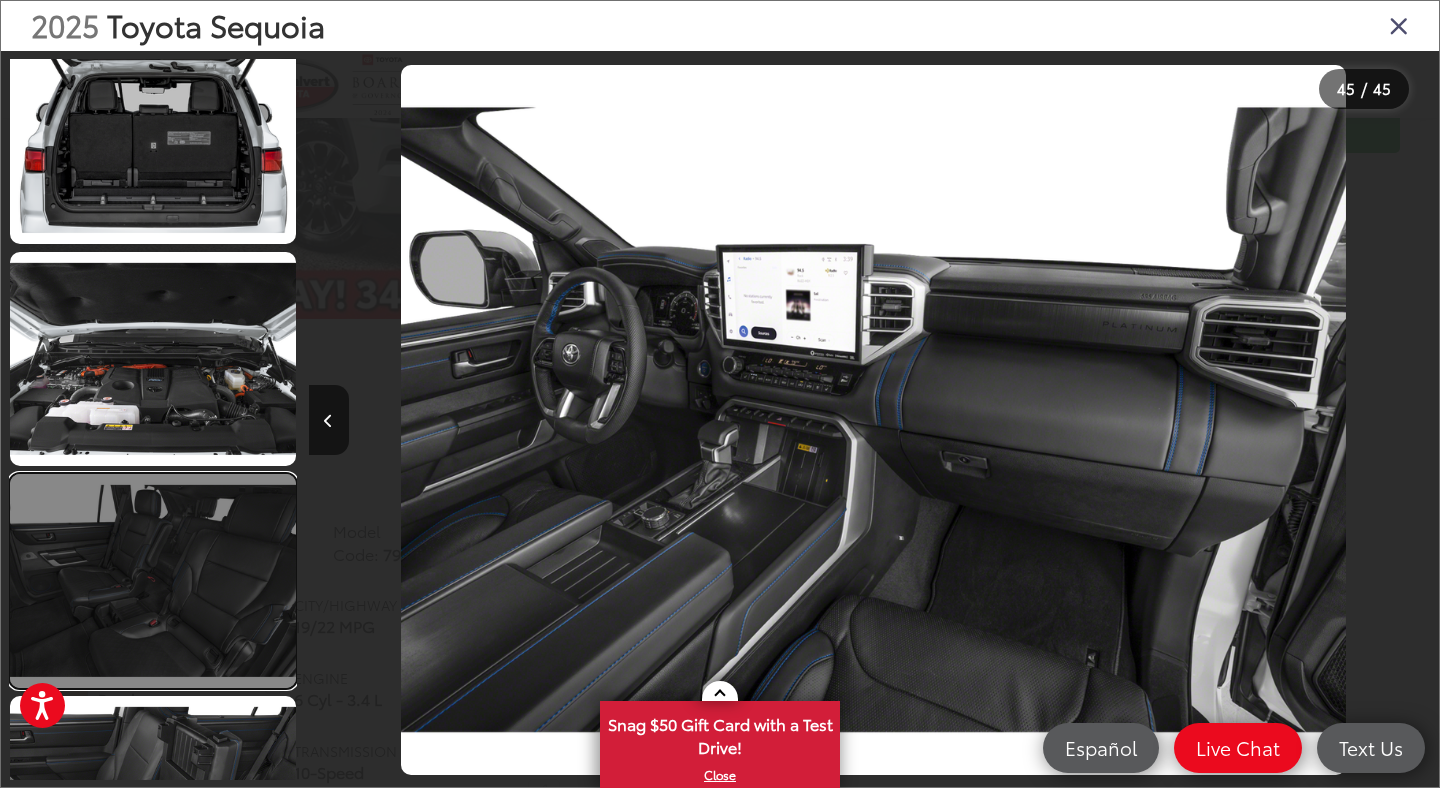 click at bounding box center [153, 581] 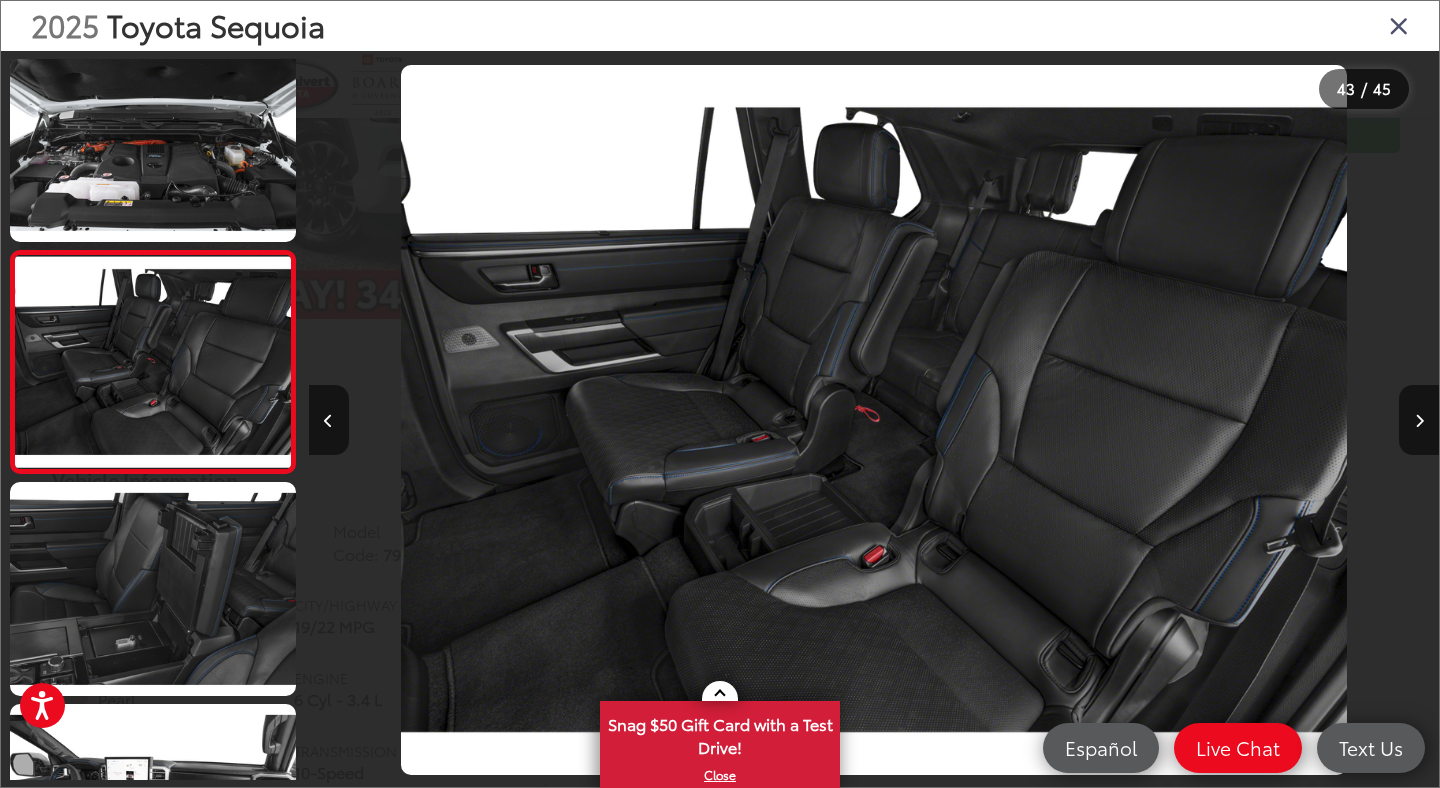 click at bounding box center [1399, 25] 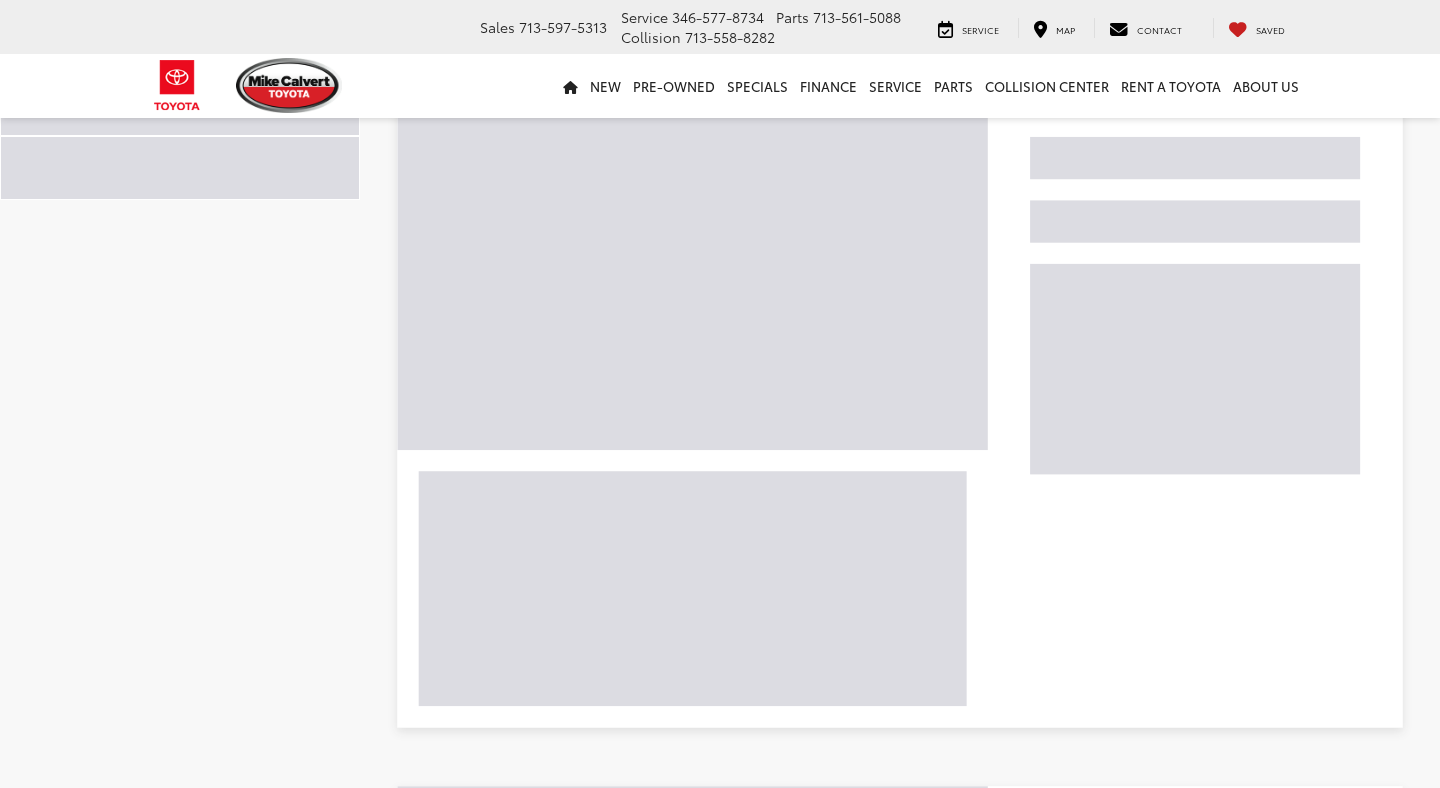 scroll, scrollTop: 1121, scrollLeft: 0, axis: vertical 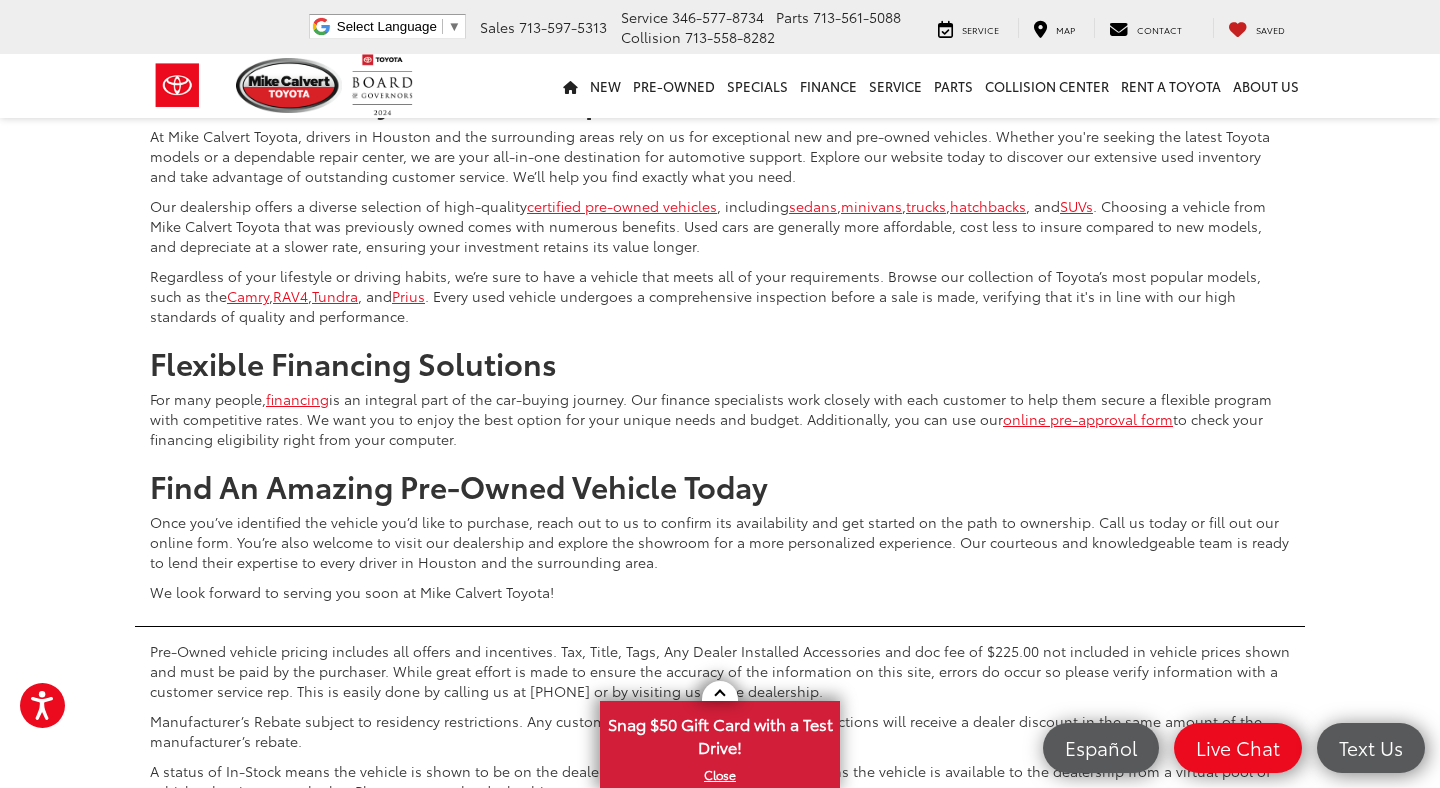 click on "4" at bounding box center [1114, 4] 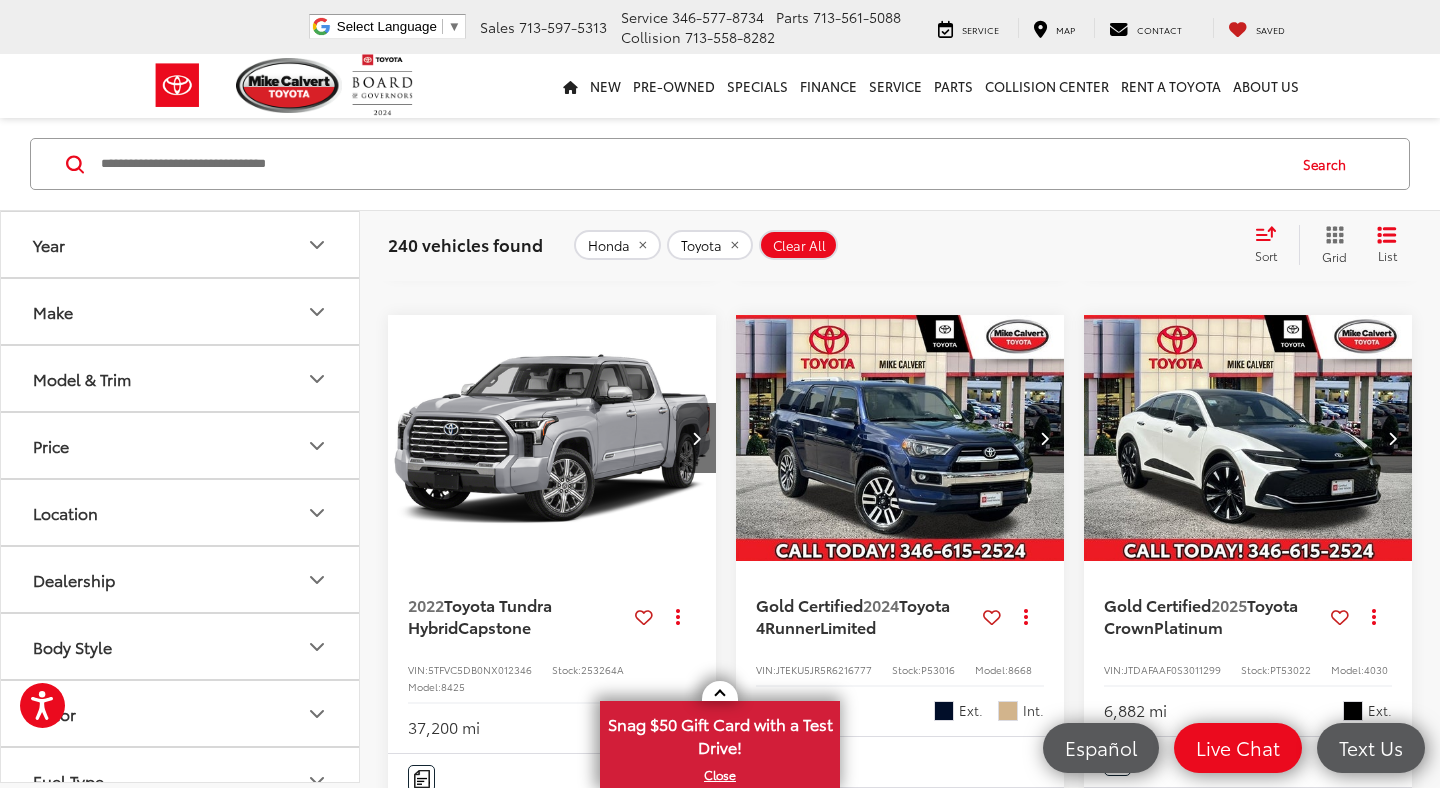 scroll, scrollTop: 1191, scrollLeft: 0, axis: vertical 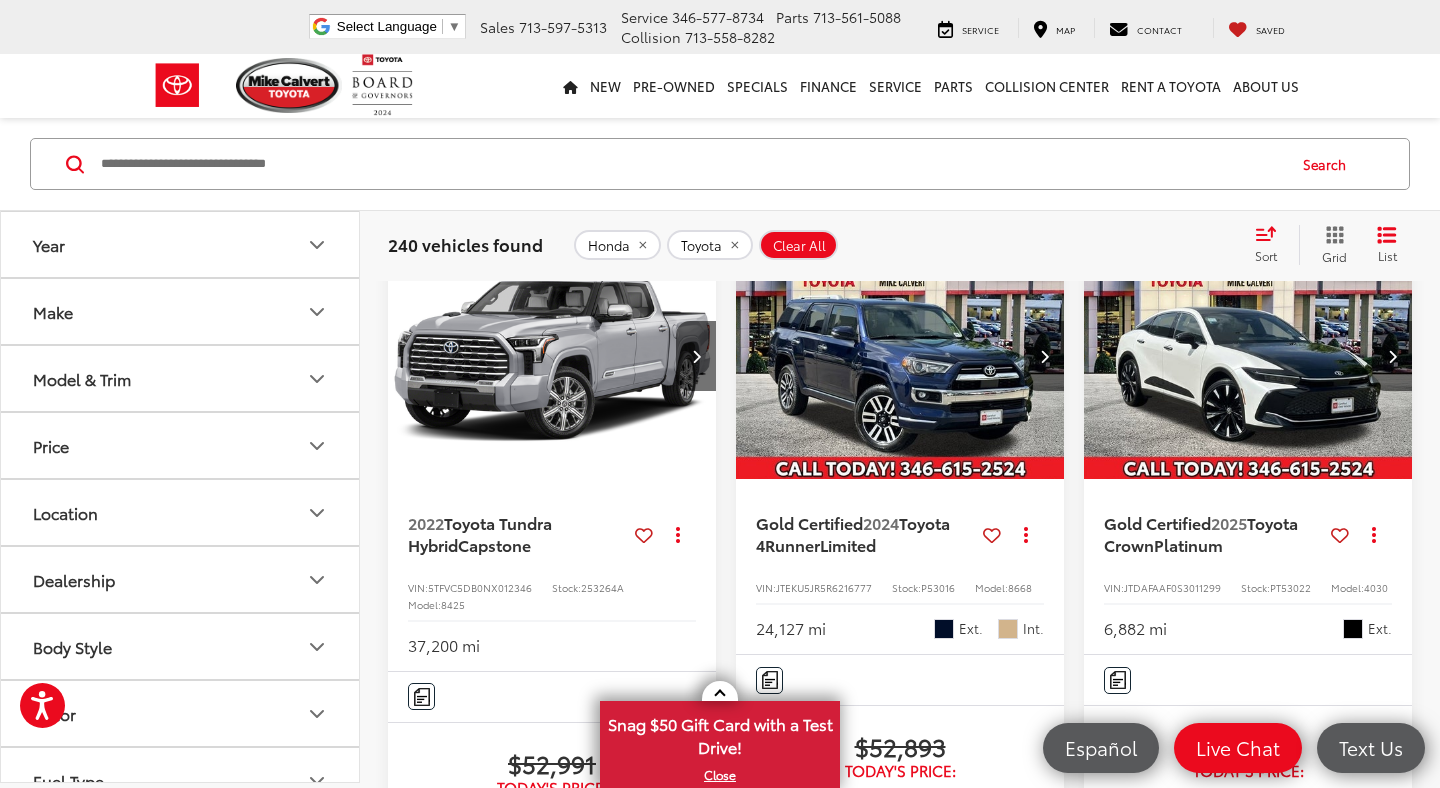 click at bounding box center [1392, 356] 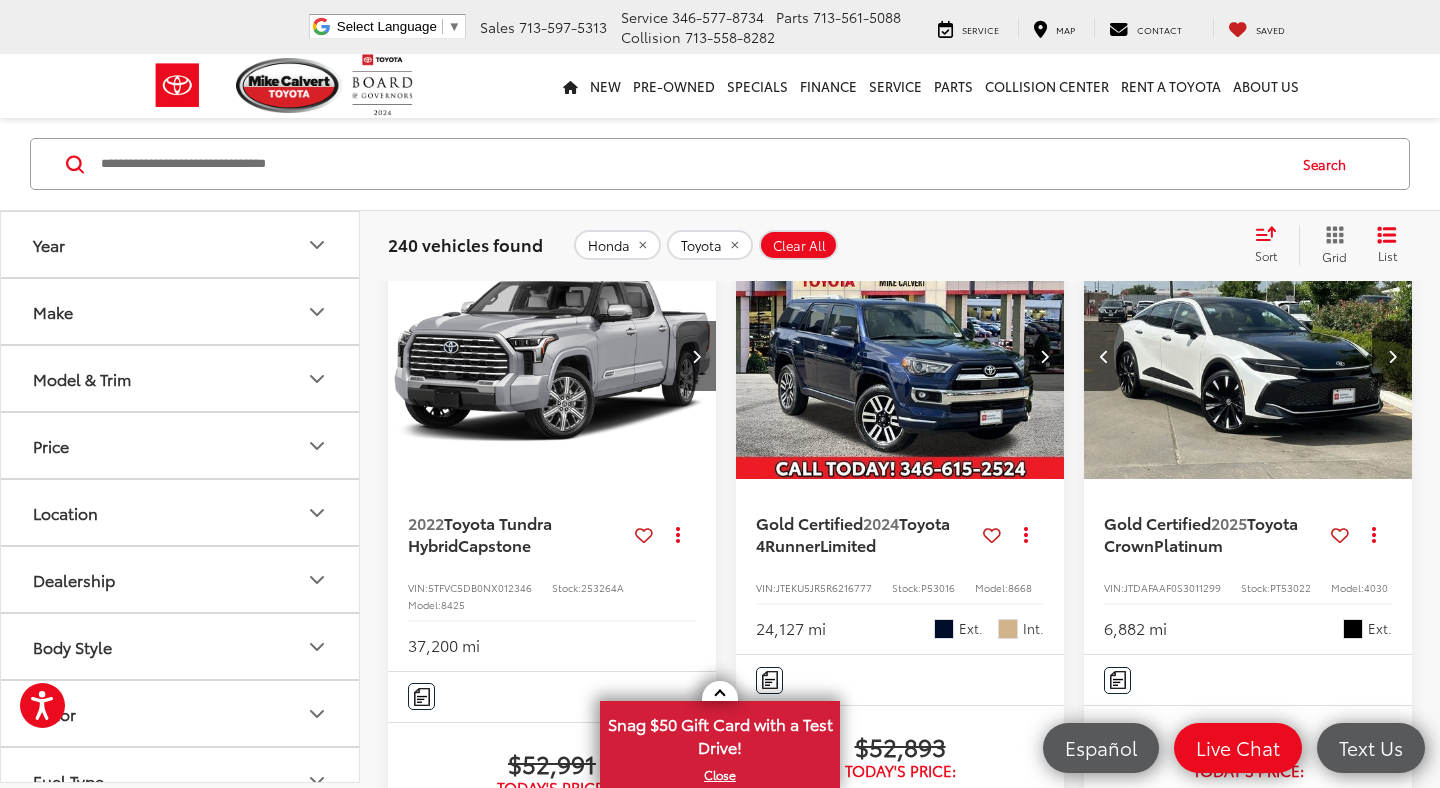 click at bounding box center [1392, 356] 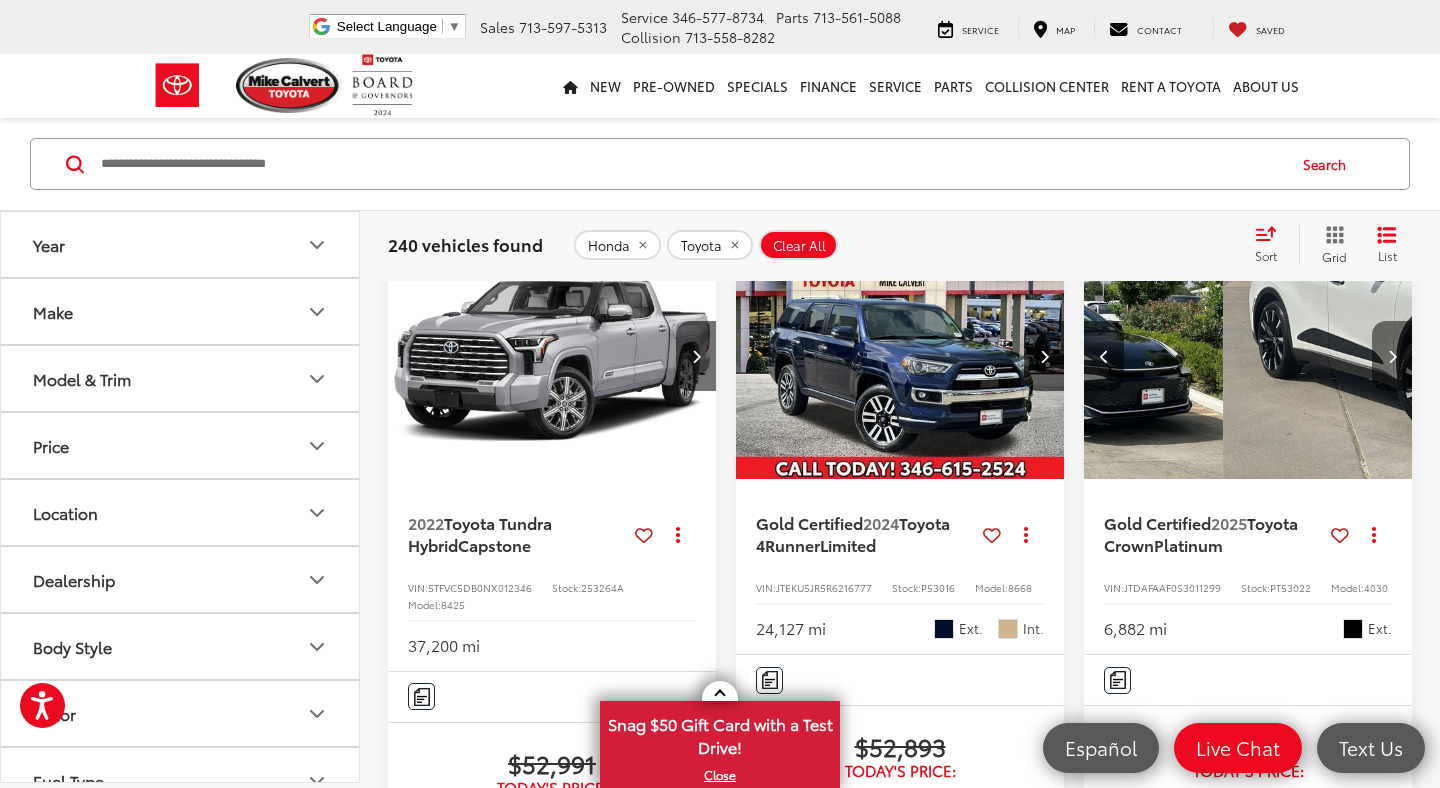 scroll, scrollTop: 0, scrollLeft: 662, axis: horizontal 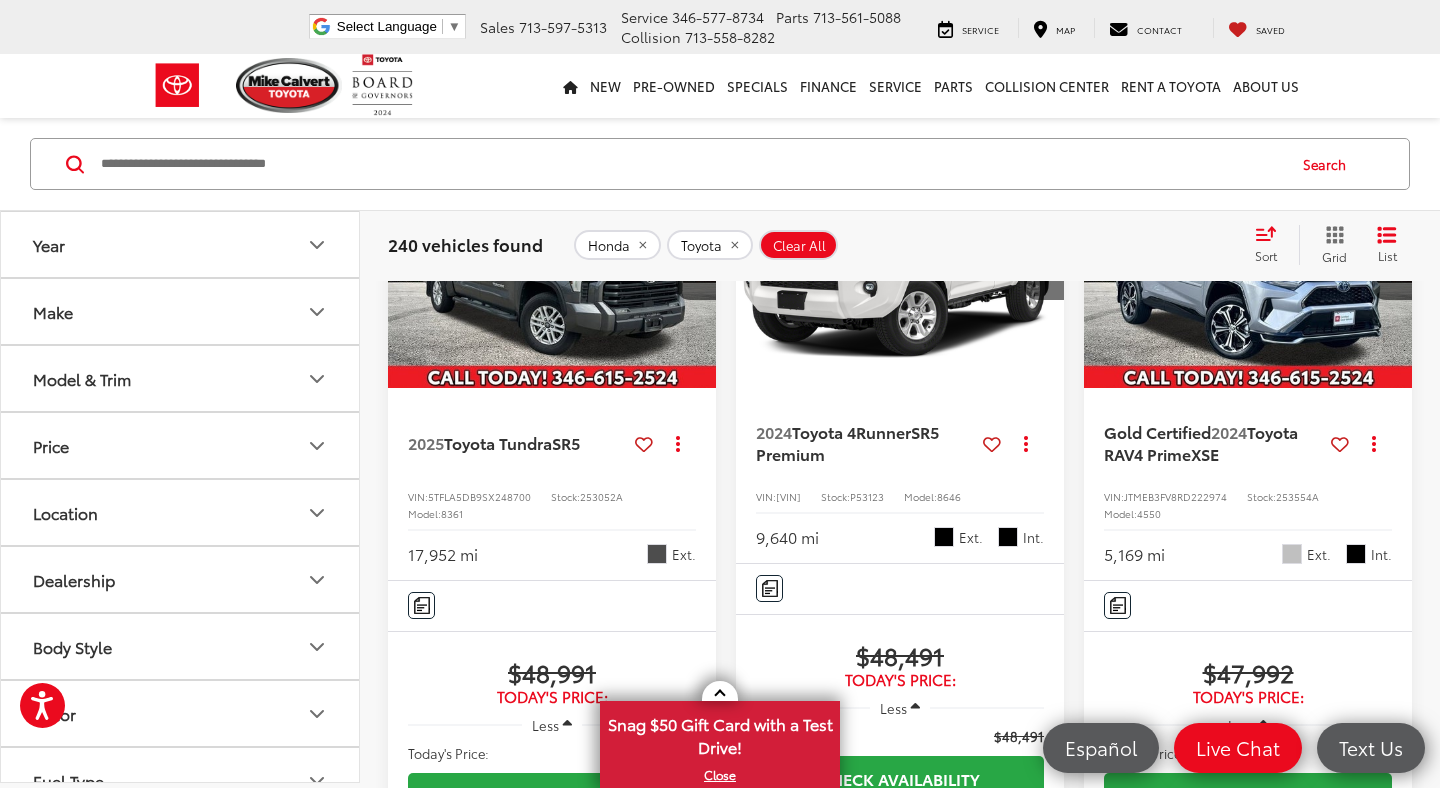 click on "Sort" at bounding box center [1266, 255] 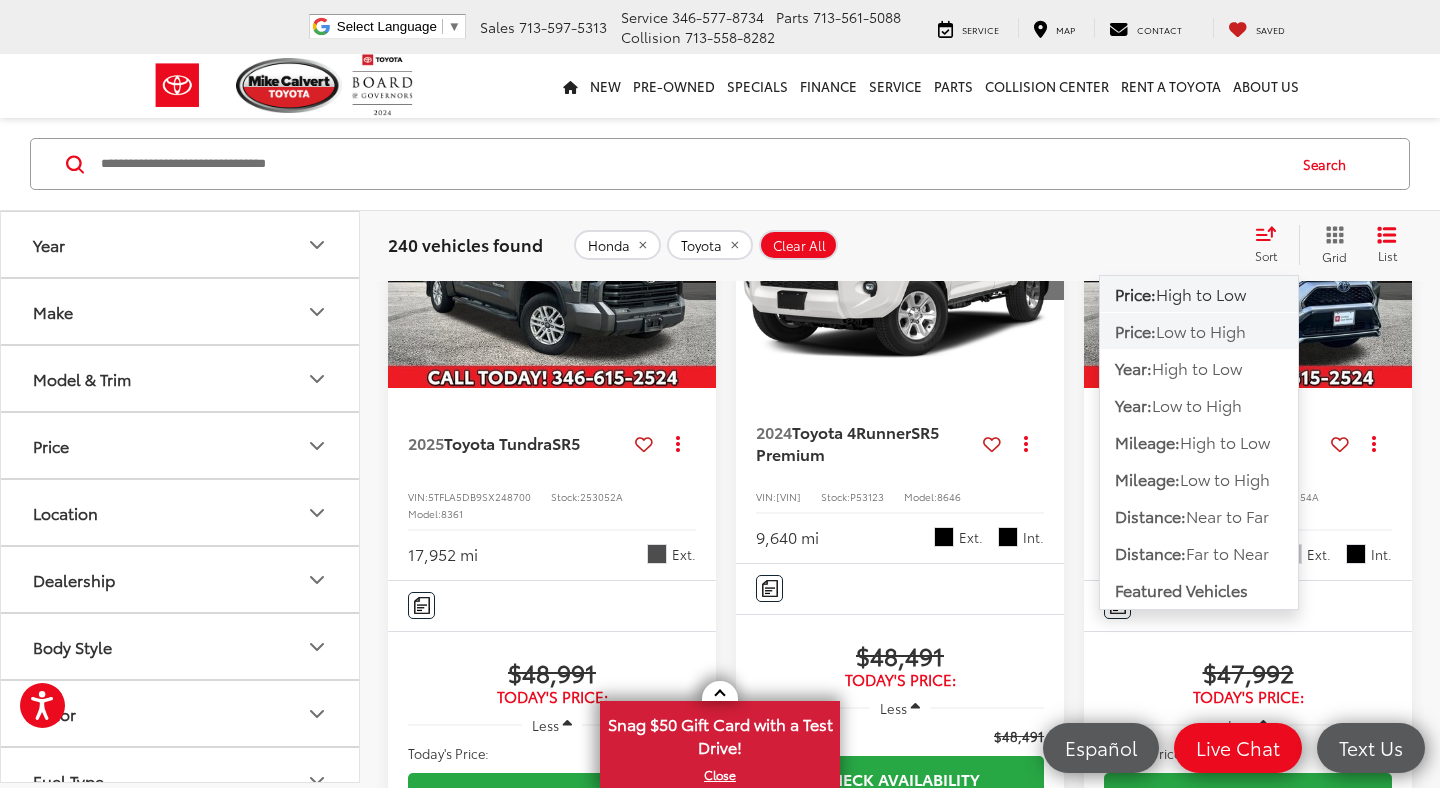 click on "Low to High" at bounding box center [1201, 330] 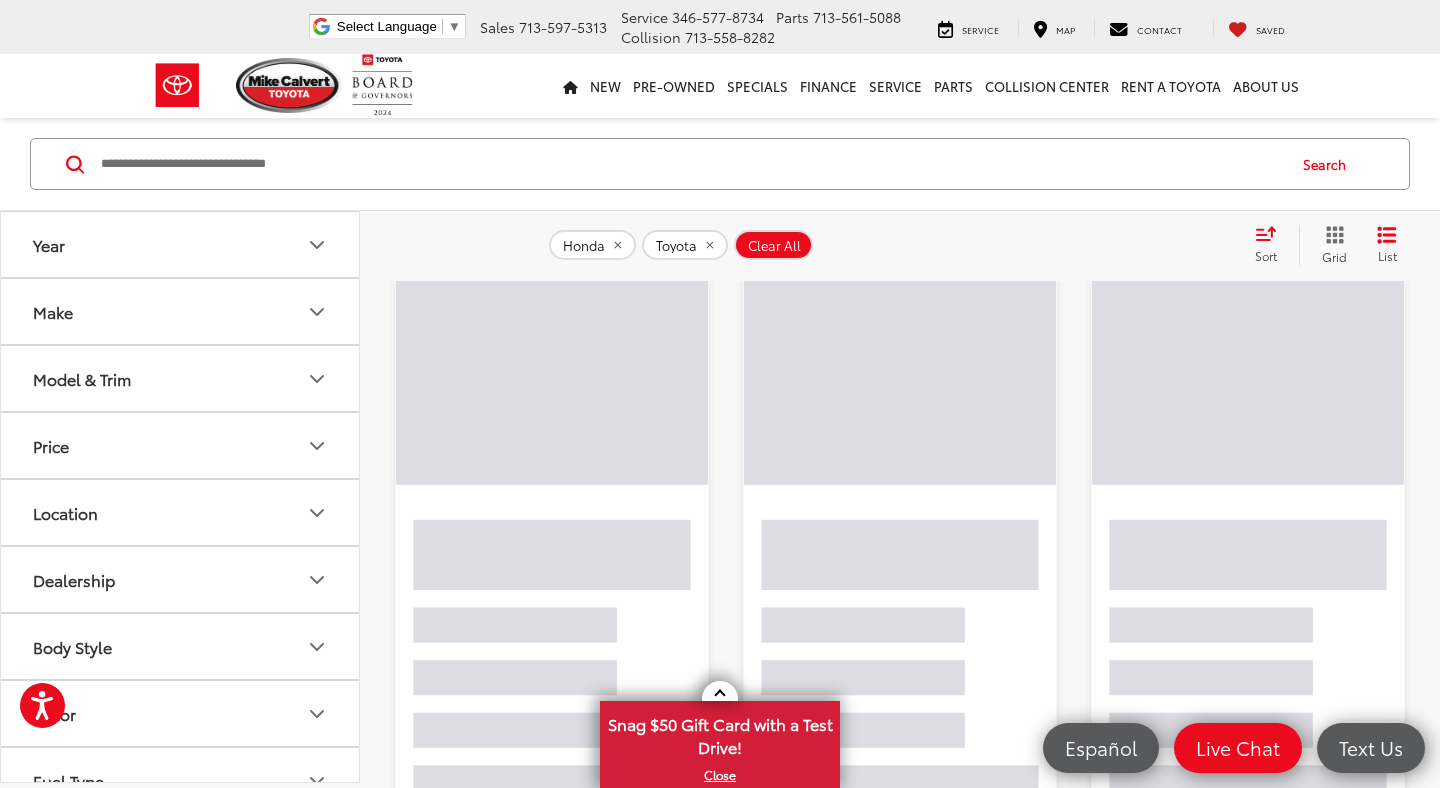 scroll, scrollTop: 129, scrollLeft: 0, axis: vertical 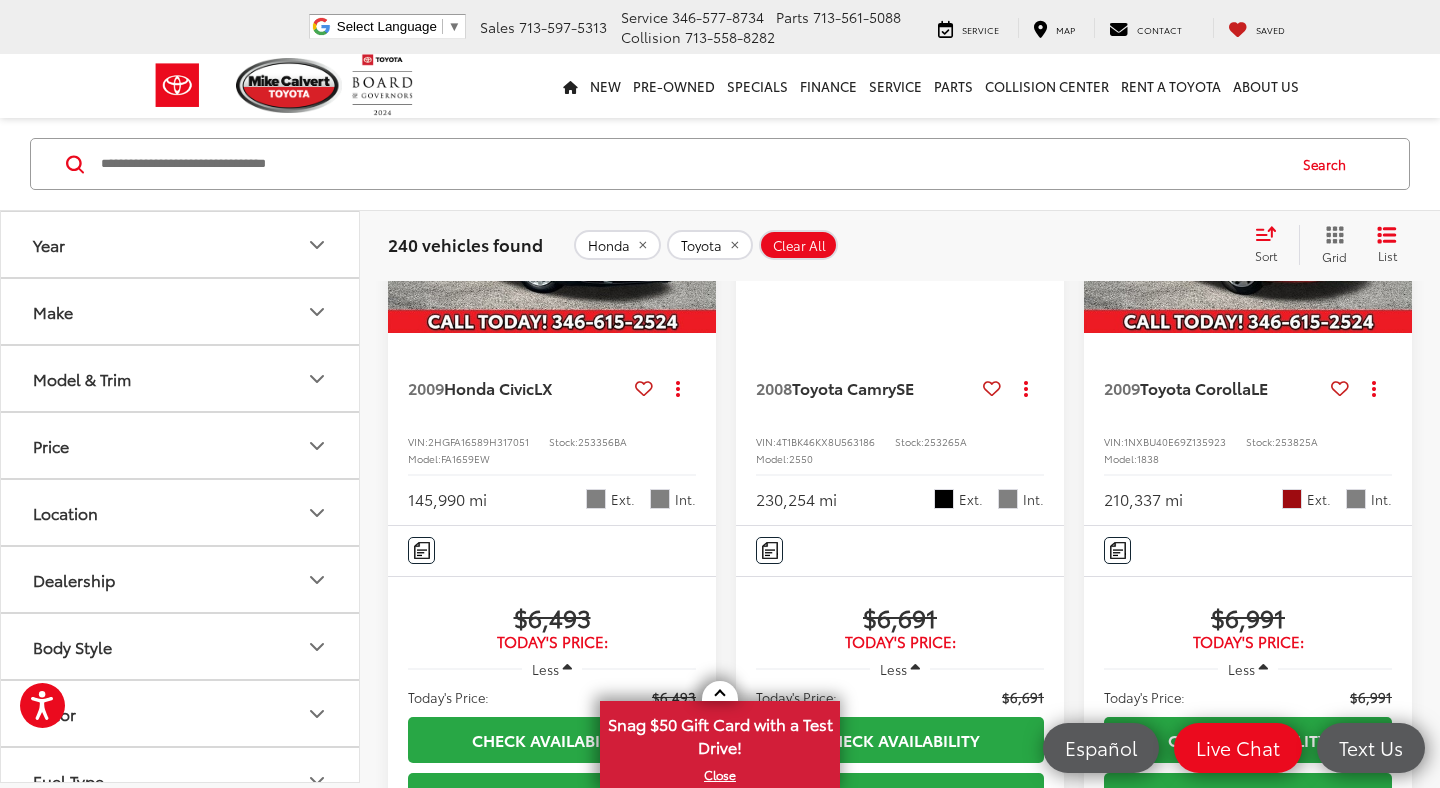 click on "Year" at bounding box center (181, 244) 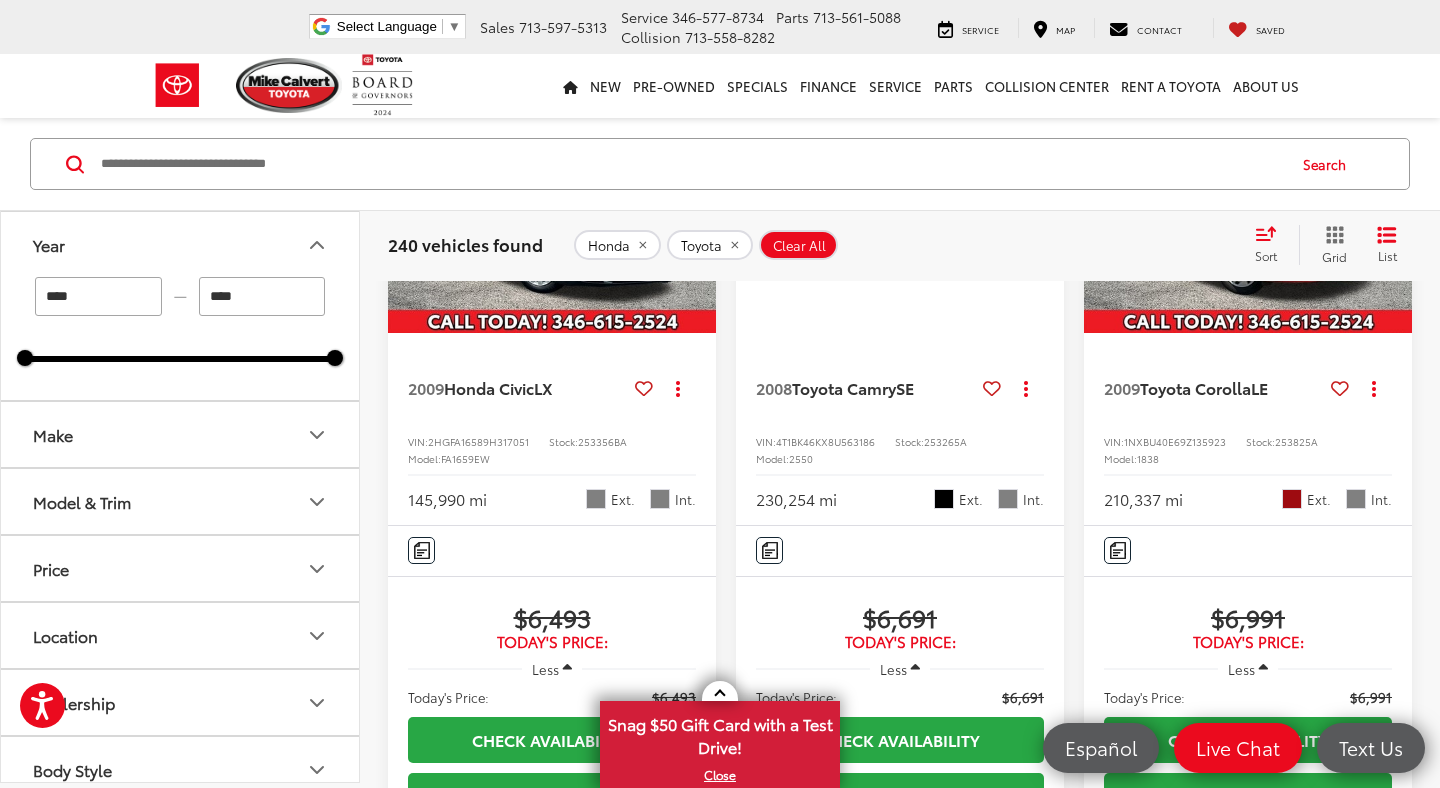 click on "****" at bounding box center [98, 296] 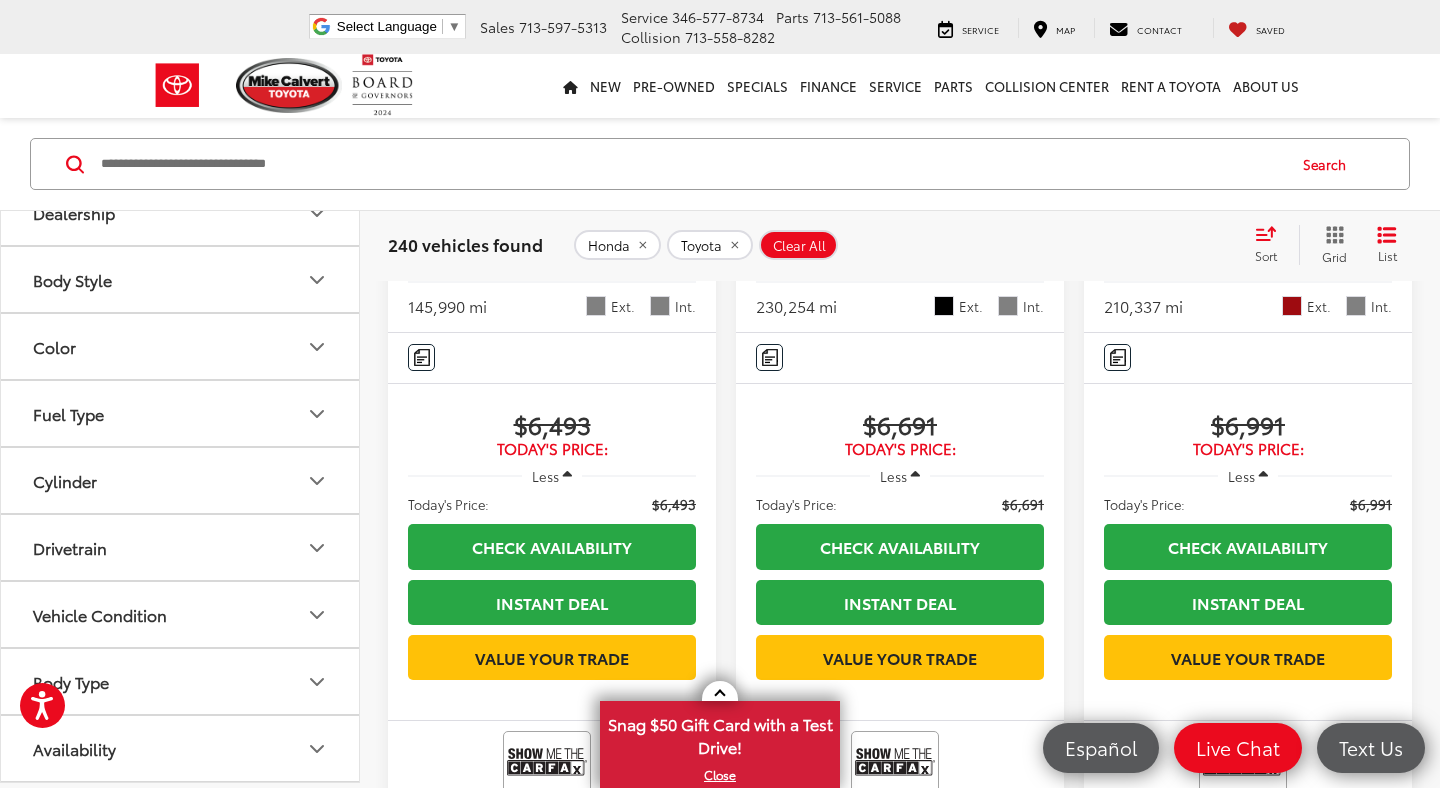 scroll, scrollTop: 810, scrollLeft: 0, axis: vertical 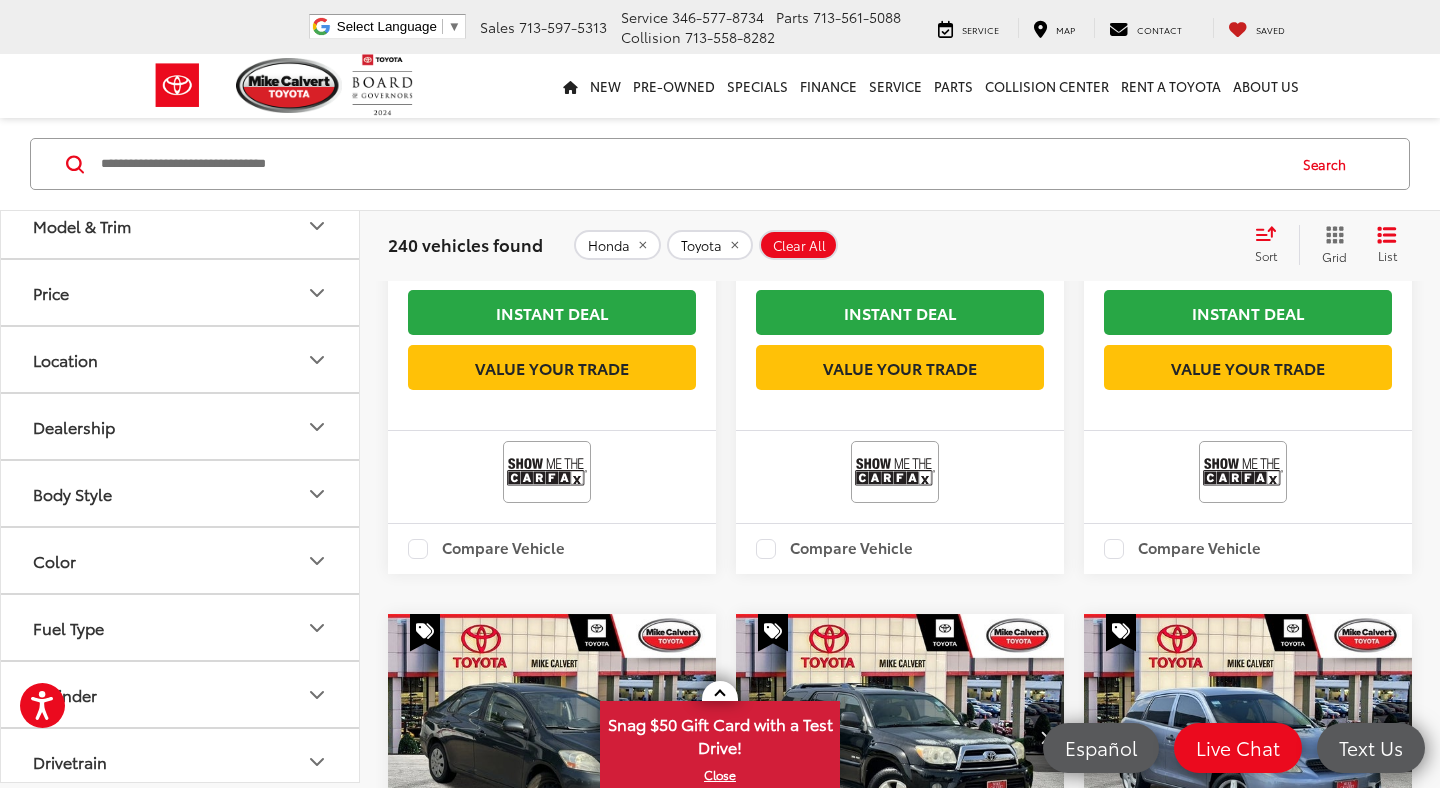 type on "****" 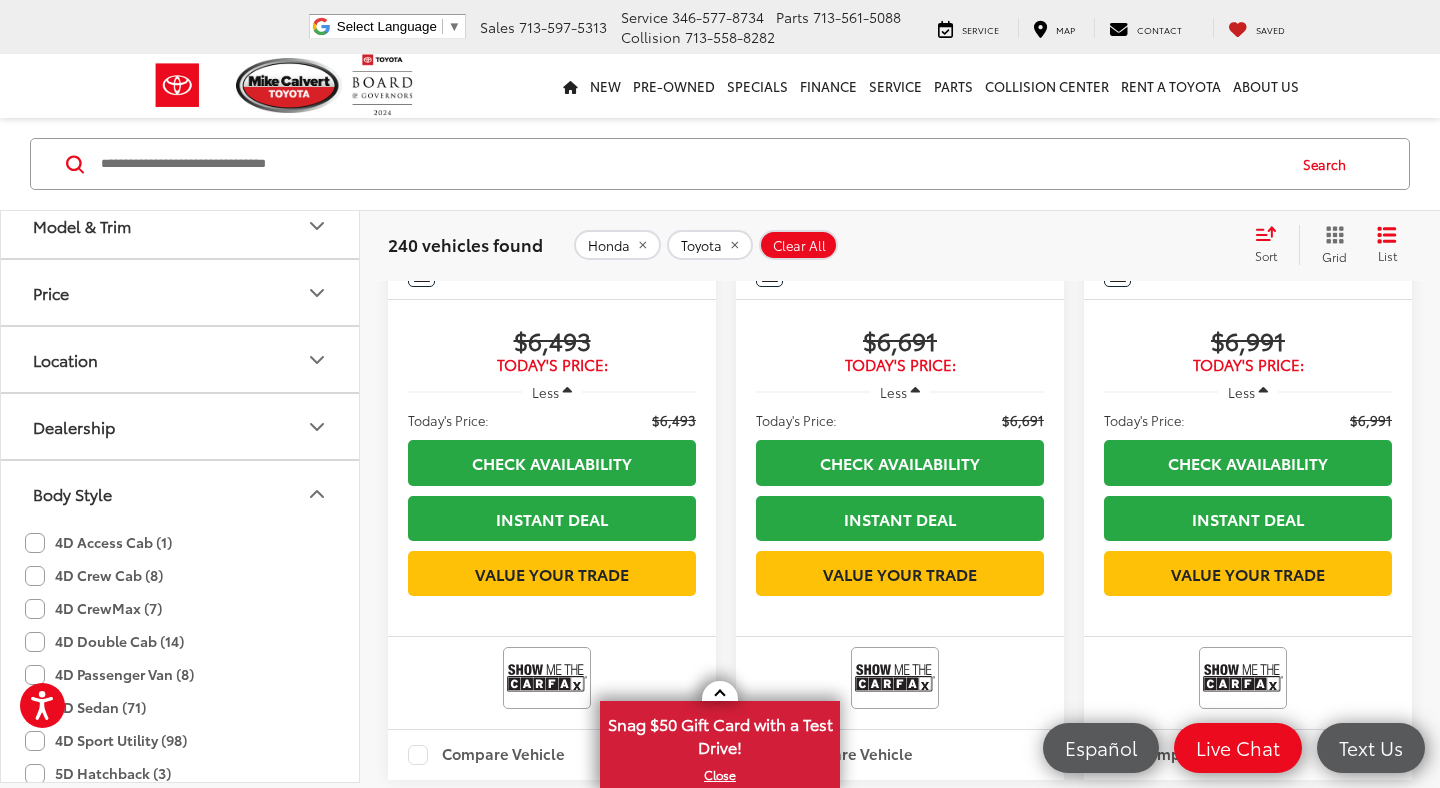 scroll, scrollTop: 330, scrollLeft: 0, axis: vertical 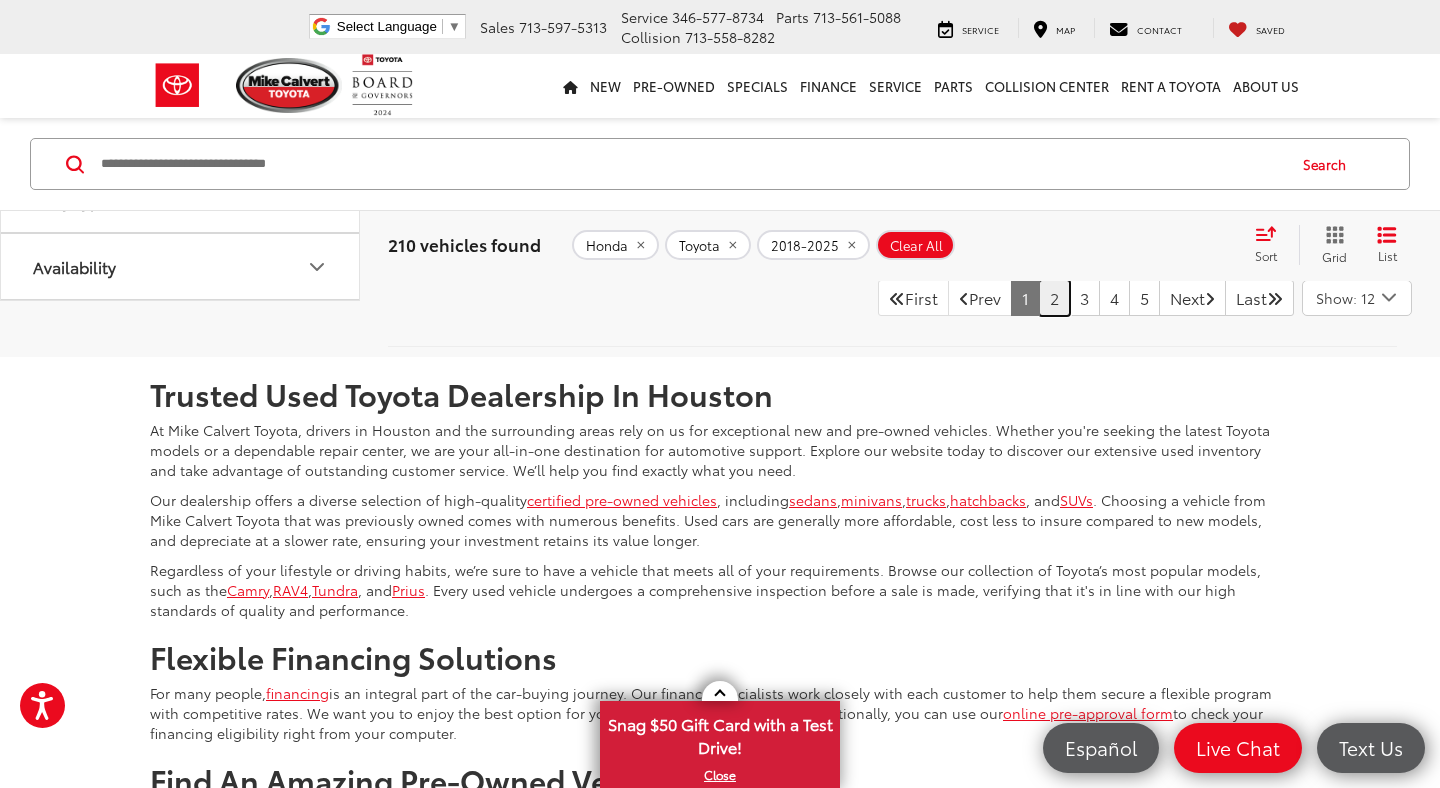 click on "2" at bounding box center [1054, 298] 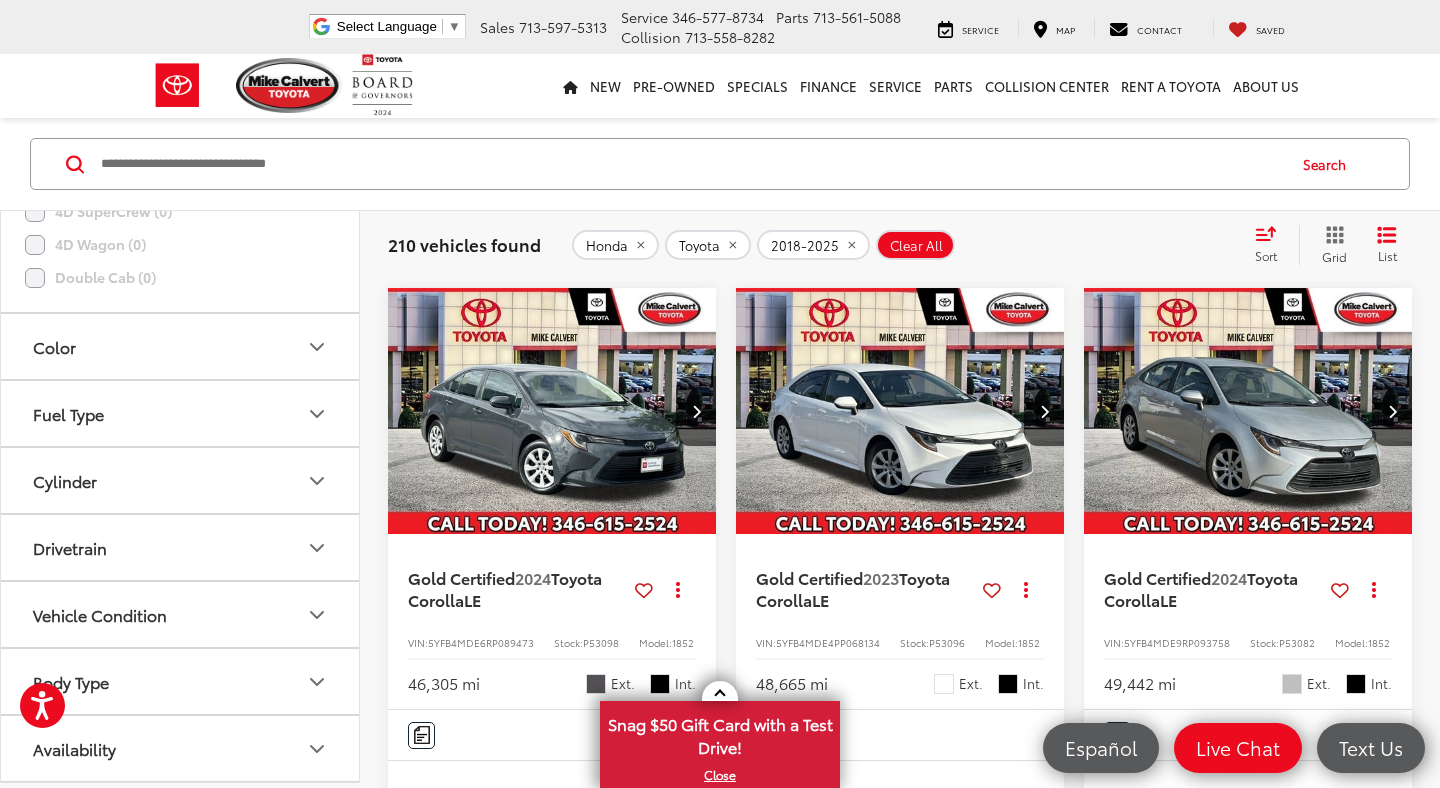 scroll, scrollTop: 1194, scrollLeft: 0, axis: vertical 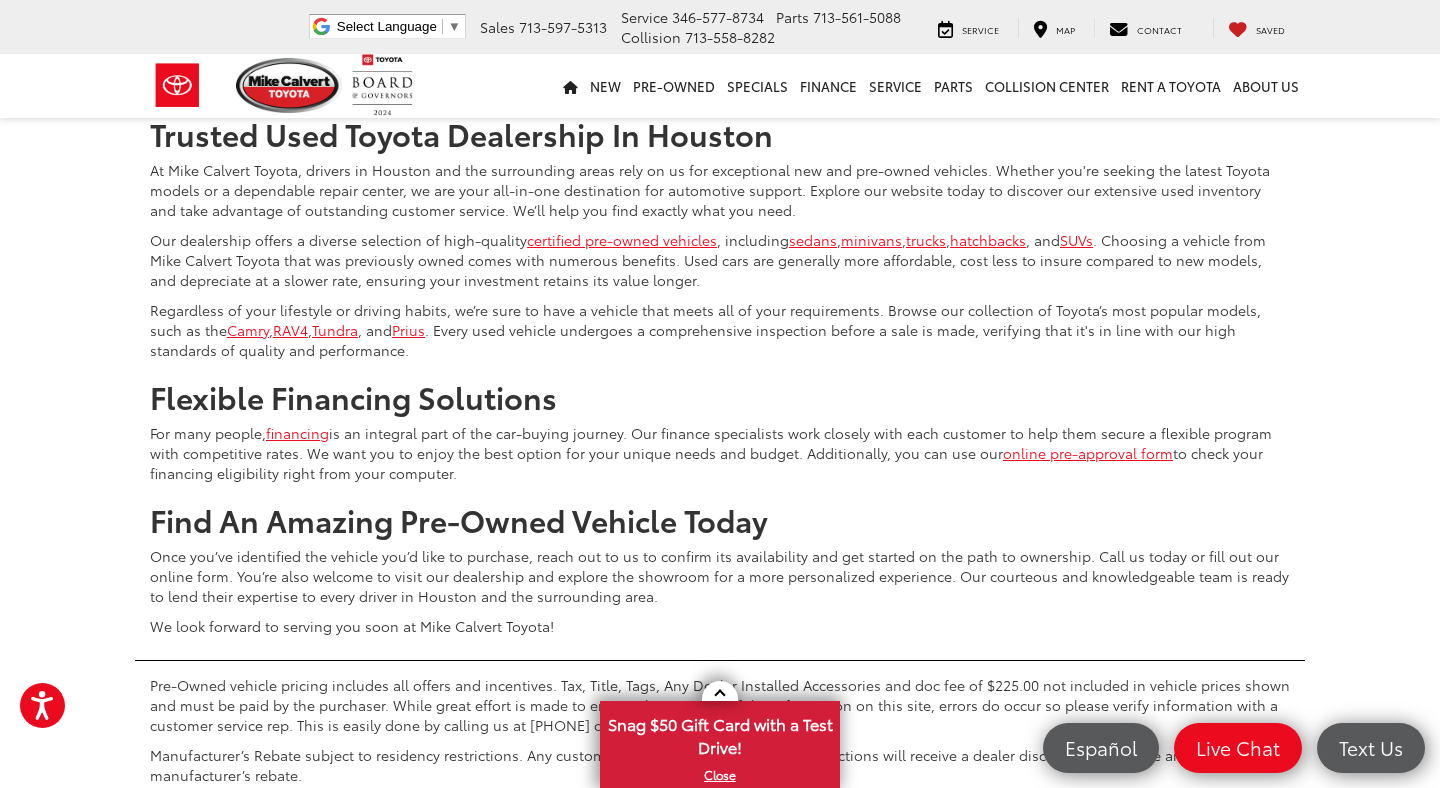 click on "3" at bounding box center [1084, 38] 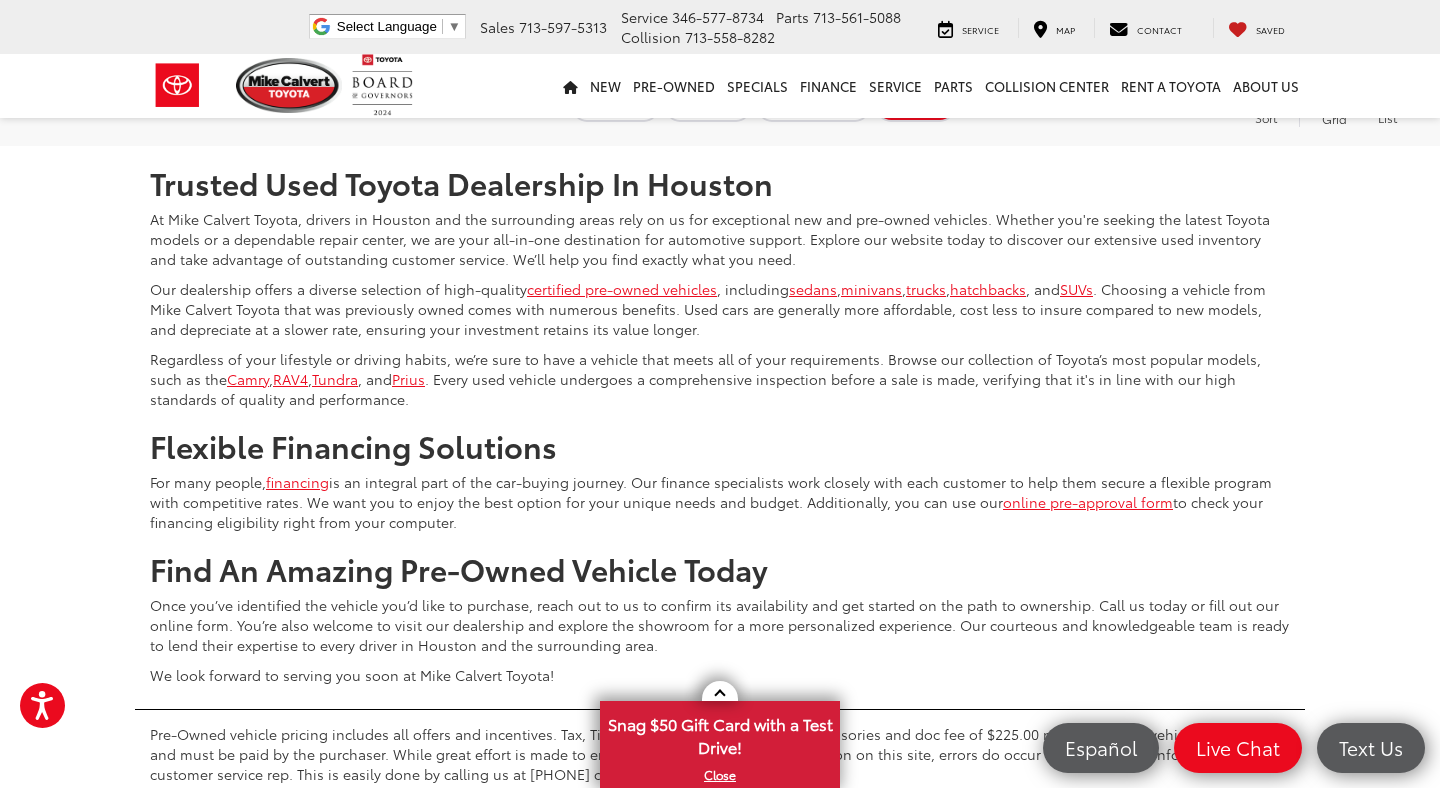 scroll, scrollTop: 4456, scrollLeft: 0, axis: vertical 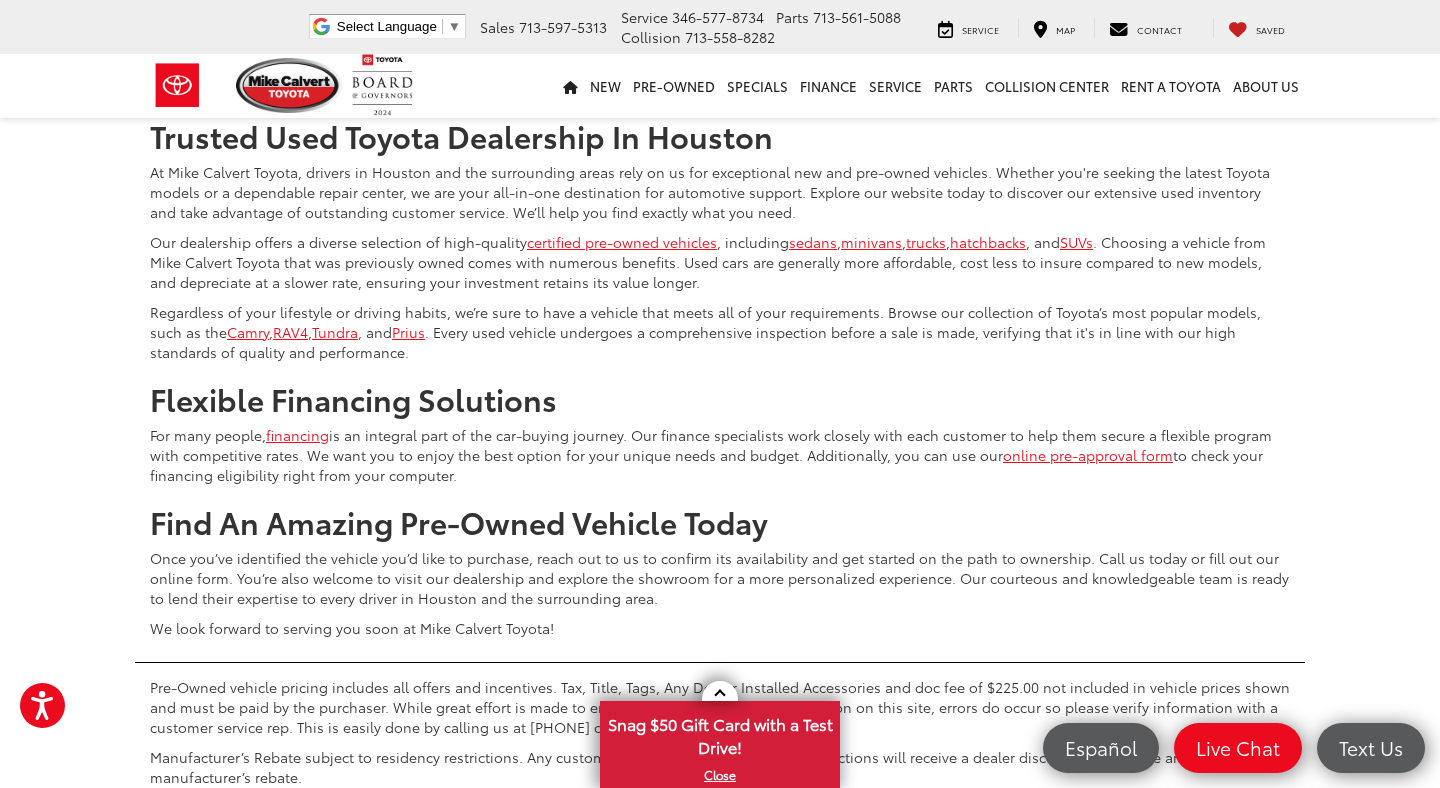 click on "4" at bounding box center [1114, 40] 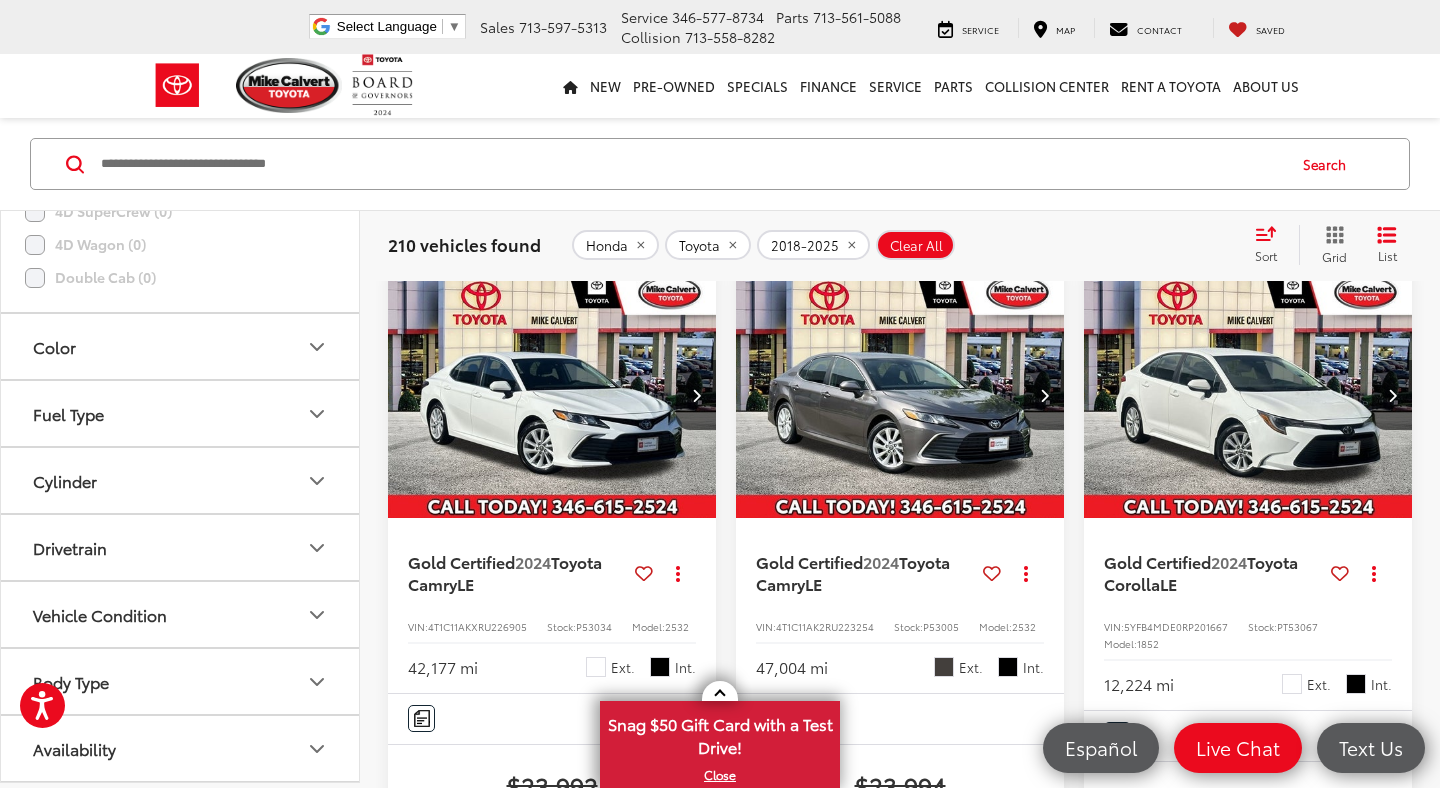 scroll, scrollTop: 146, scrollLeft: 0, axis: vertical 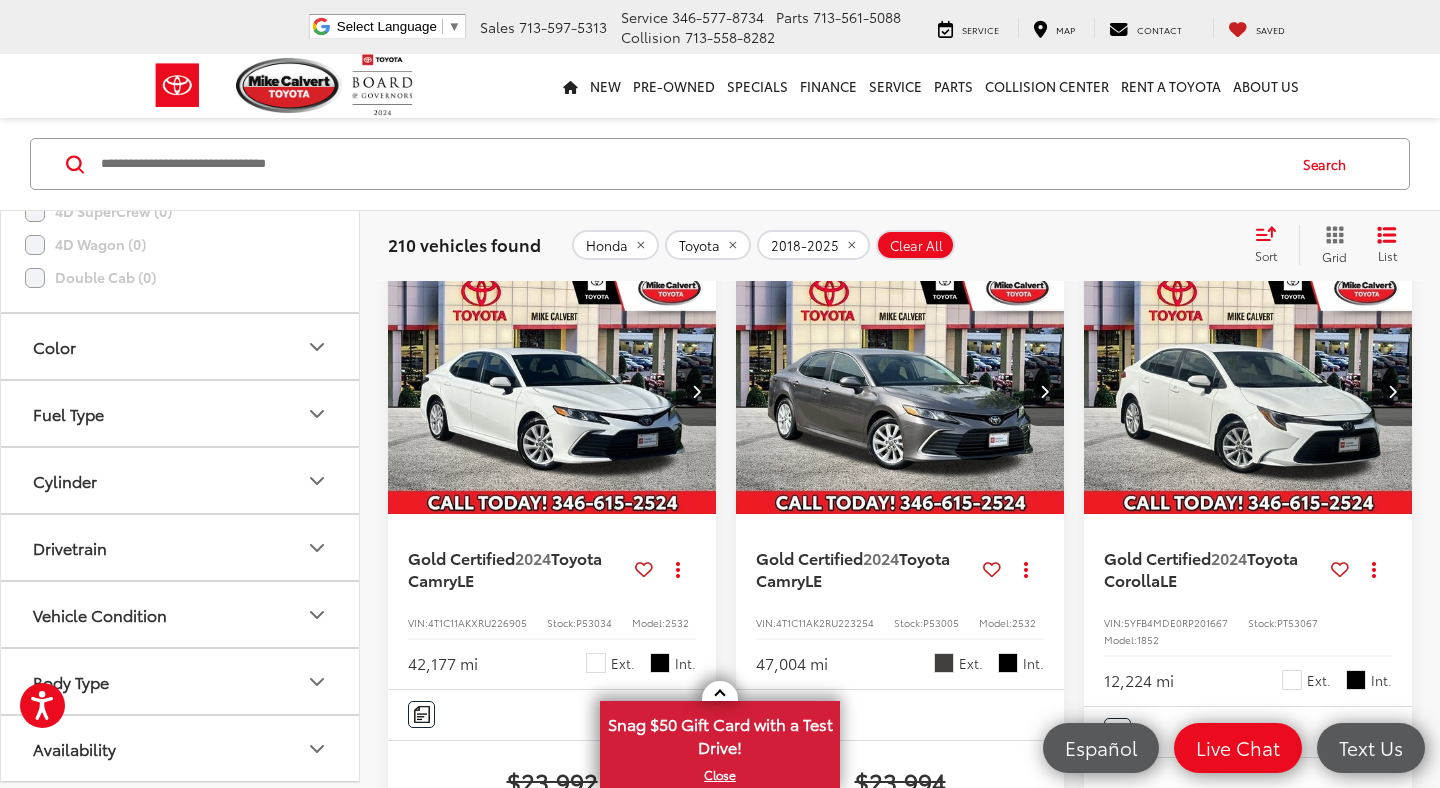 click at bounding box center [1392, 391] 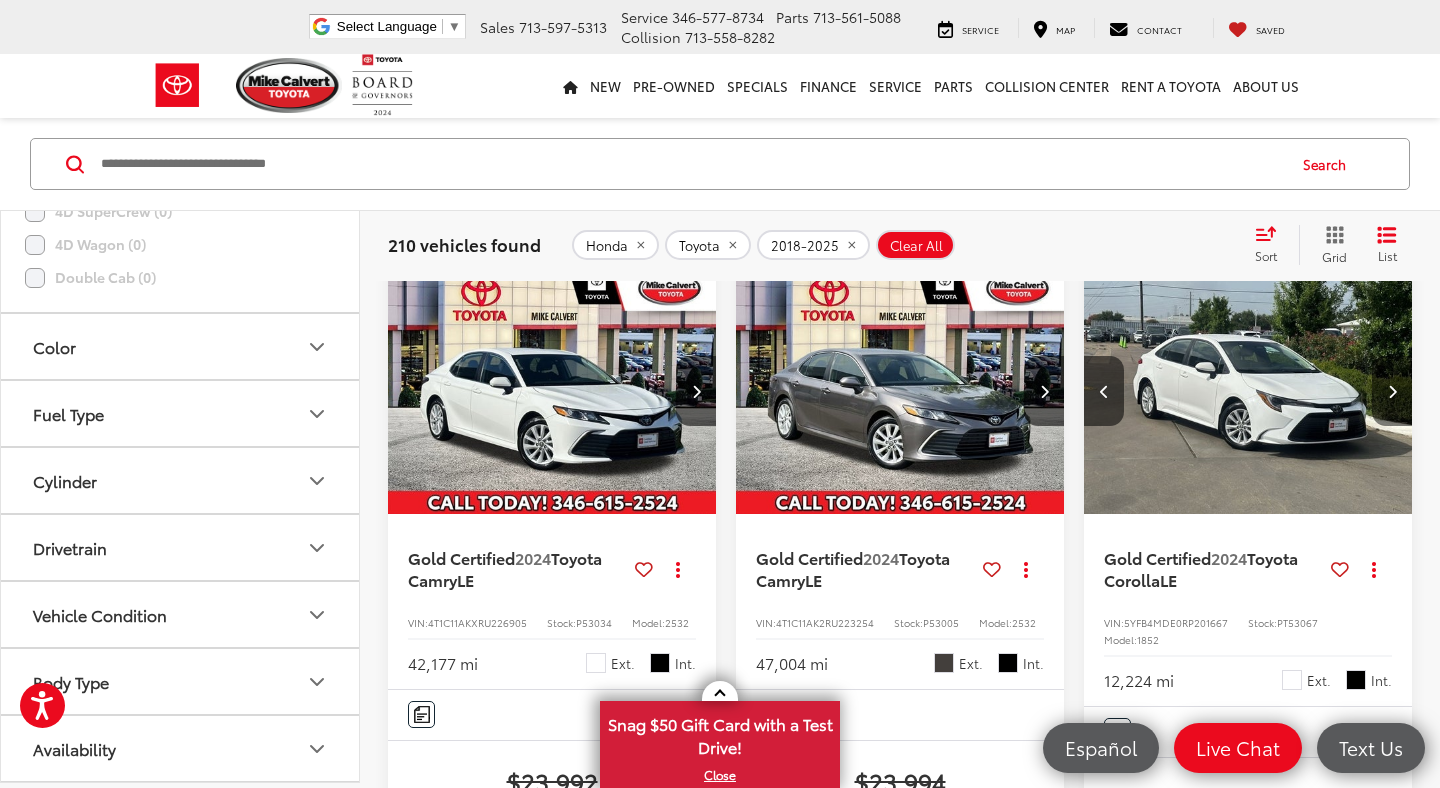 click at bounding box center (1392, 391) 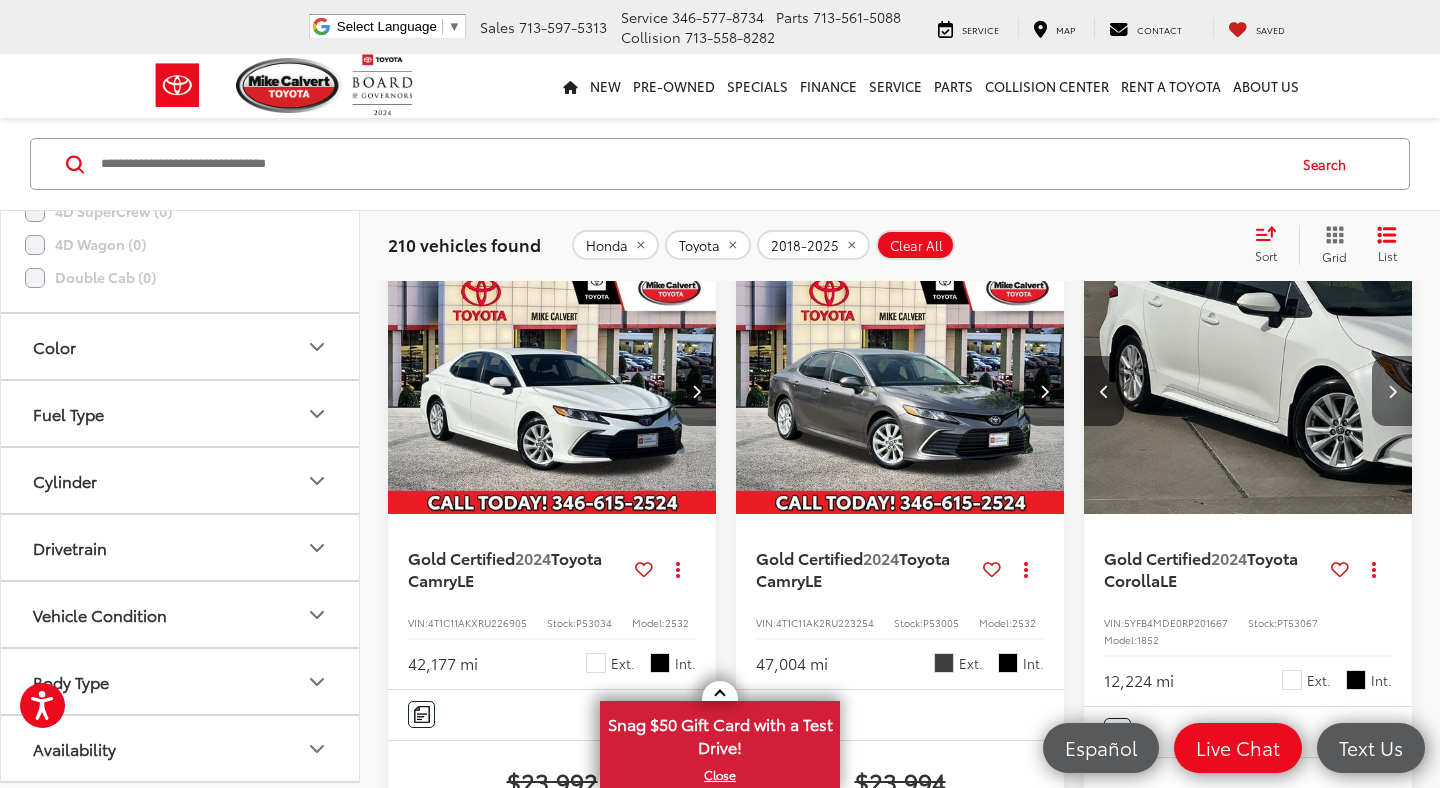 click at bounding box center [1392, 391] 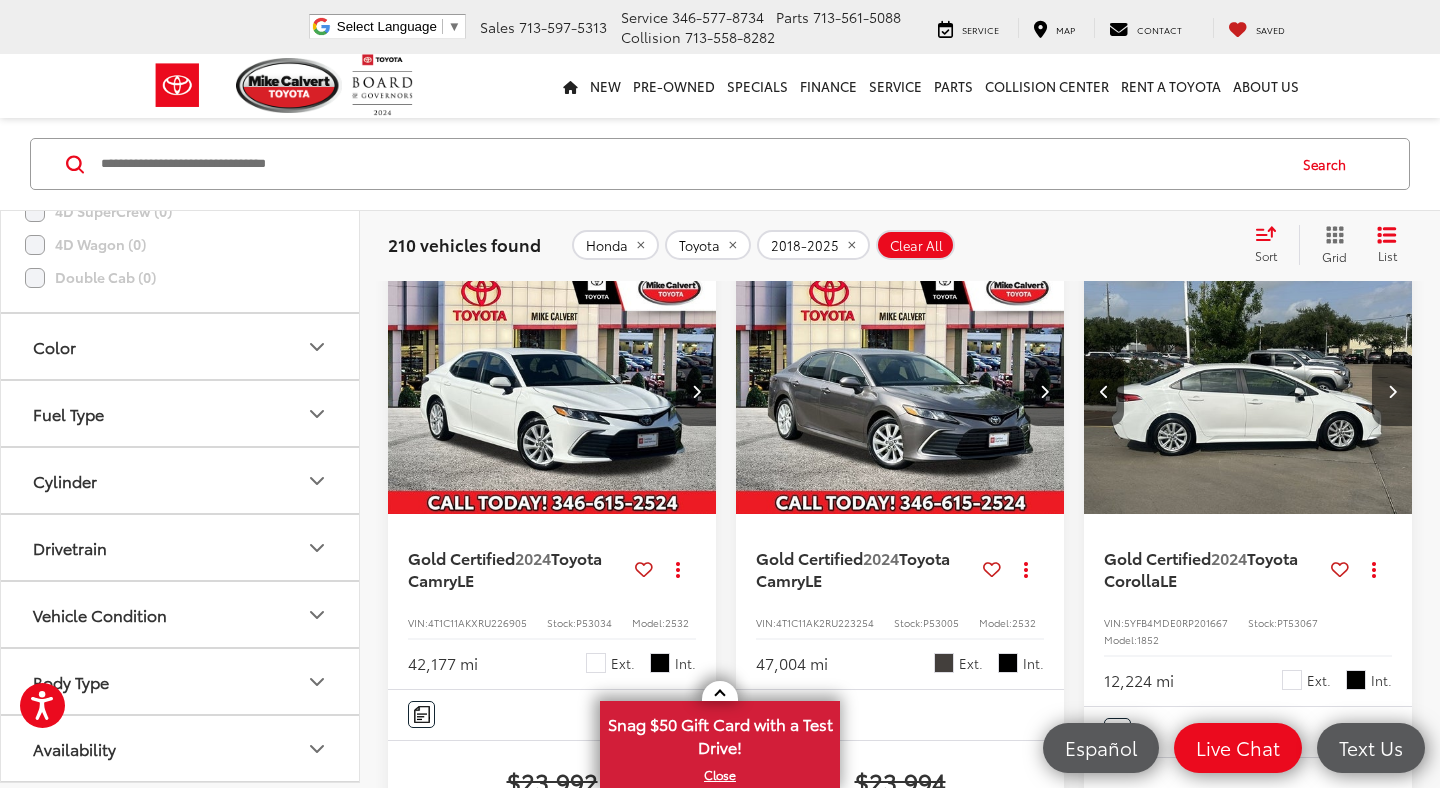click at bounding box center [1392, 391] 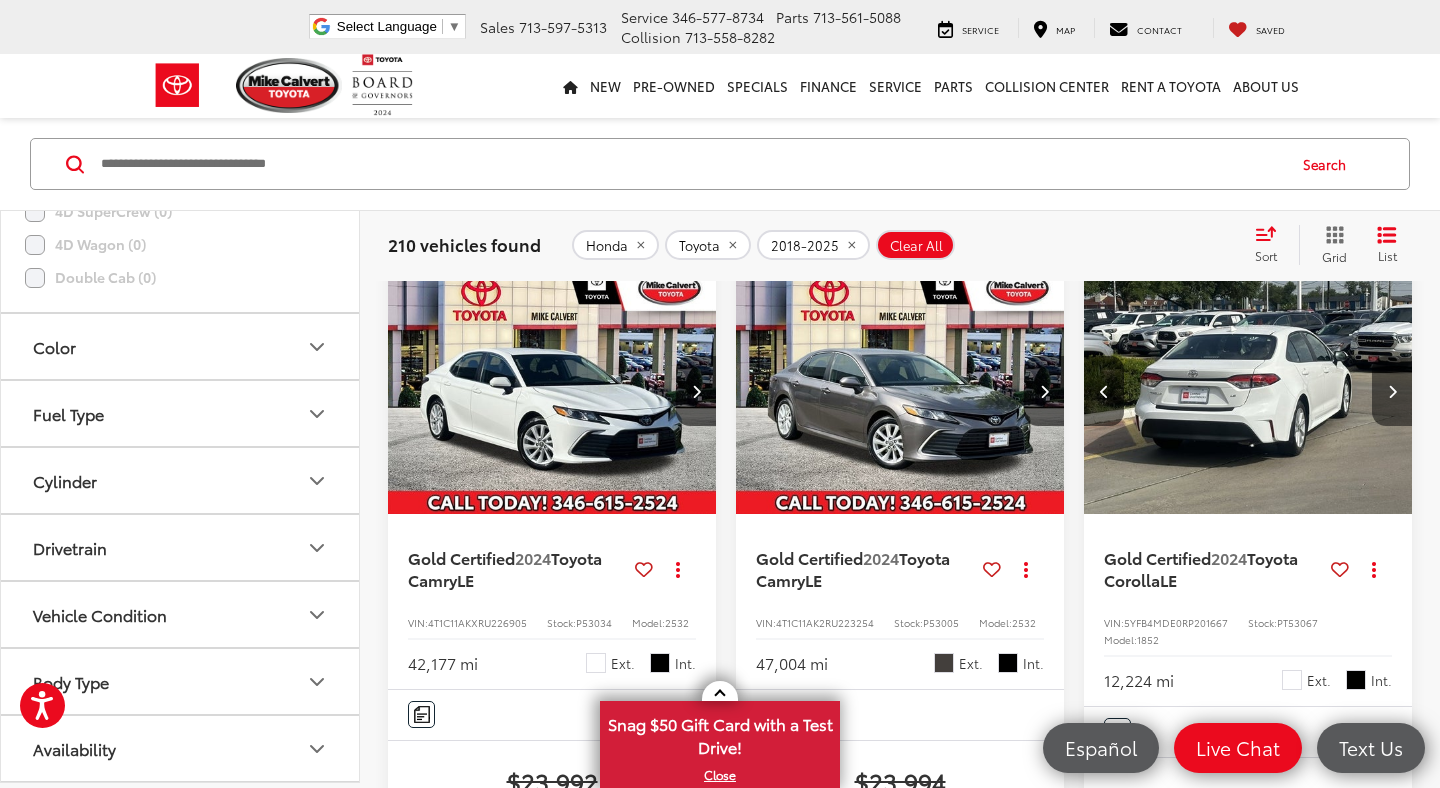 click at bounding box center (1392, 391) 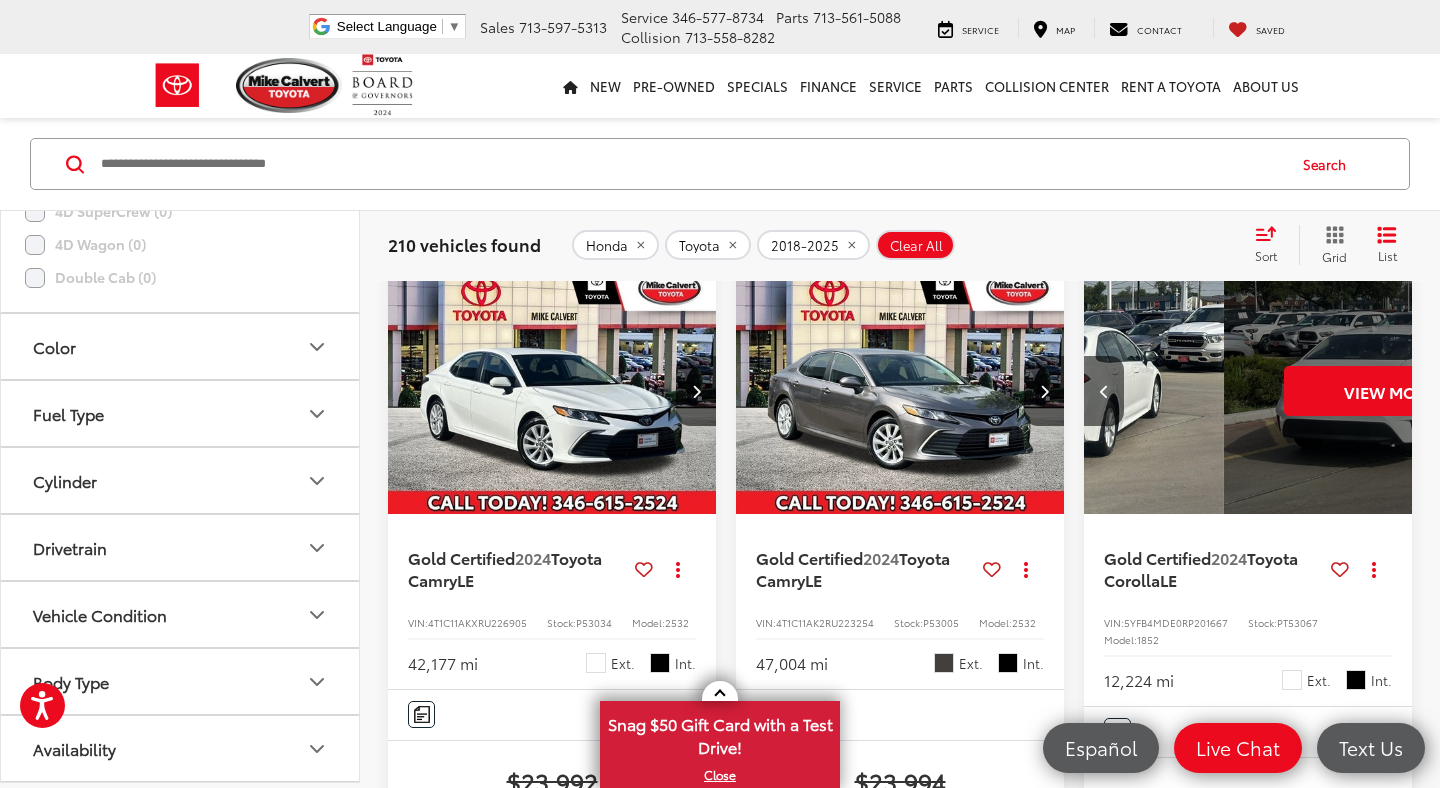 scroll, scrollTop: 0, scrollLeft: 1655, axis: horizontal 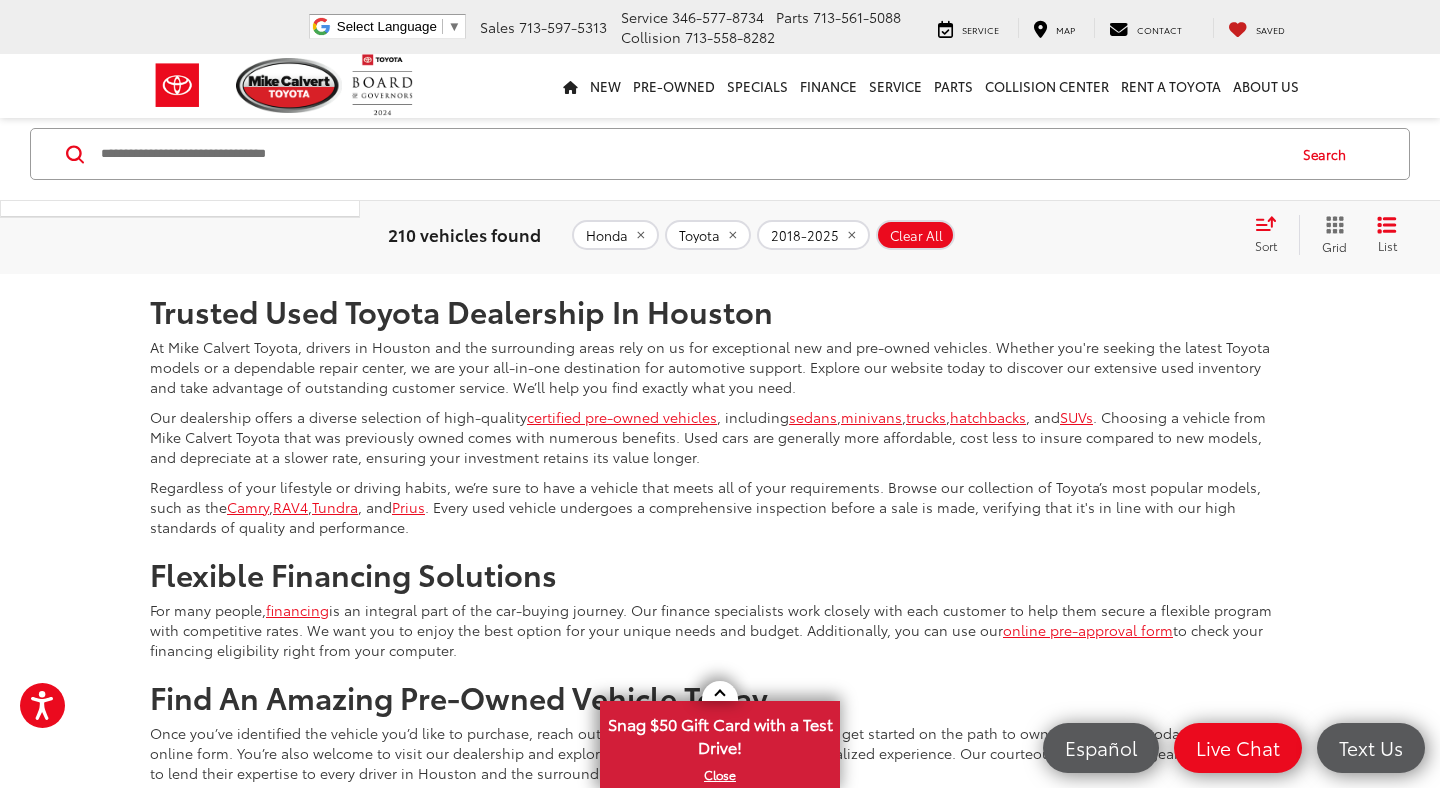 click on "5" at bounding box center [1114, 215] 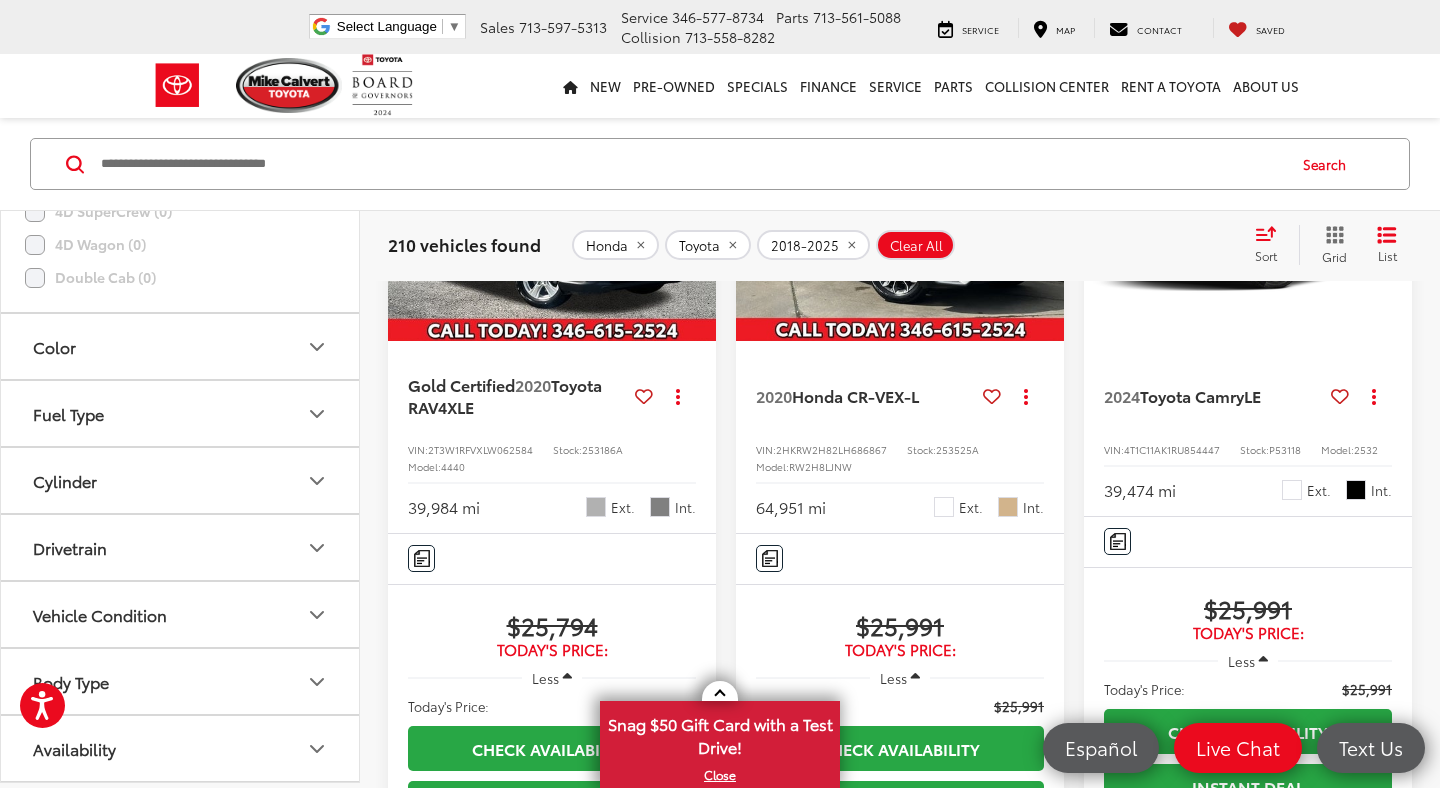 scroll, scrollTop: 3368, scrollLeft: 0, axis: vertical 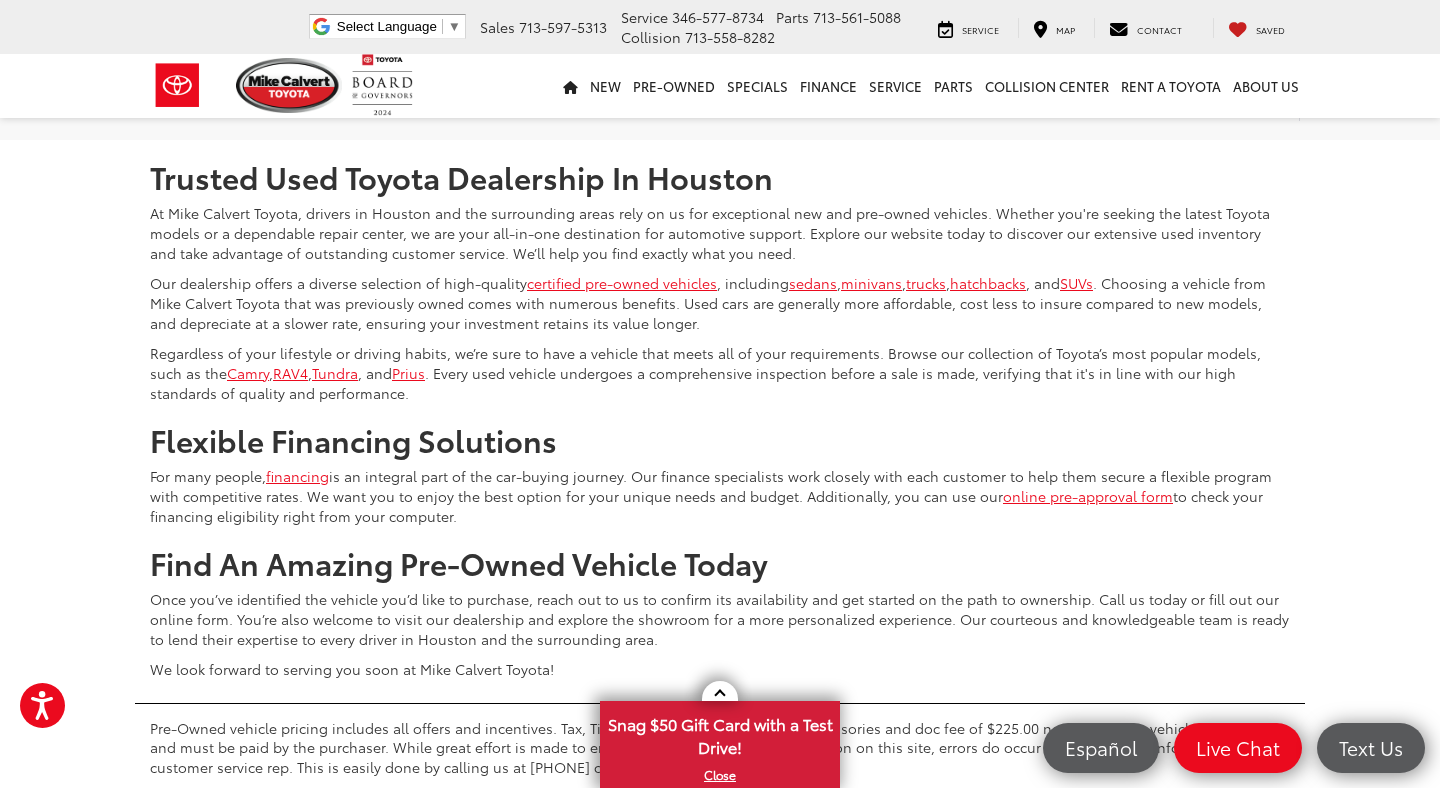 click on "6" at bounding box center (1114, 81) 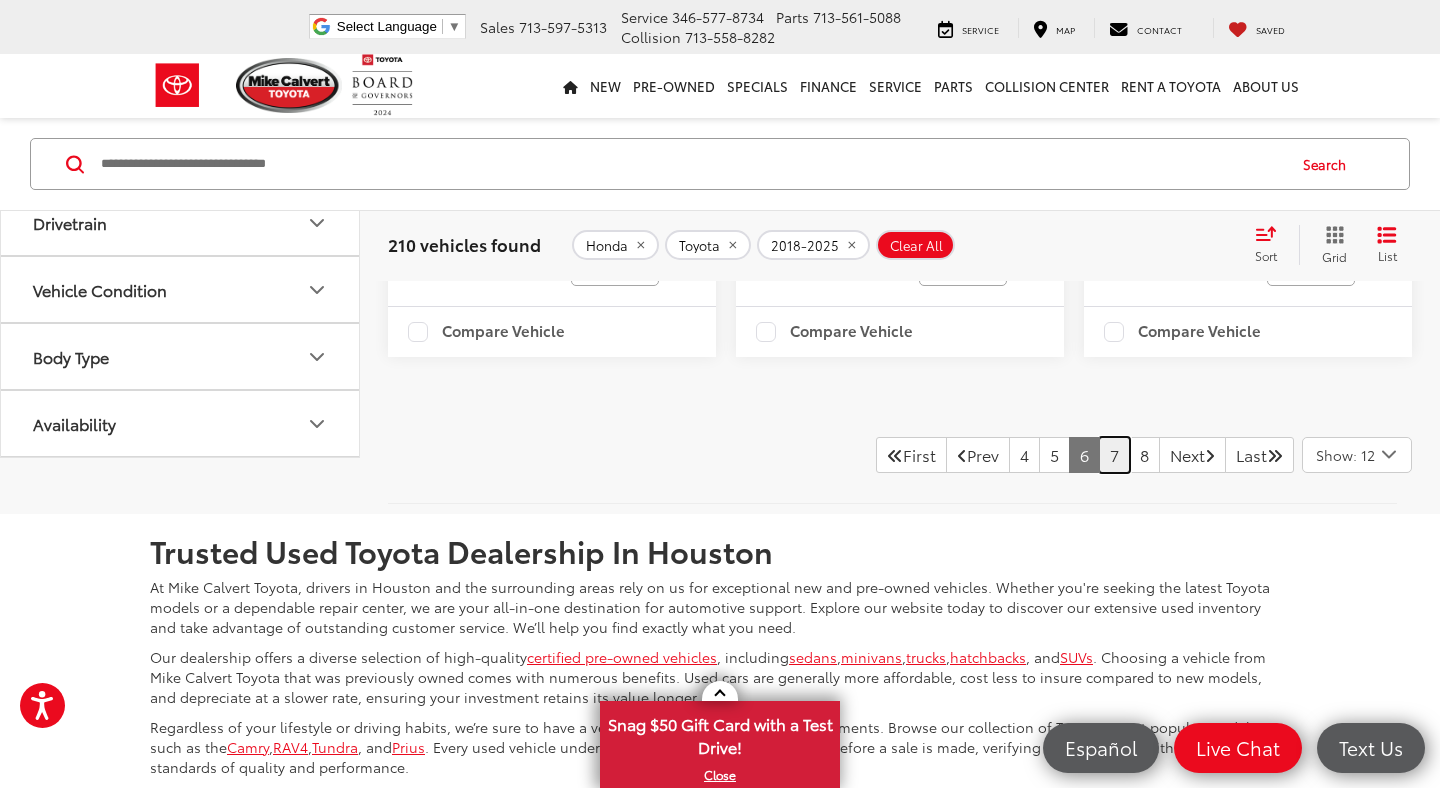 scroll, scrollTop: 4397, scrollLeft: 0, axis: vertical 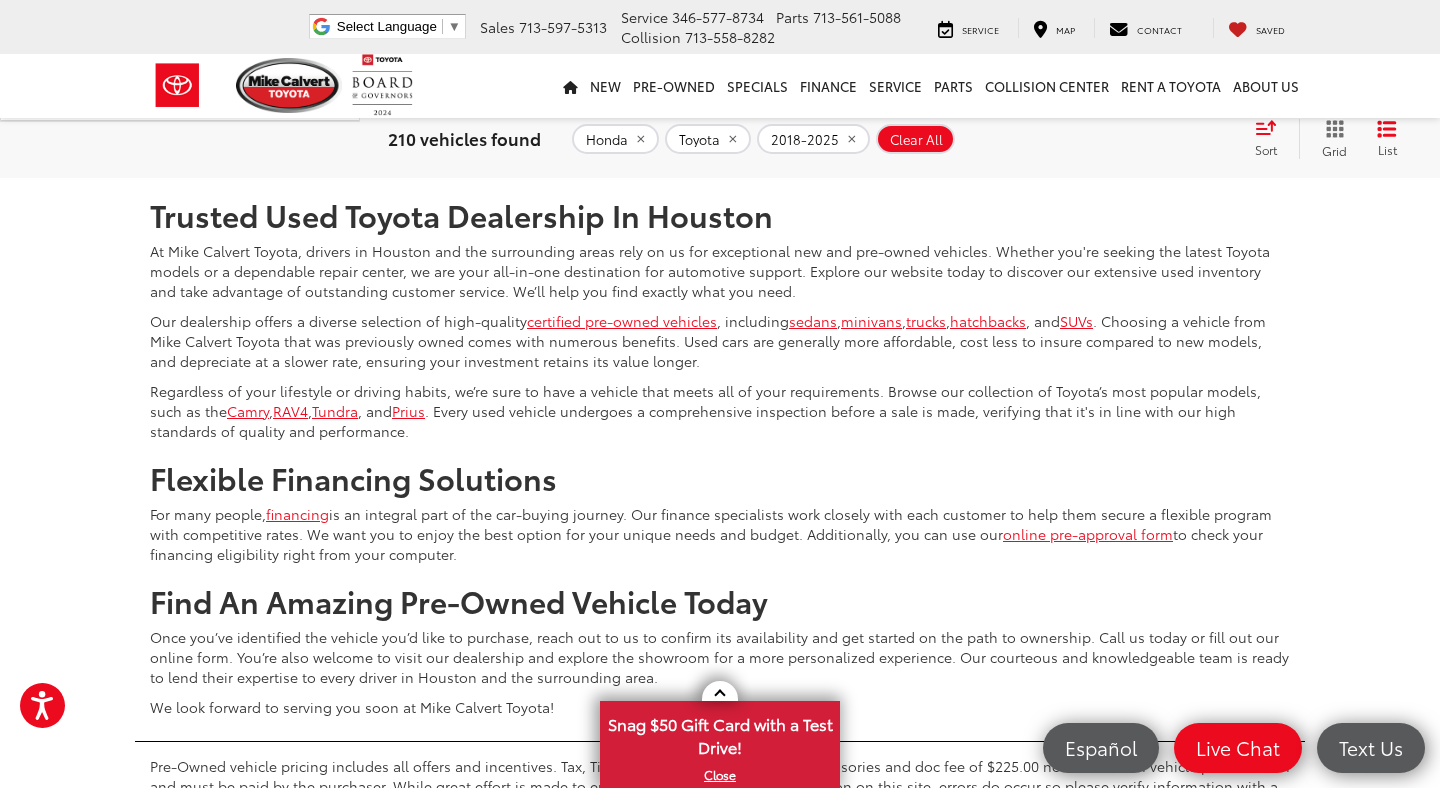 click on "7" at bounding box center (1114, 119) 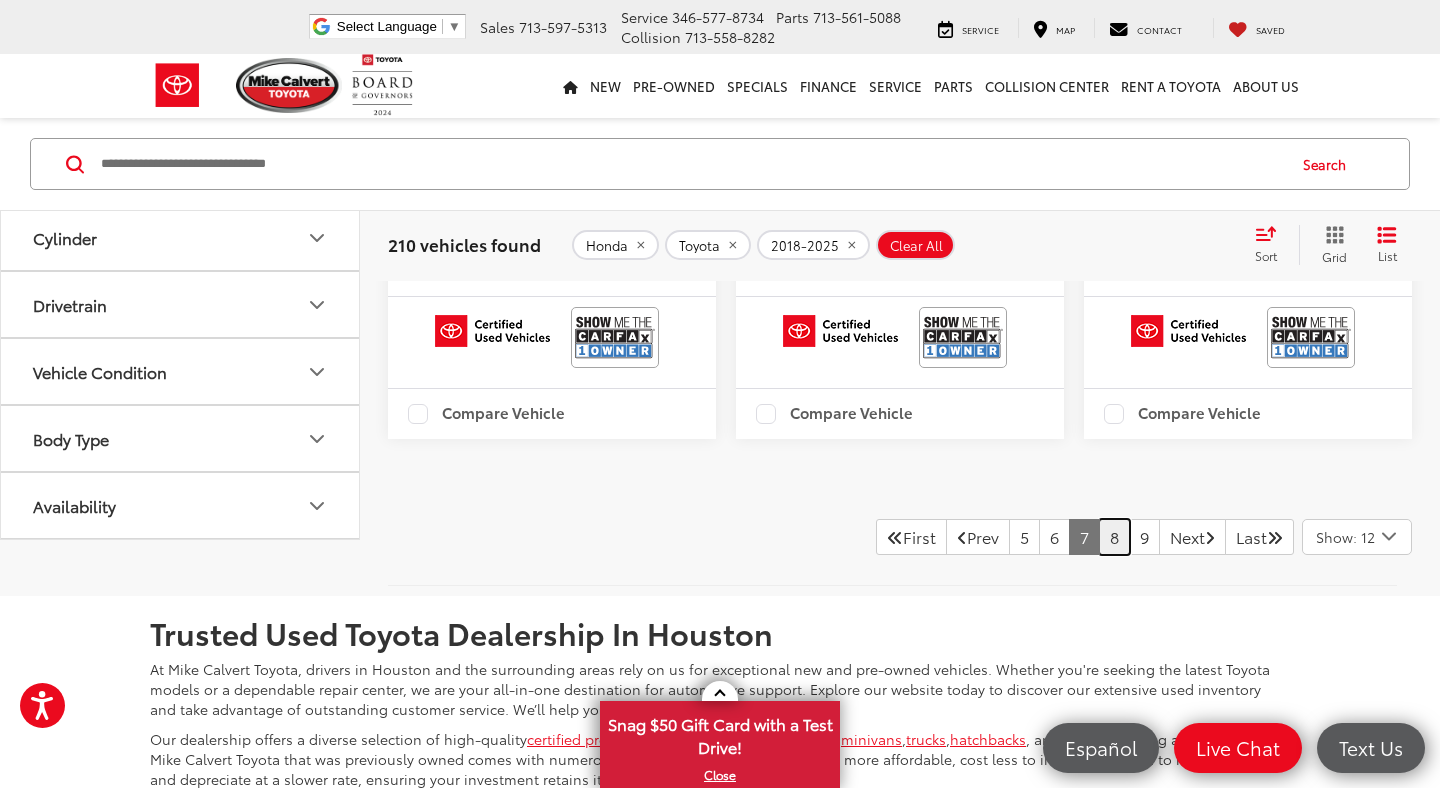 scroll, scrollTop: 3980, scrollLeft: 0, axis: vertical 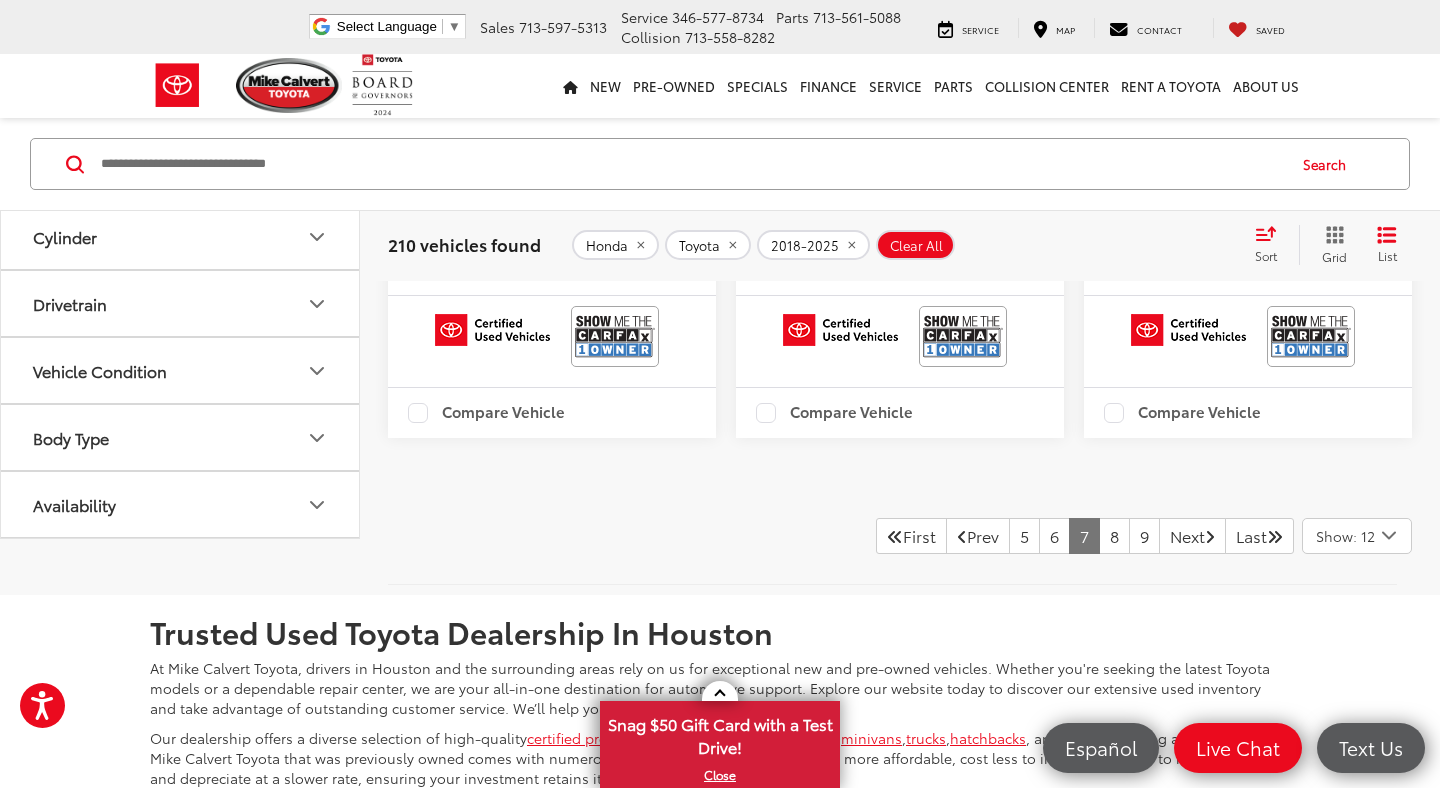 click on "Body Type" at bounding box center [181, 437] 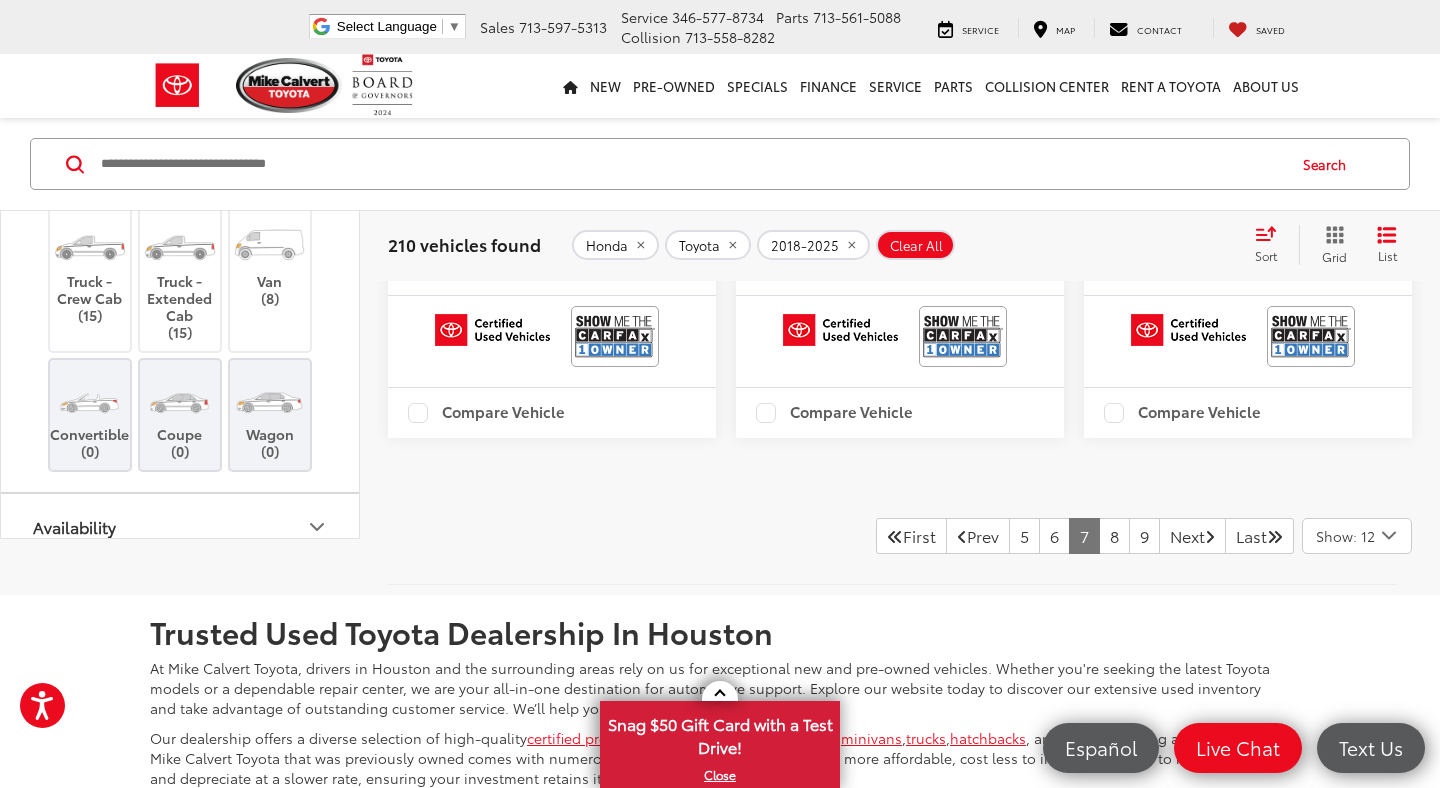 scroll, scrollTop: 1391, scrollLeft: 0, axis: vertical 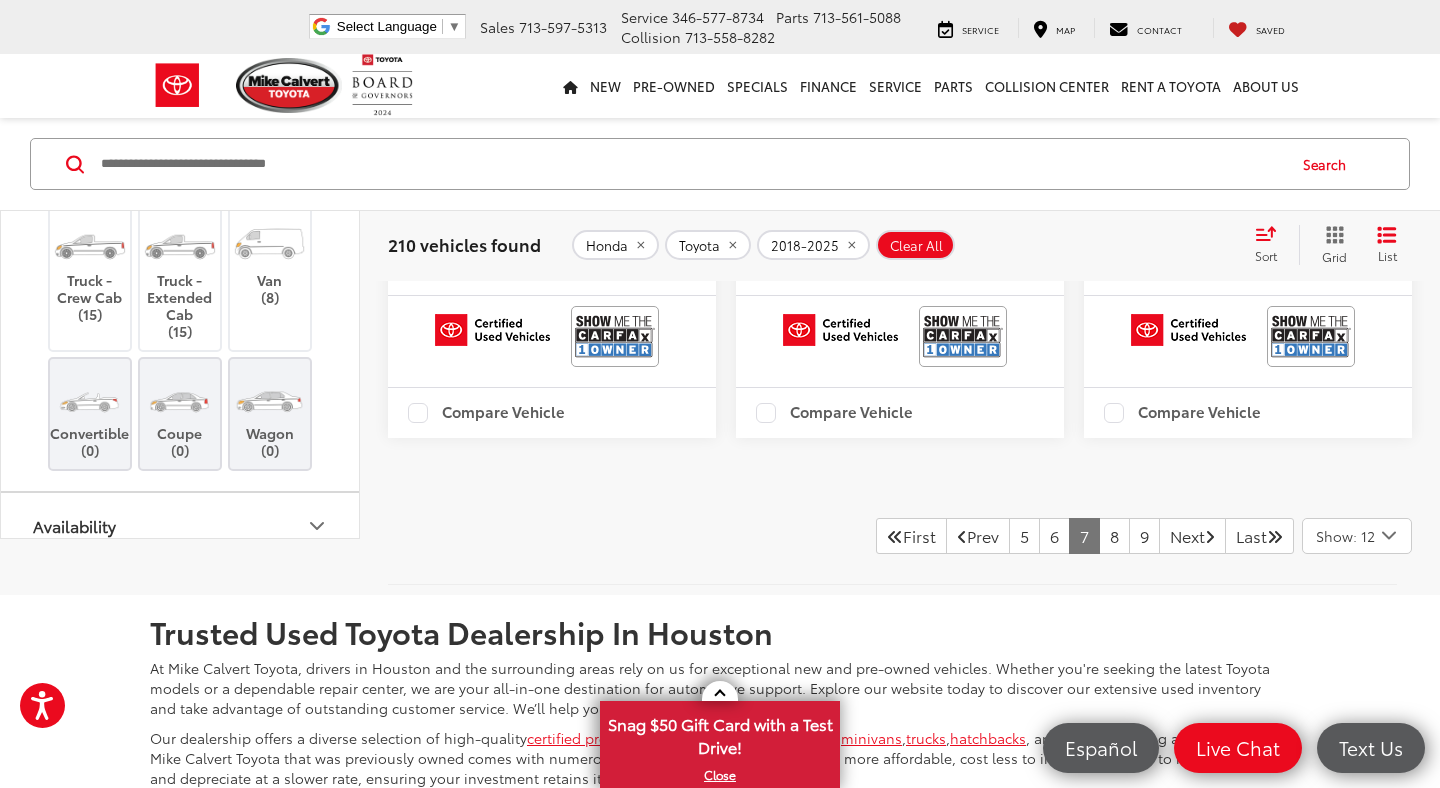 click on "Sedan   (71)" at bounding box center [180, 142] 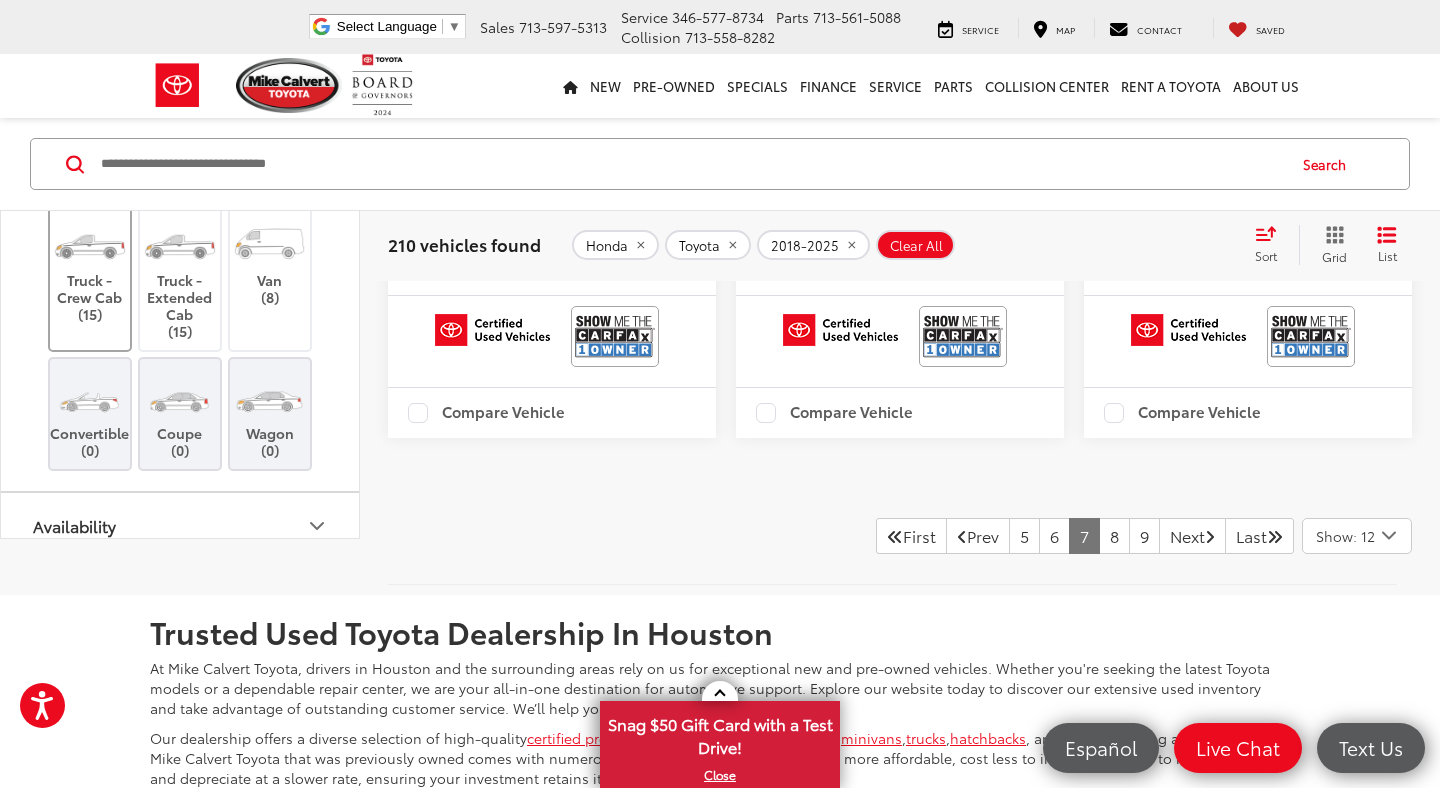scroll, scrollTop: 1412, scrollLeft: 0, axis: vertical 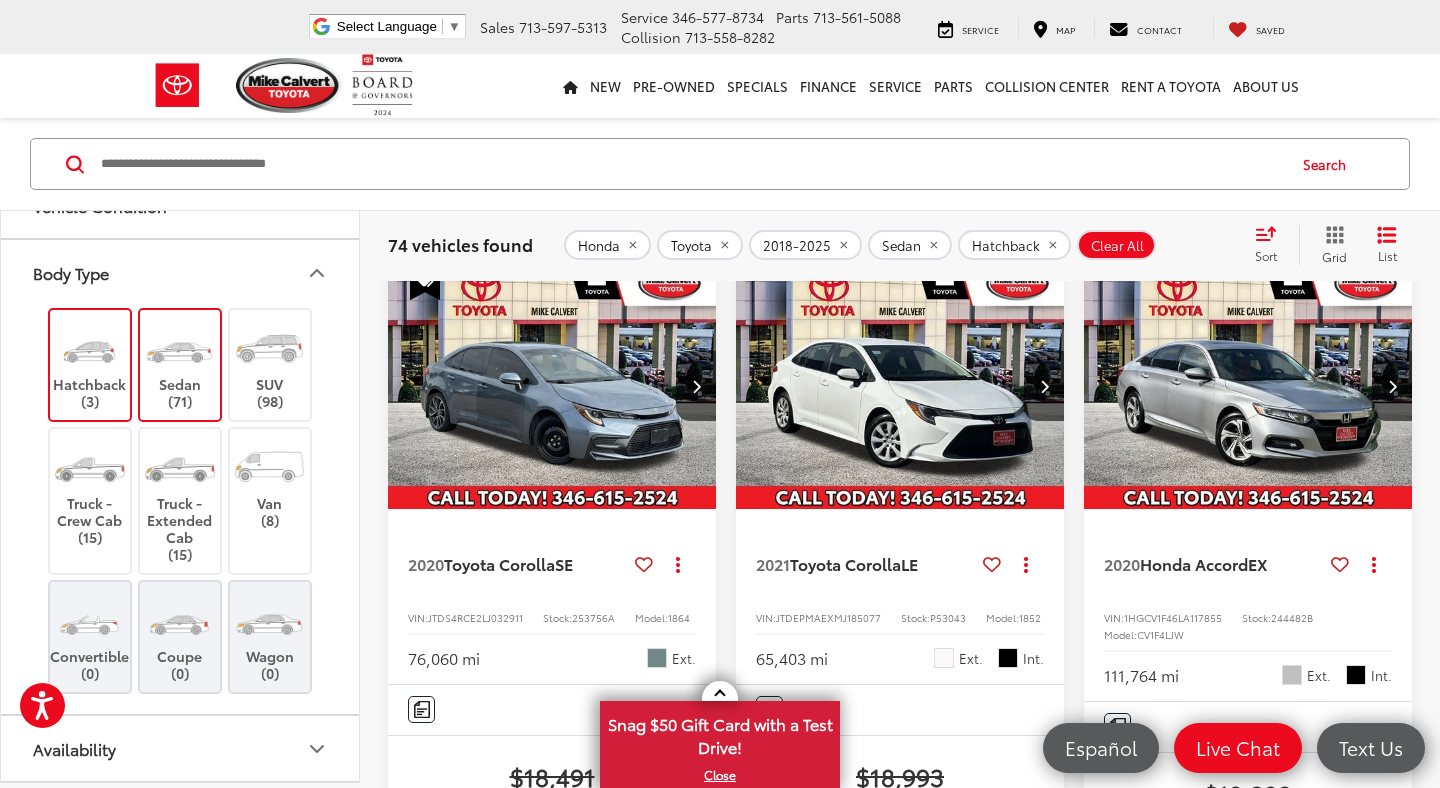 click on "Sort" at bounding box center [1272, 245] 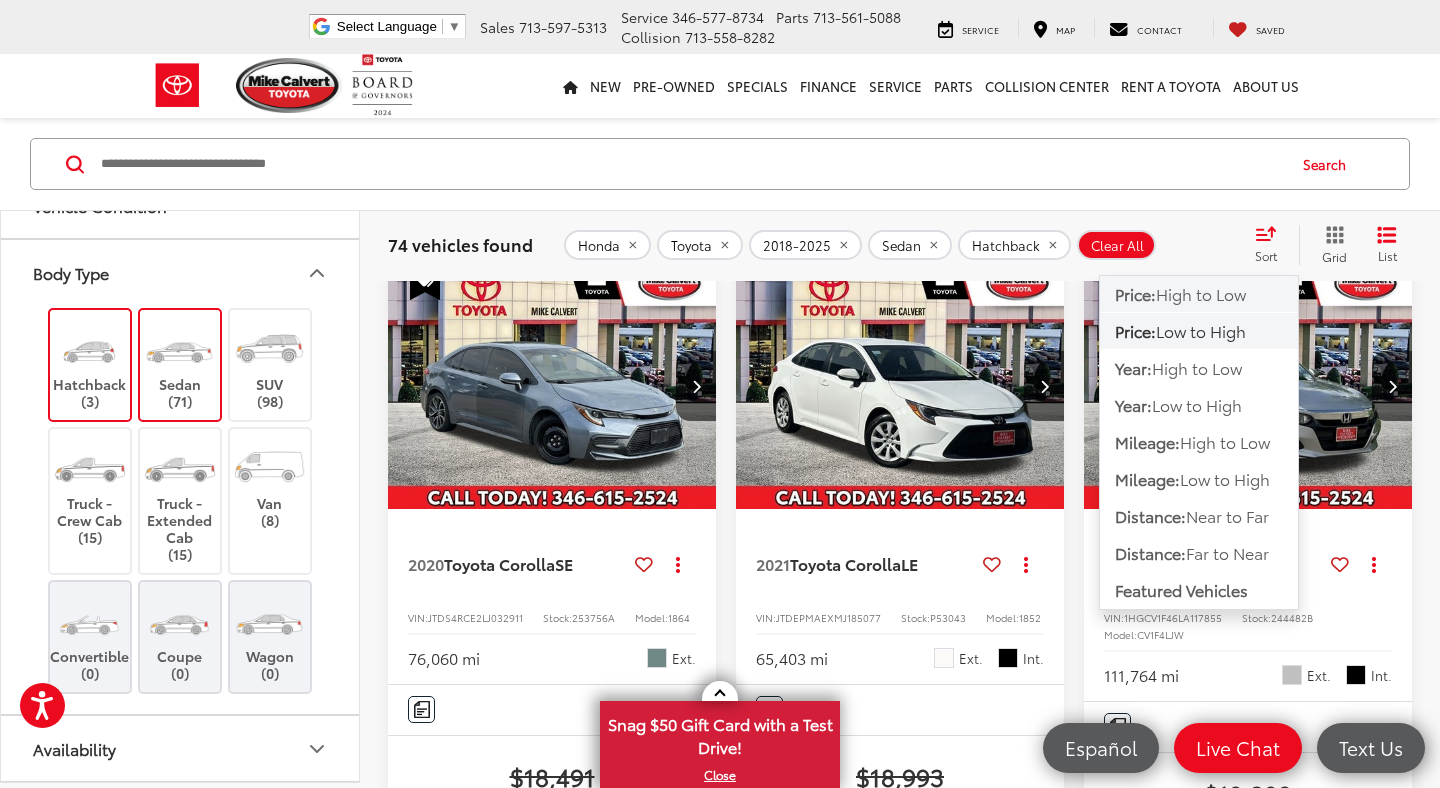 click on "High to Low" at bounding box center [1201, 293] 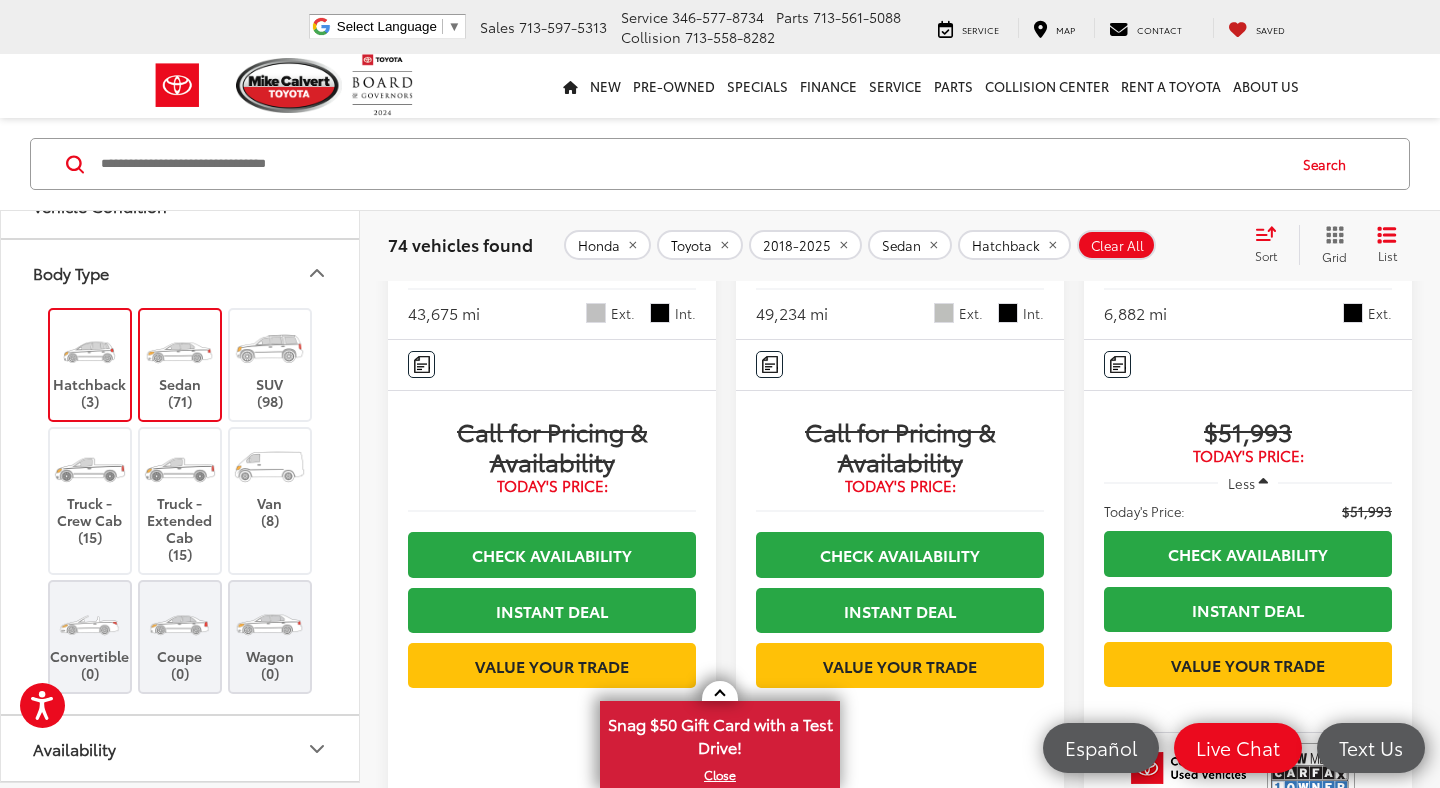scroll, scrollTop: 2165, scrollLeft: 0, axis: vertical 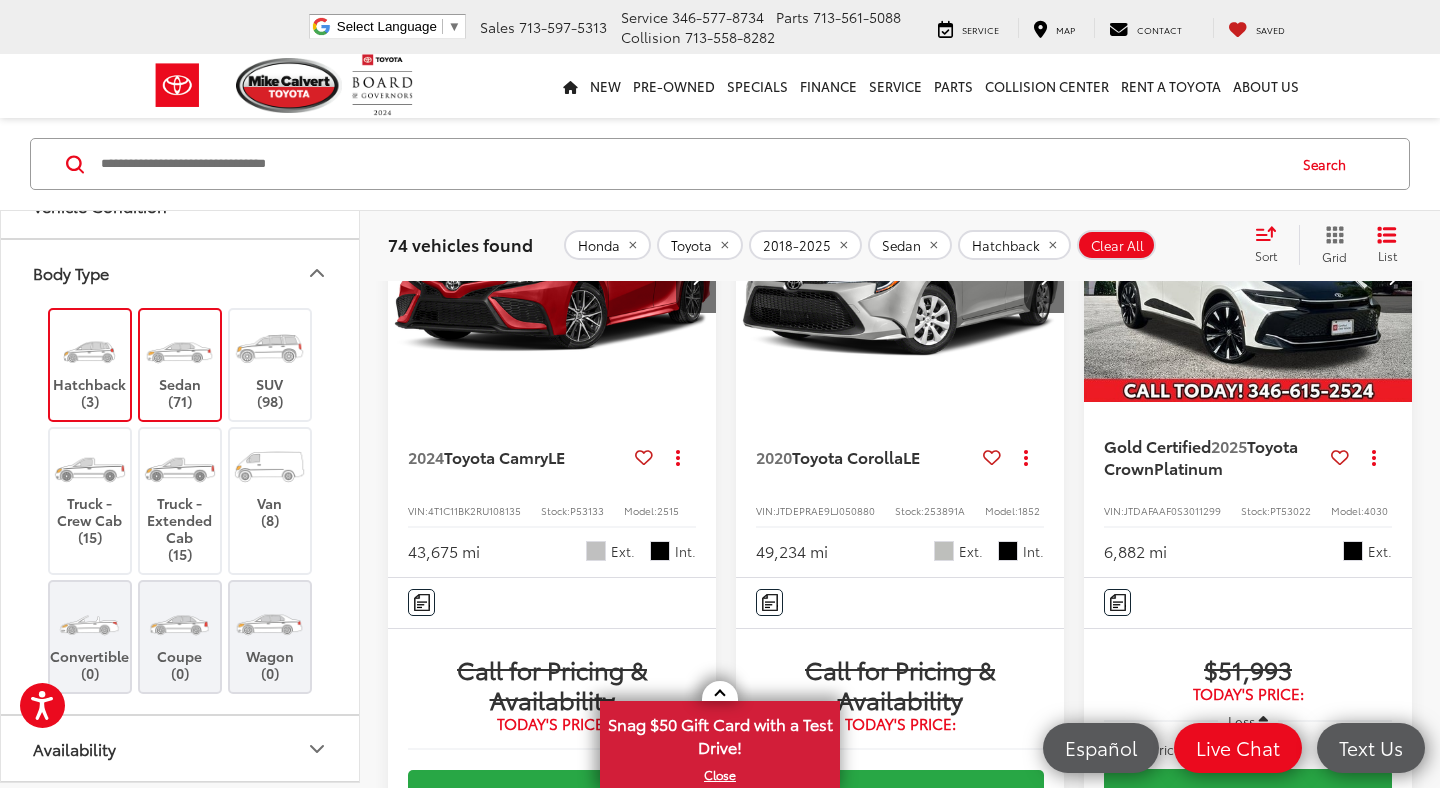 click on "Sort" at bounding box center (1266, 255) 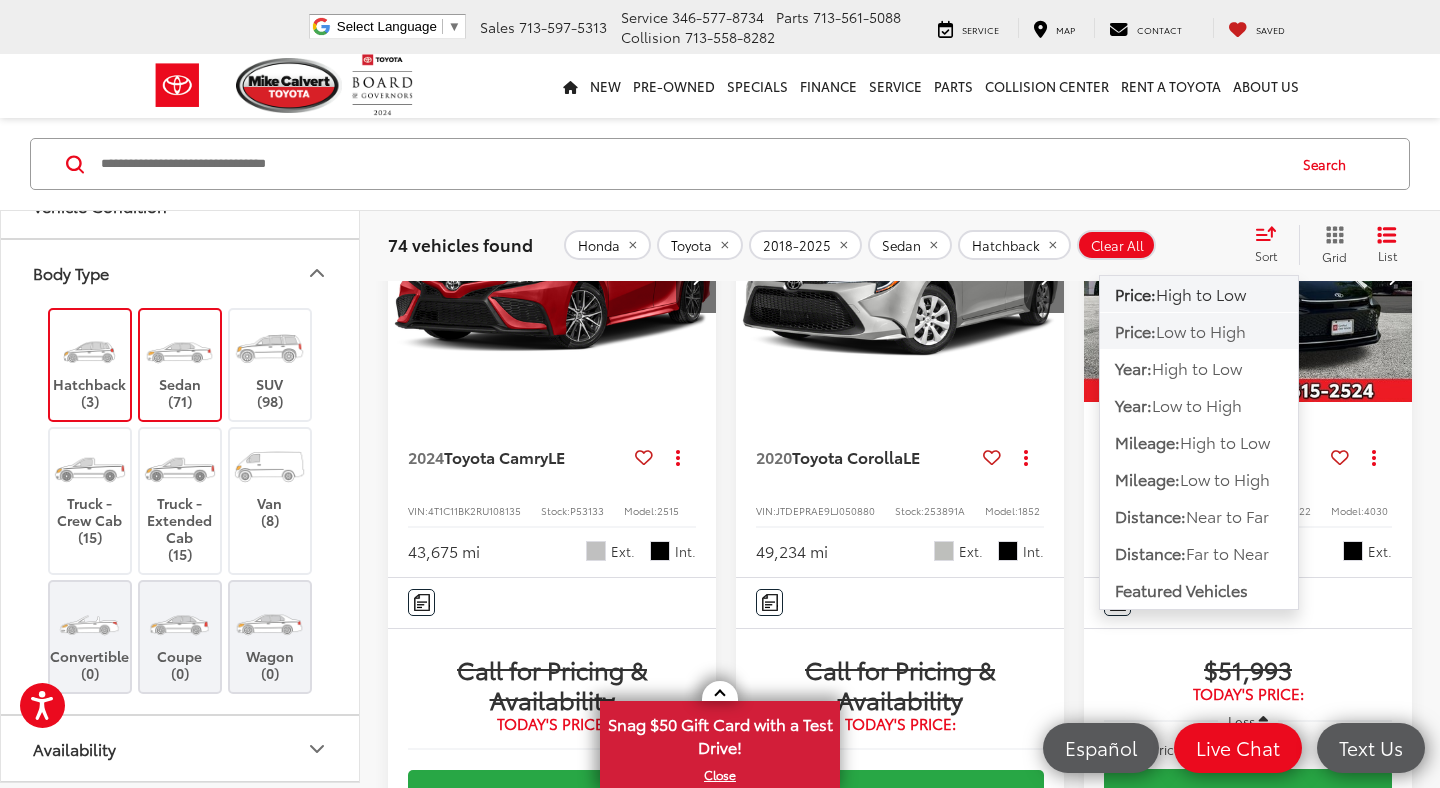 click on "Price:  Low to High" 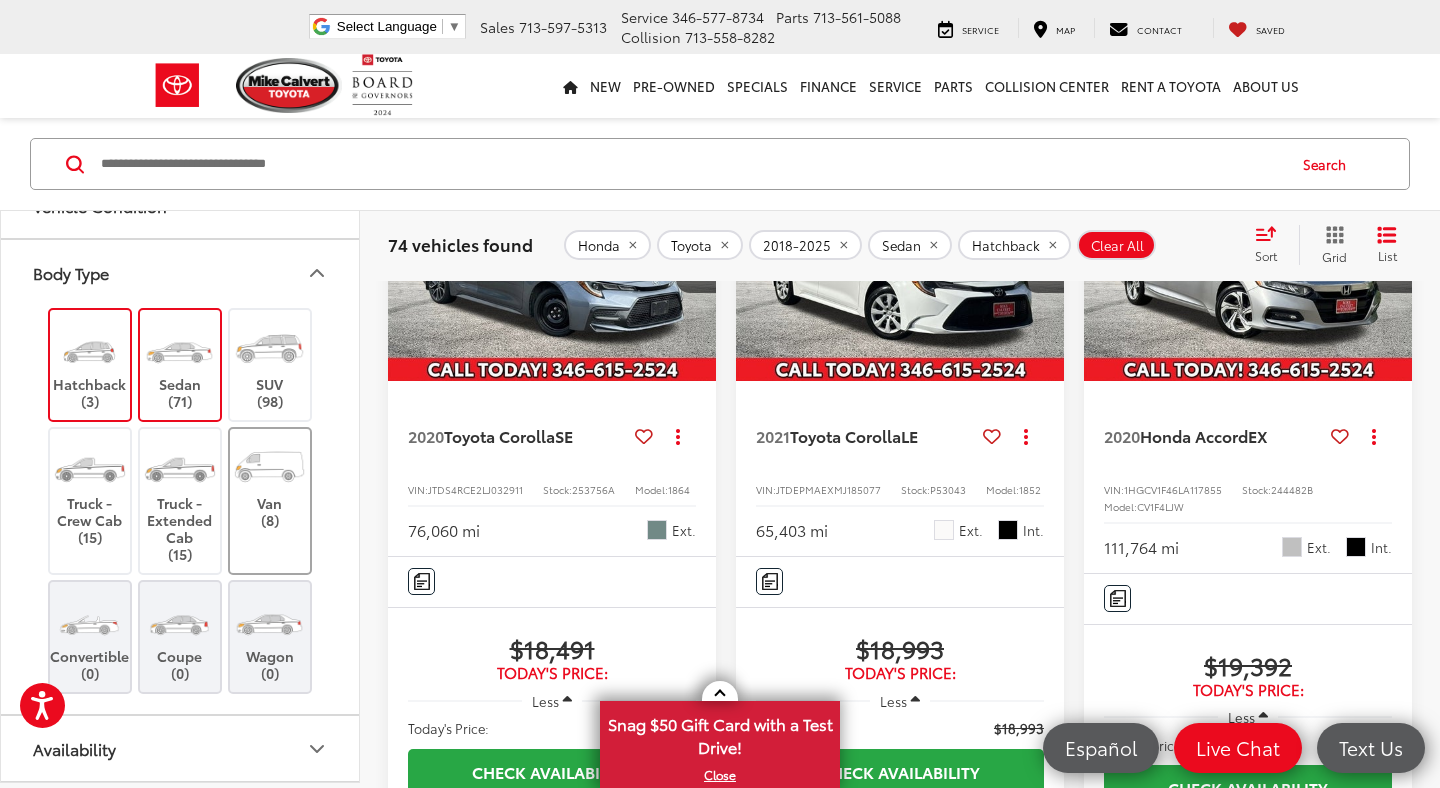 scroll, scrollTop: 129, scrollLeft: 0, axis: vertical 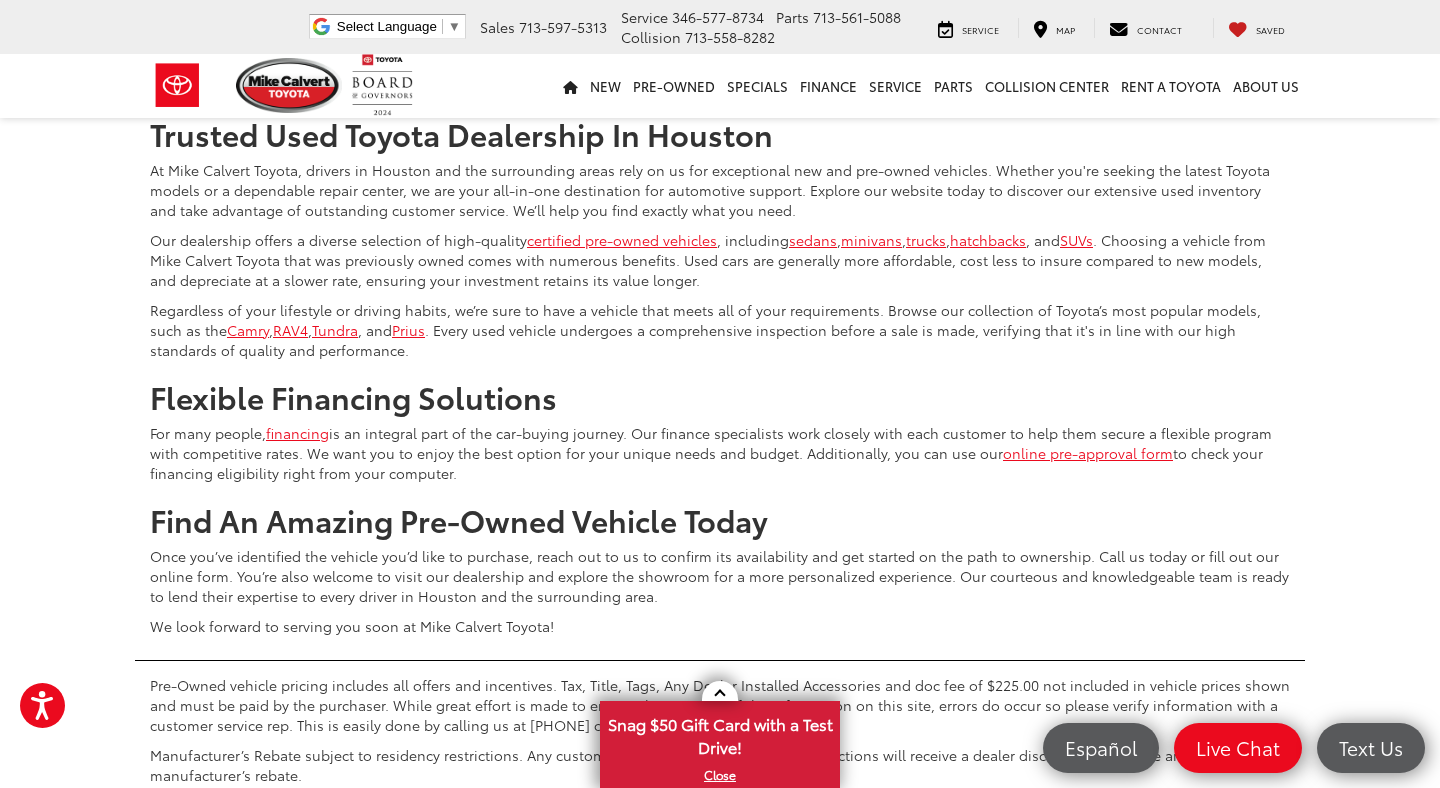 click on "2" at bounding box center [1054, 38] 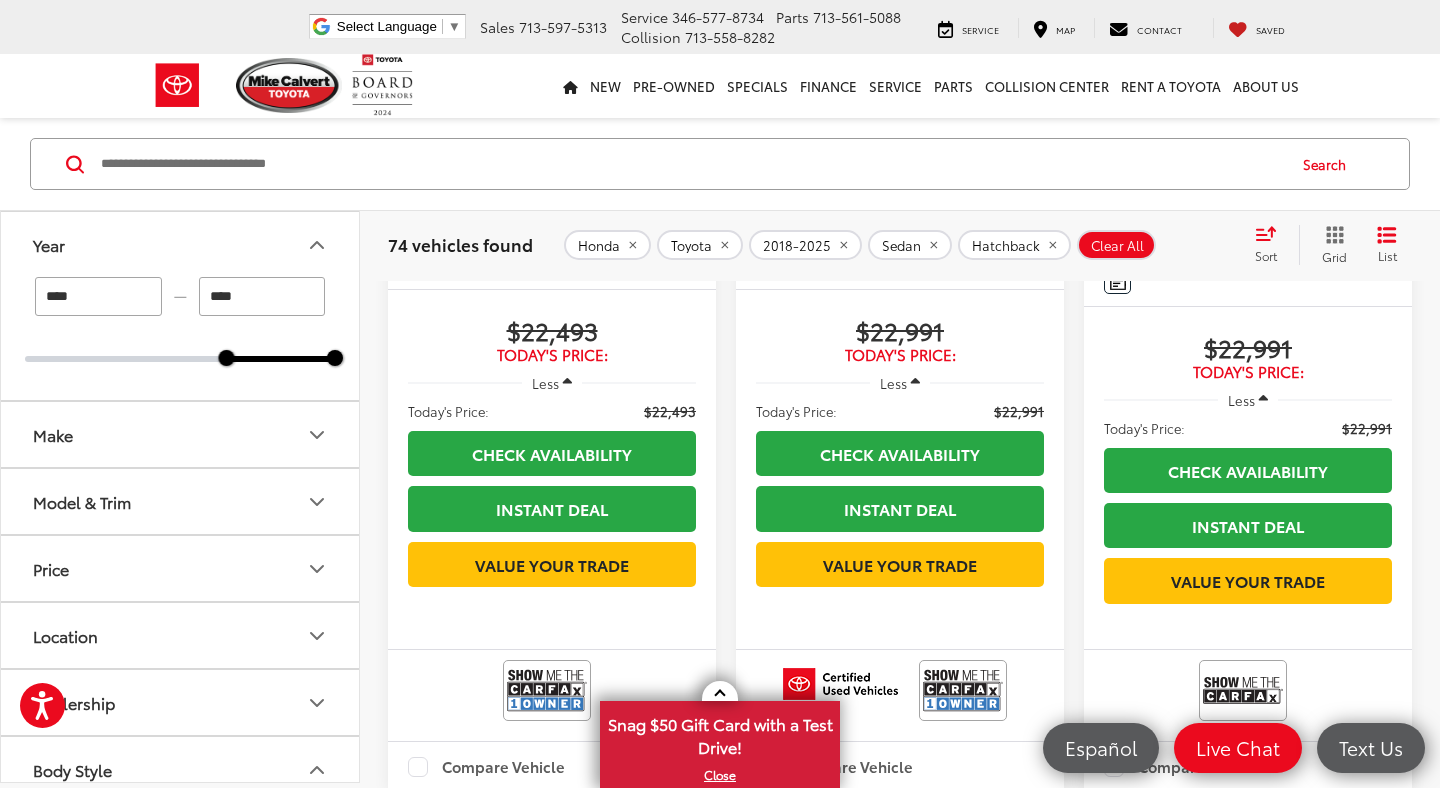 scroll, scrollTop: 4235, scrollLeft: 0, axis: vertical 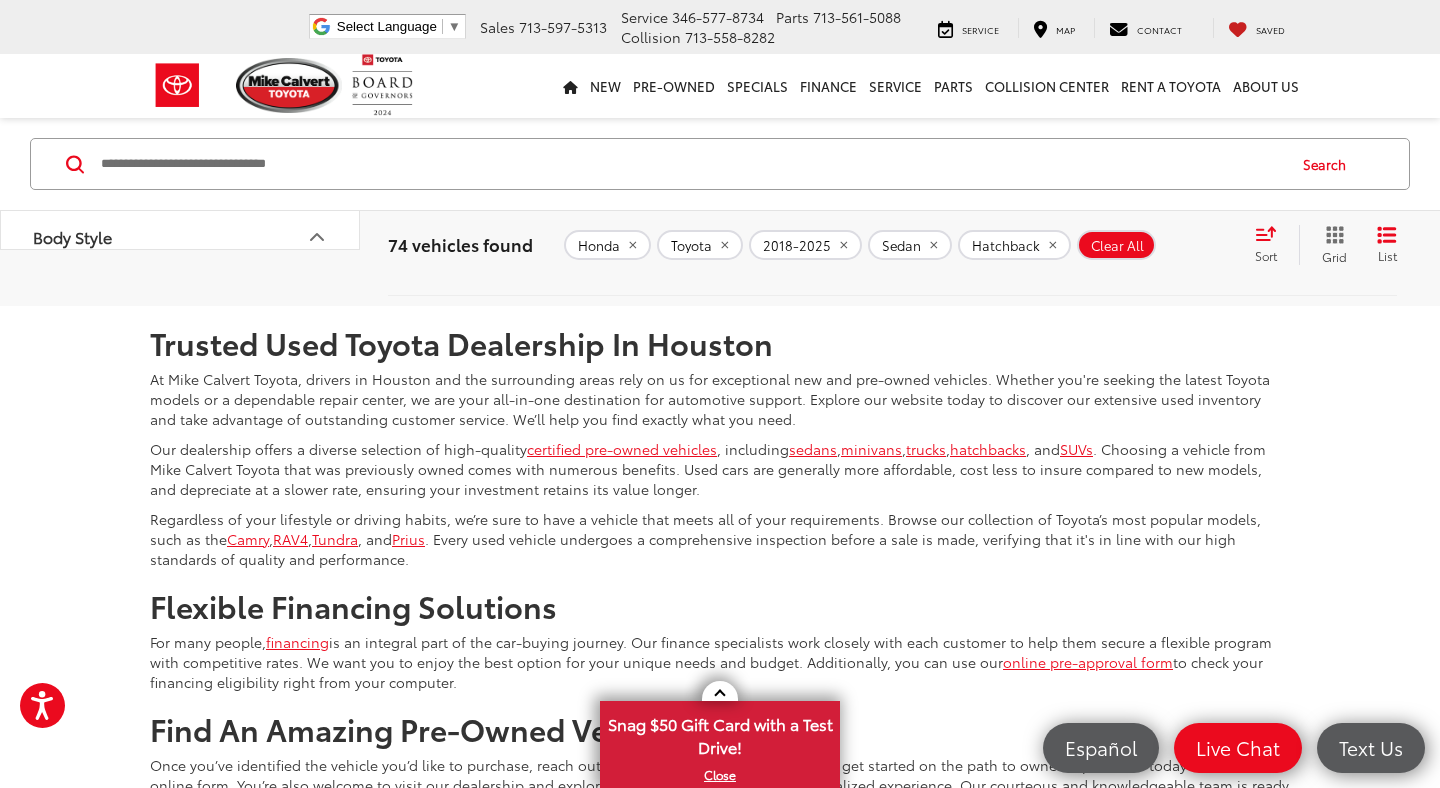 click on "3" at bounding box center (1084, 247) 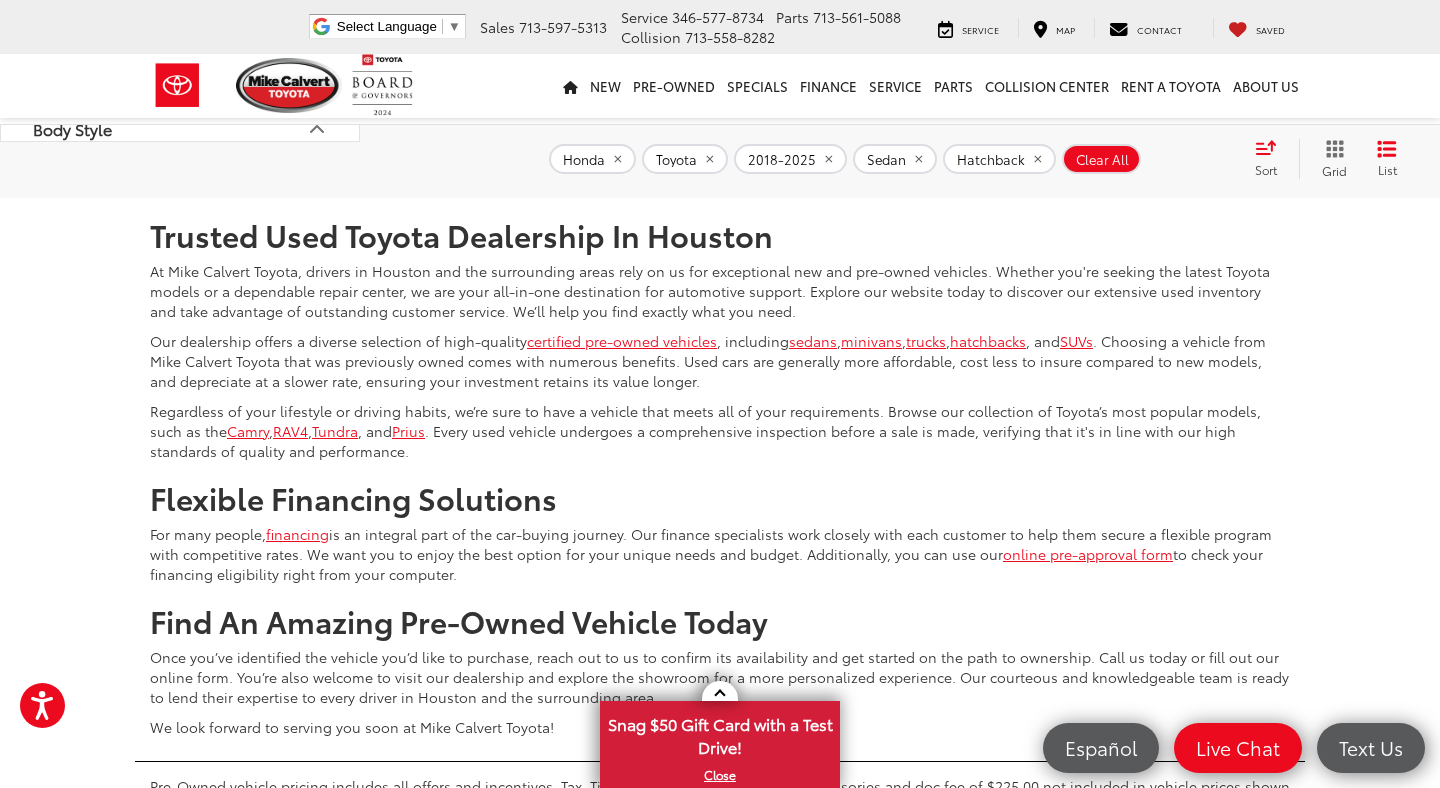 scroll, scrollTop: 129, scrollLeft: 0, axis: vertical 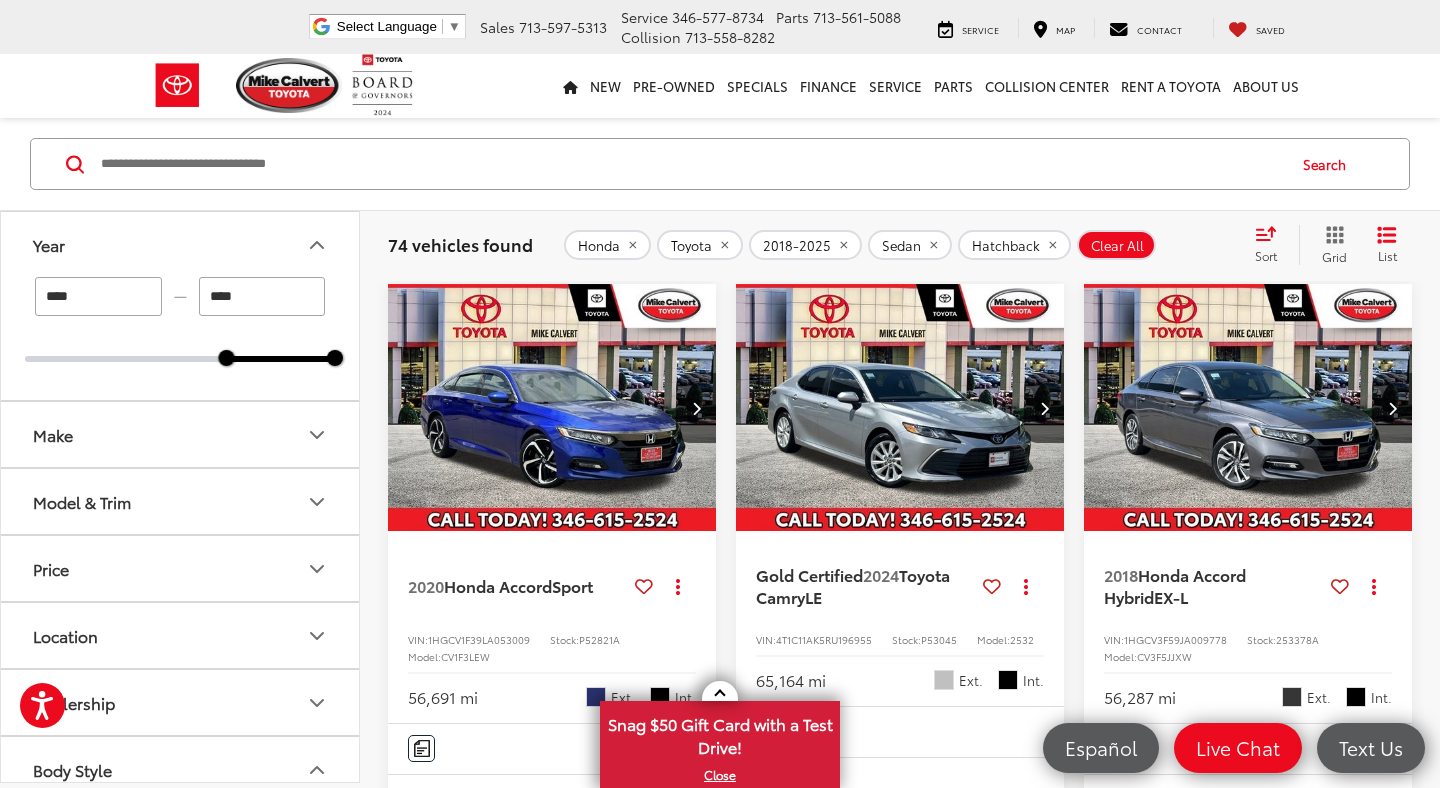 click at bounding box center (1248, 408) 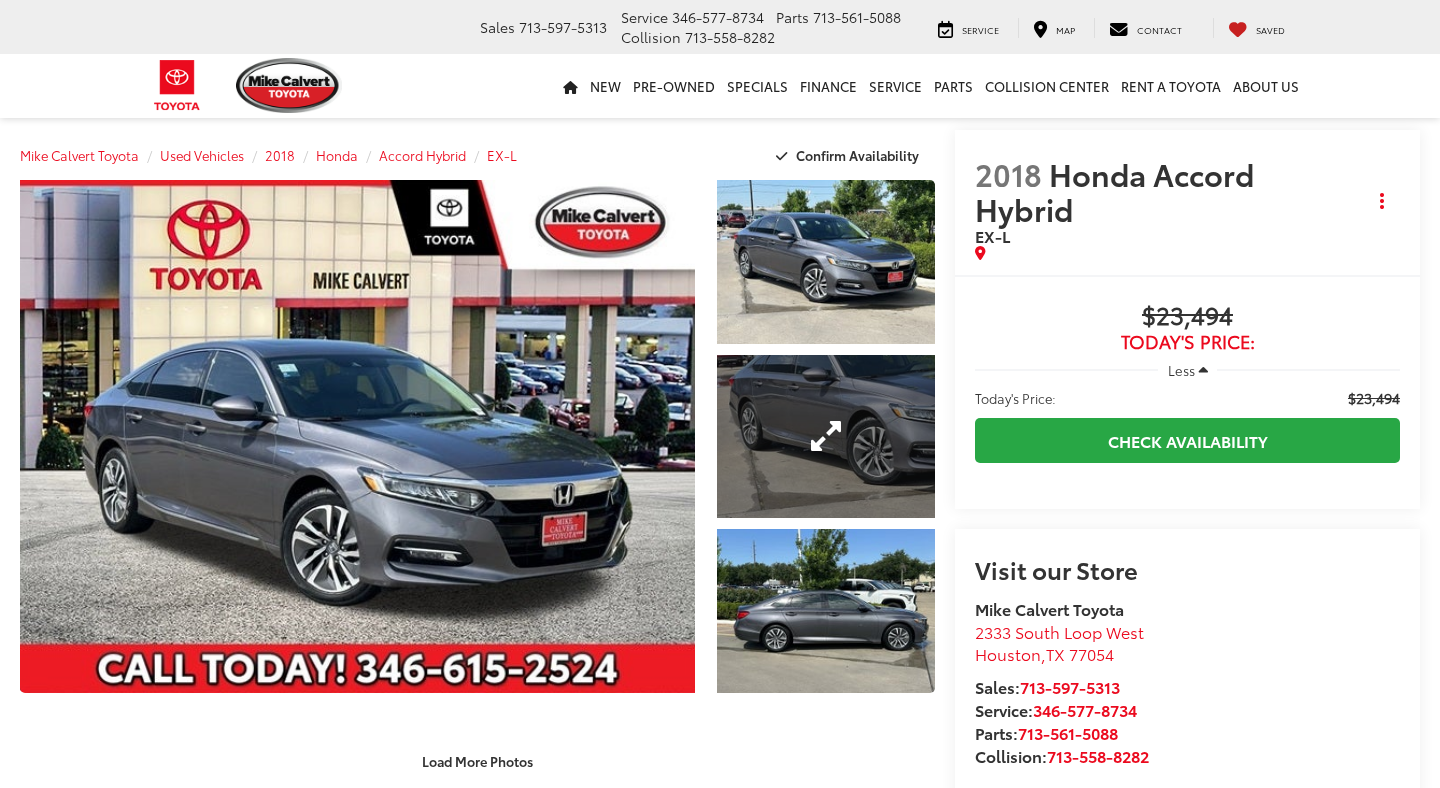 scroll, scrollTop: 0, scrollLeft: 0, axis: both 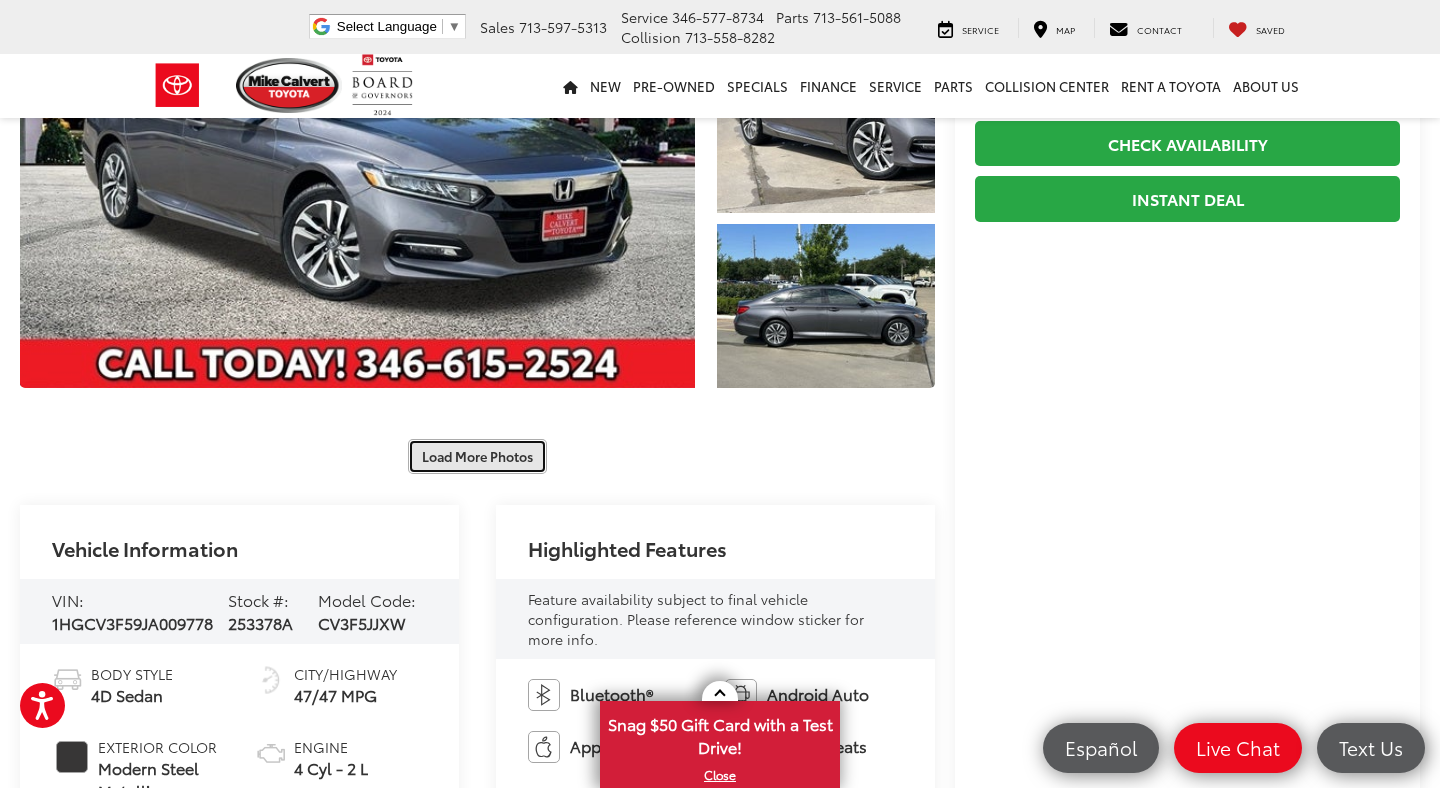 click on "Load More Photos" at bounding box center [477, 456] 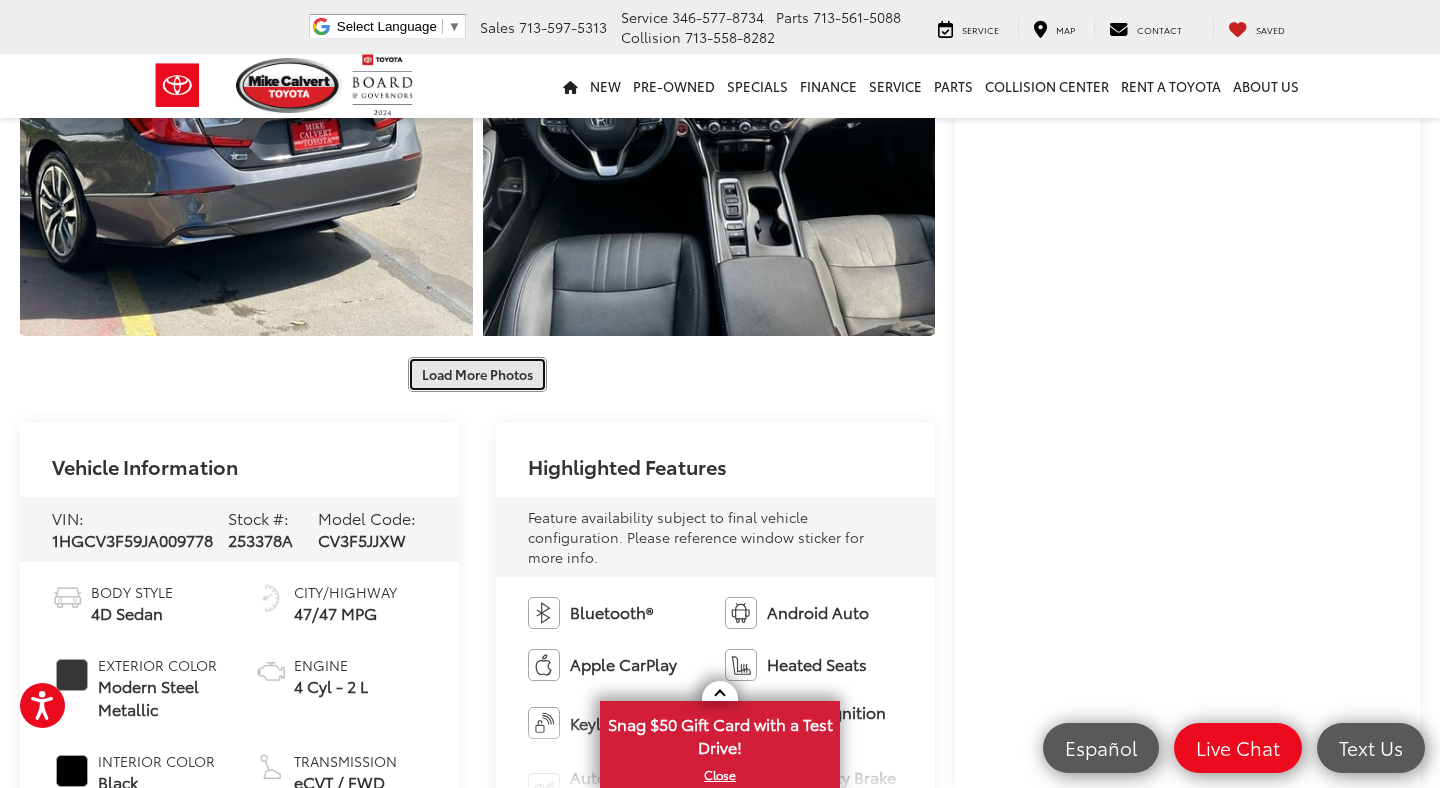 scroll, scrollTop: 1146, scrollLeft: 0, axis: vertical 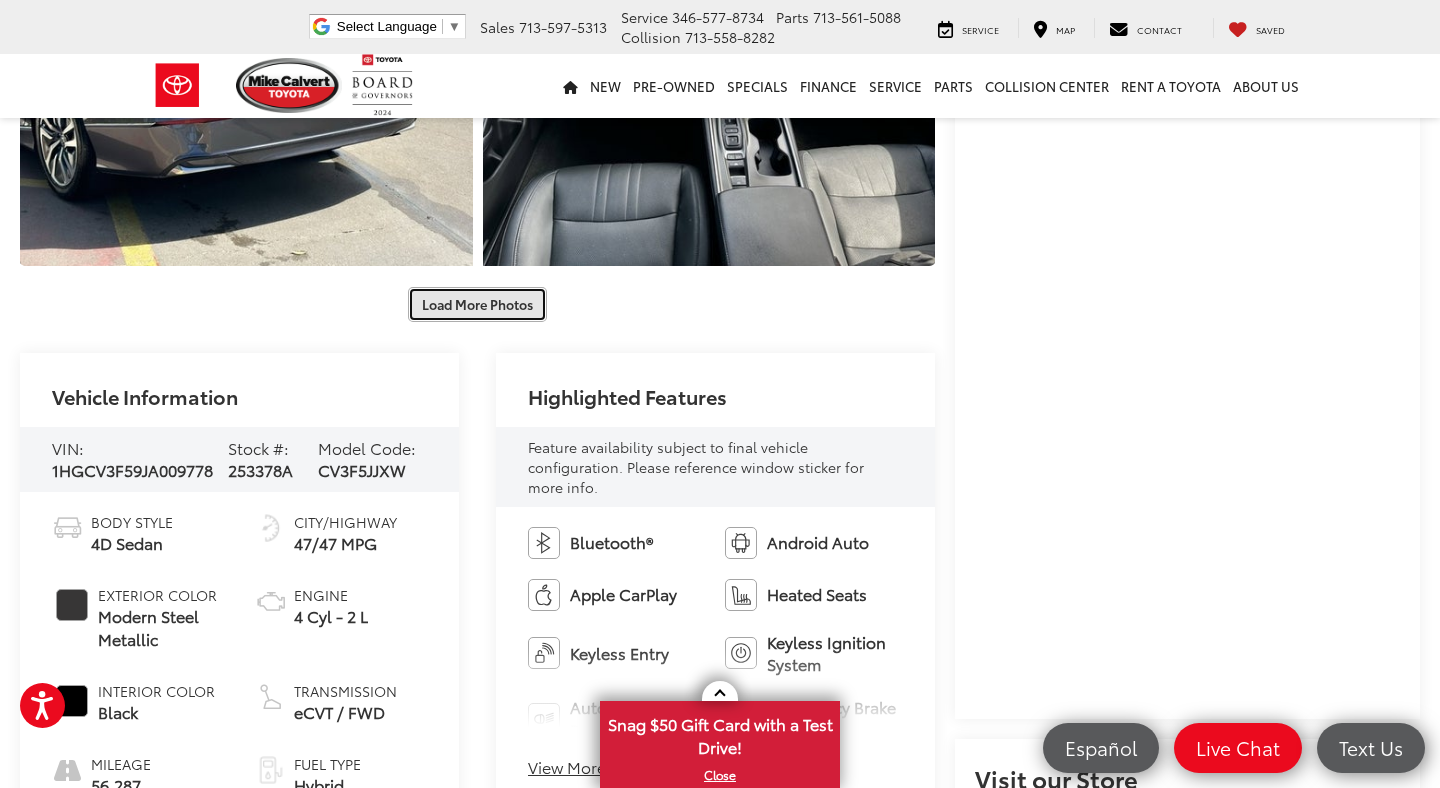 click on "Load More Photos" at bounding box center [477, 304] 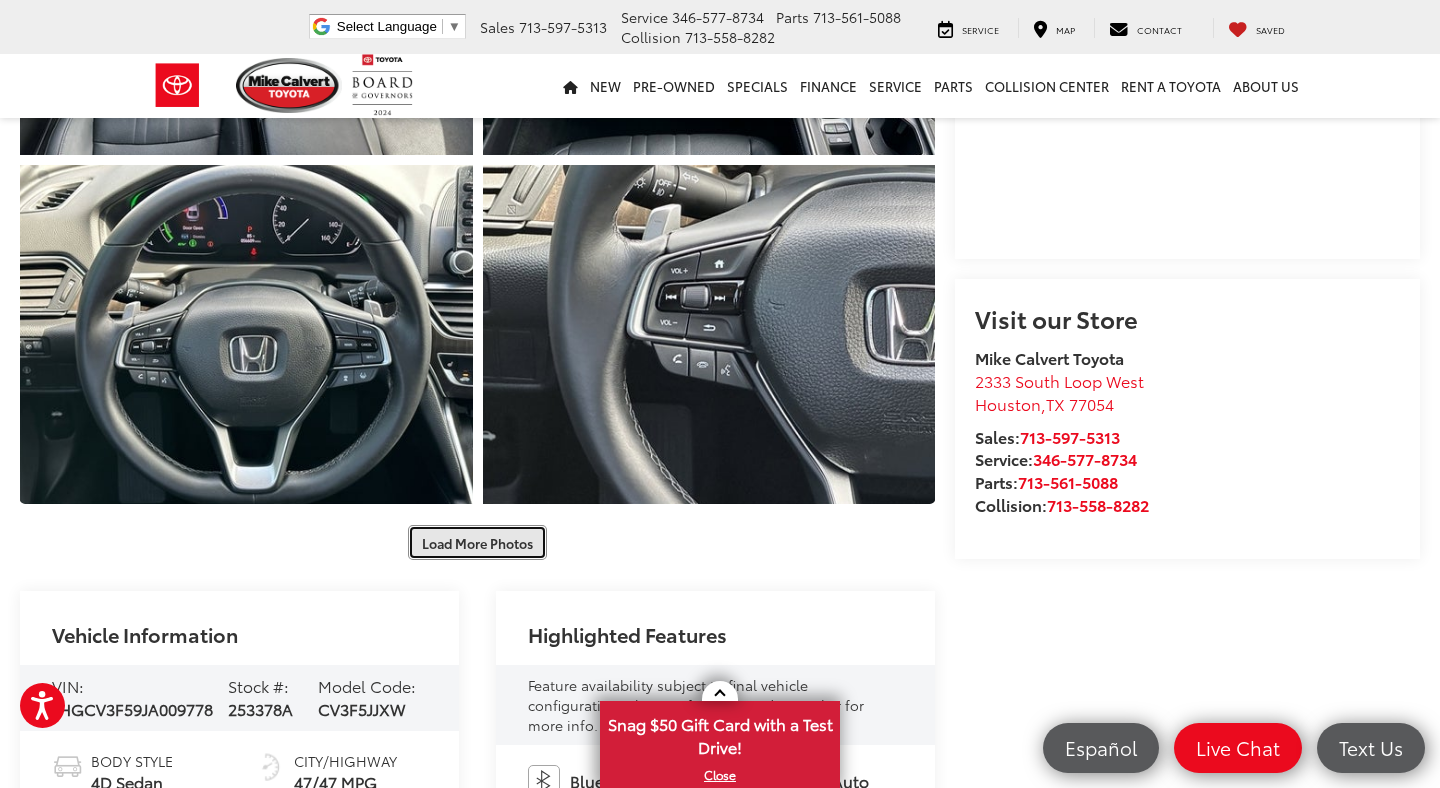 scroll, scrollTop: 1655, scrollLeft: 0, axis: vertical 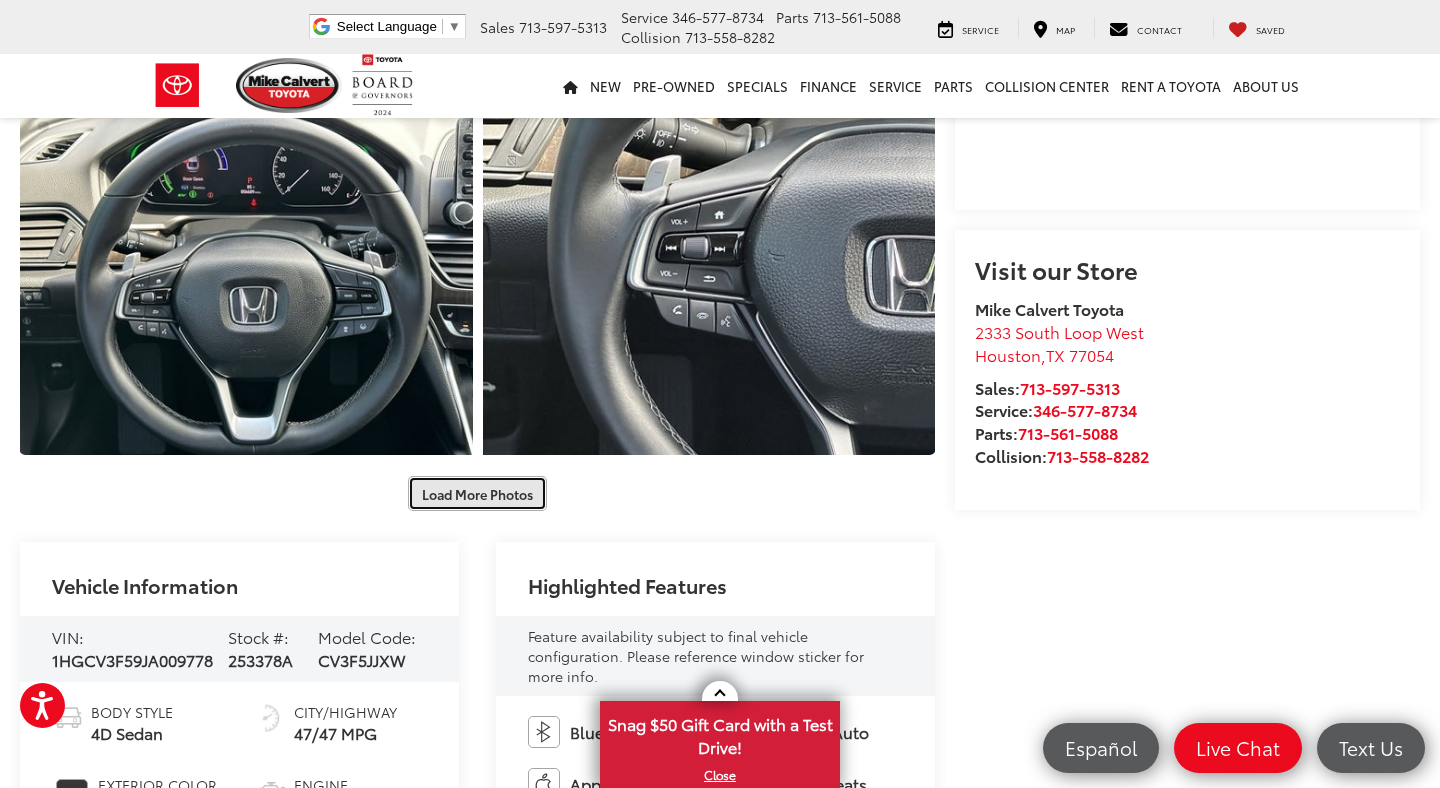 click on "Load More Photos" at bounding box center (477, 493) 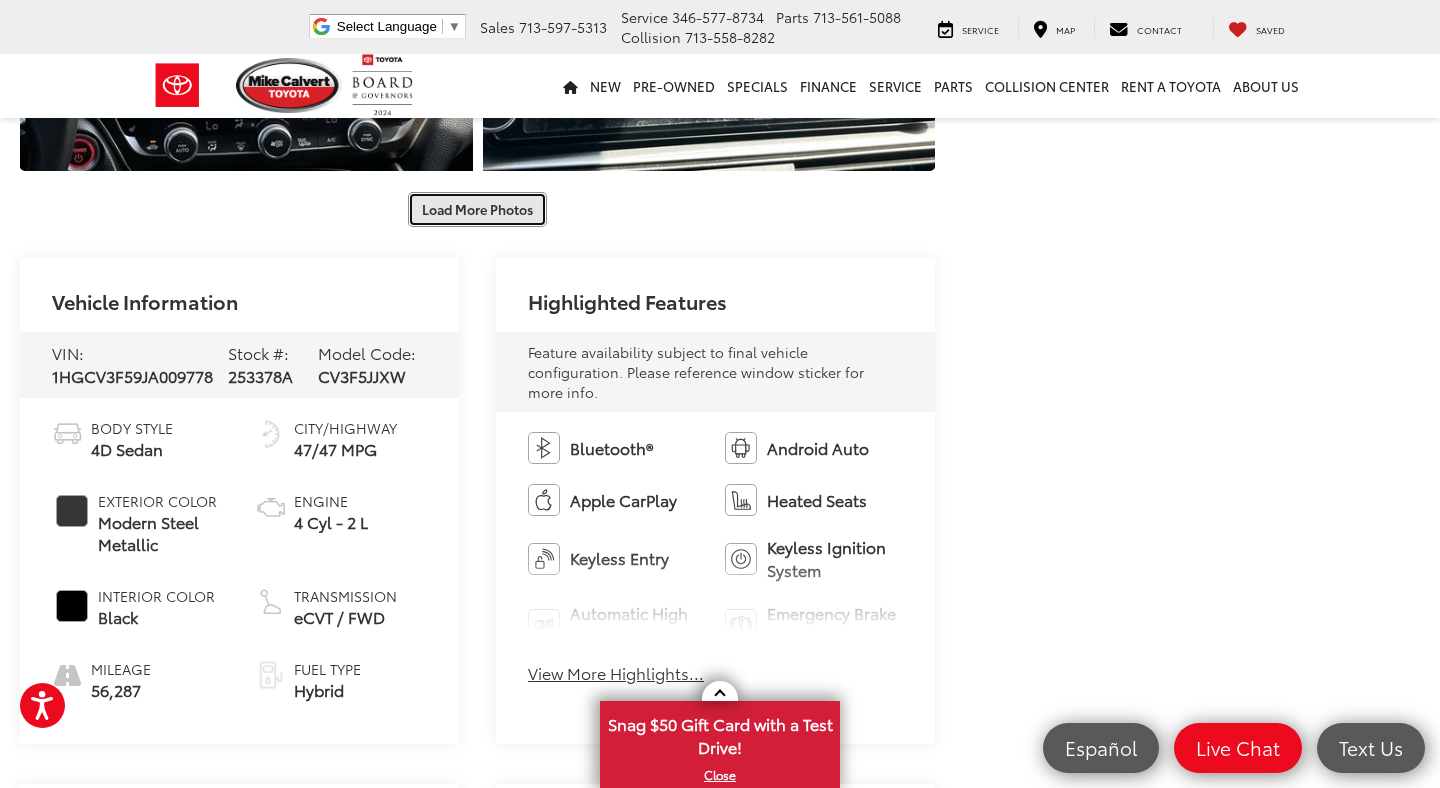 scroll, scrollTop: 2313, scrollLeft: 0, axis: vertical 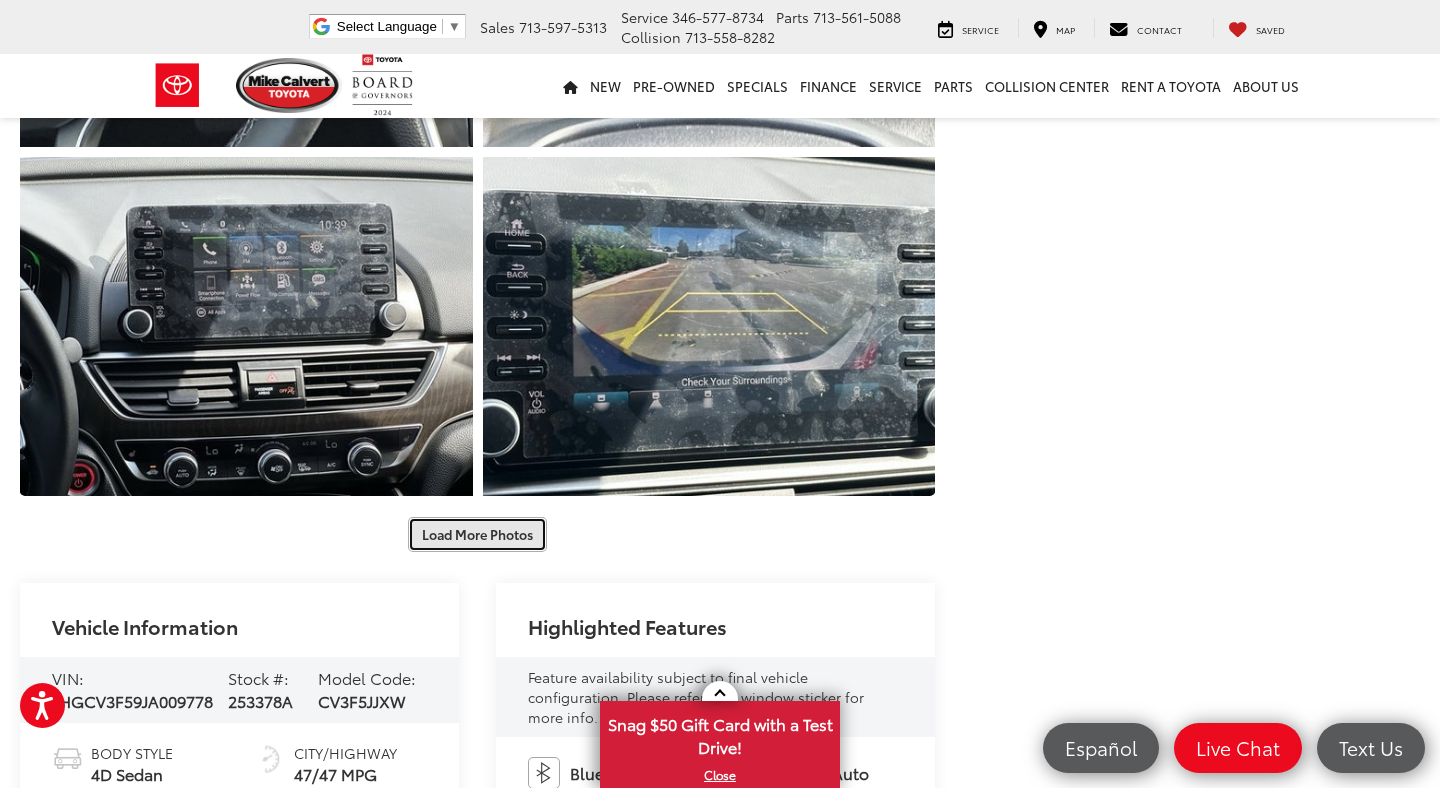 click on "Load More Photos" at bounding box center [477, 534] 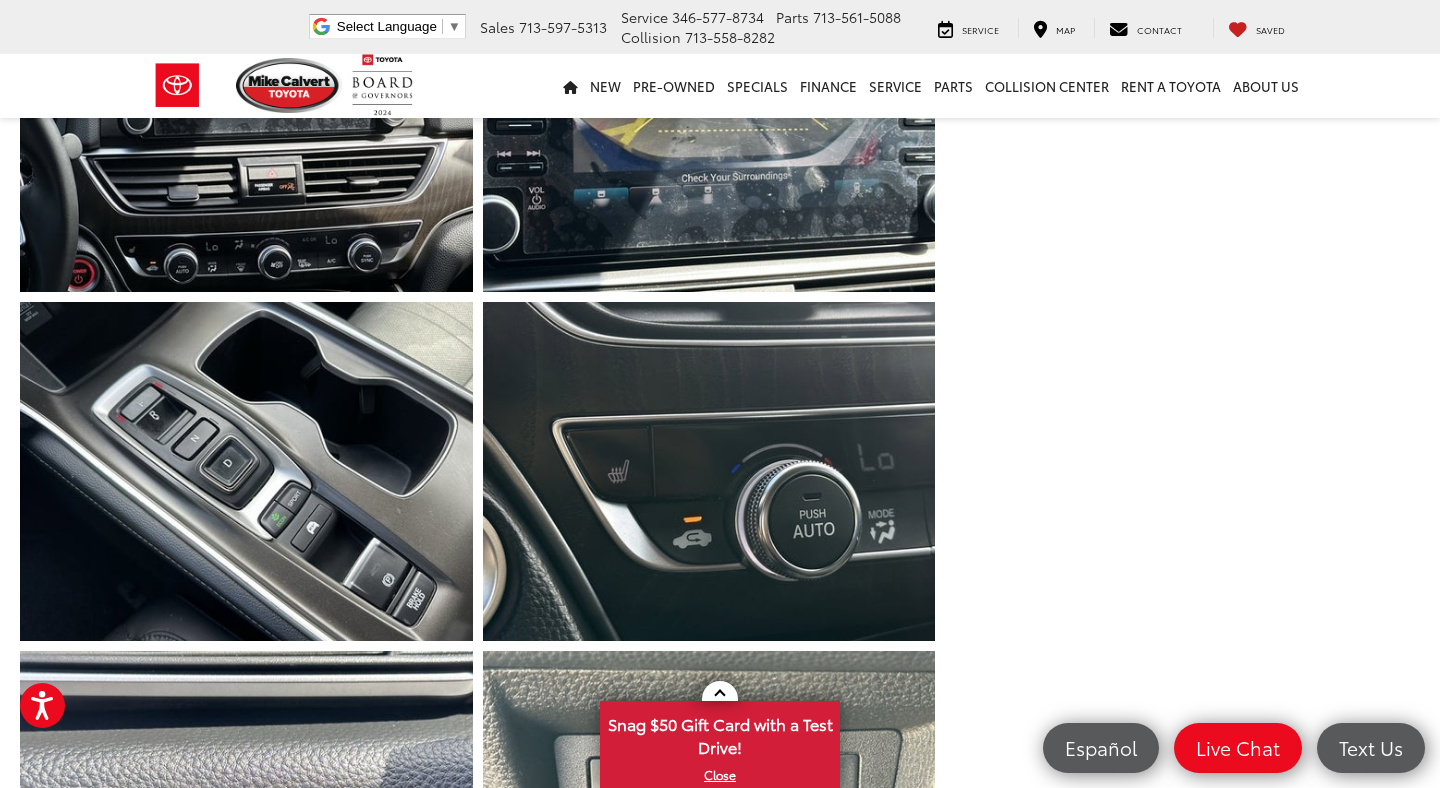 scroll, scrollTop: 2892, scrollLeft: 0, axis: vertical 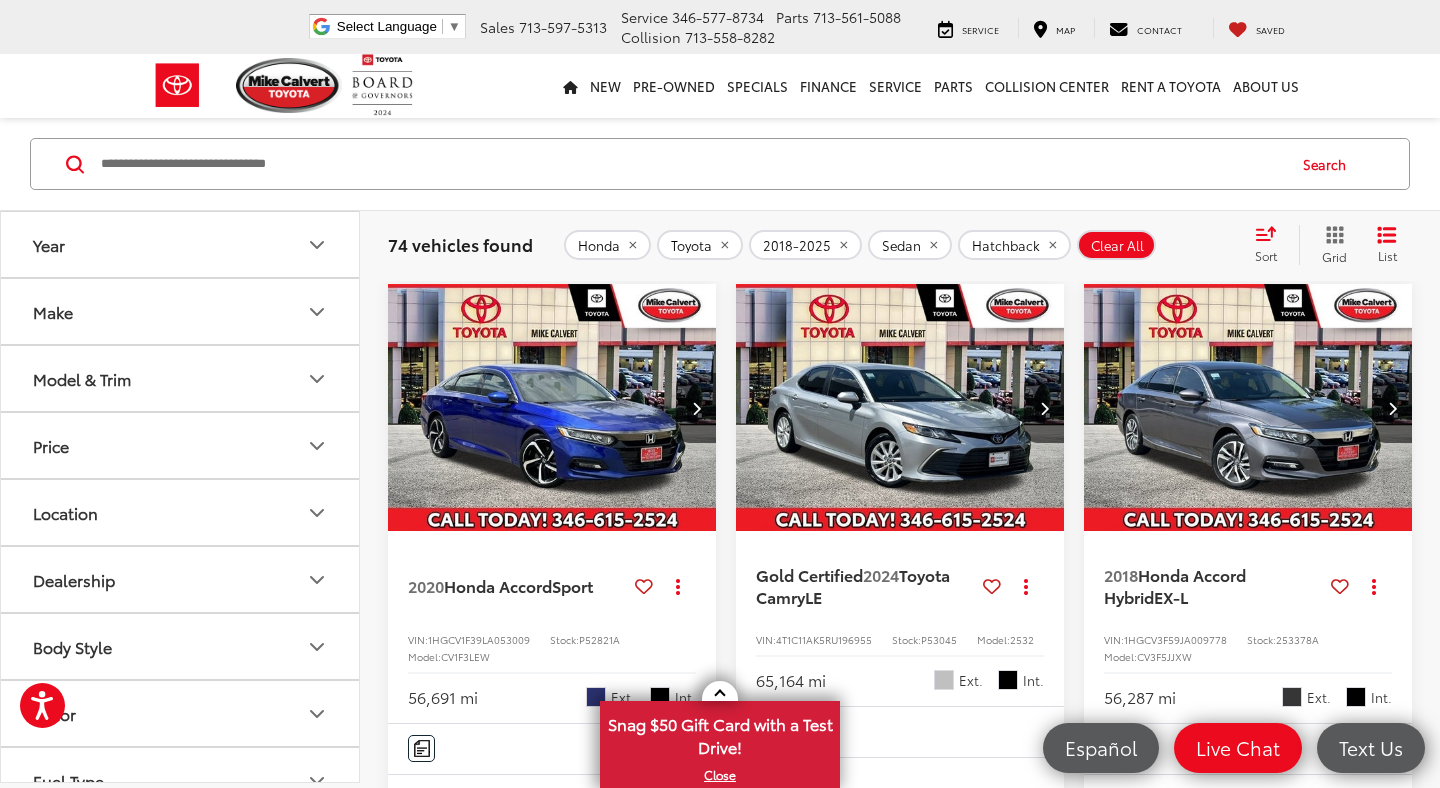 click at bounding box center [552, 408] 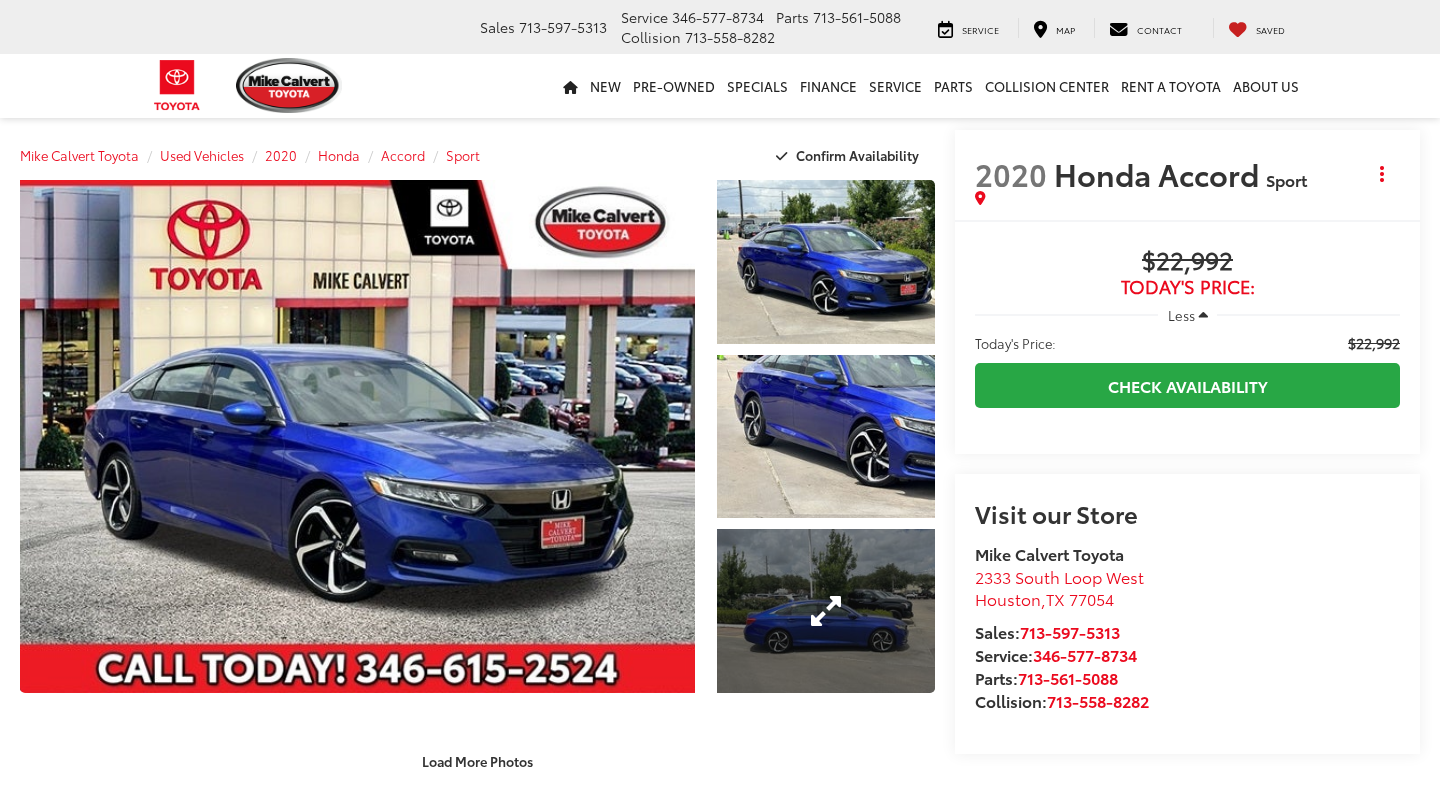 scroll, scrollTop: 0, scrollLeft: 0, axis: both 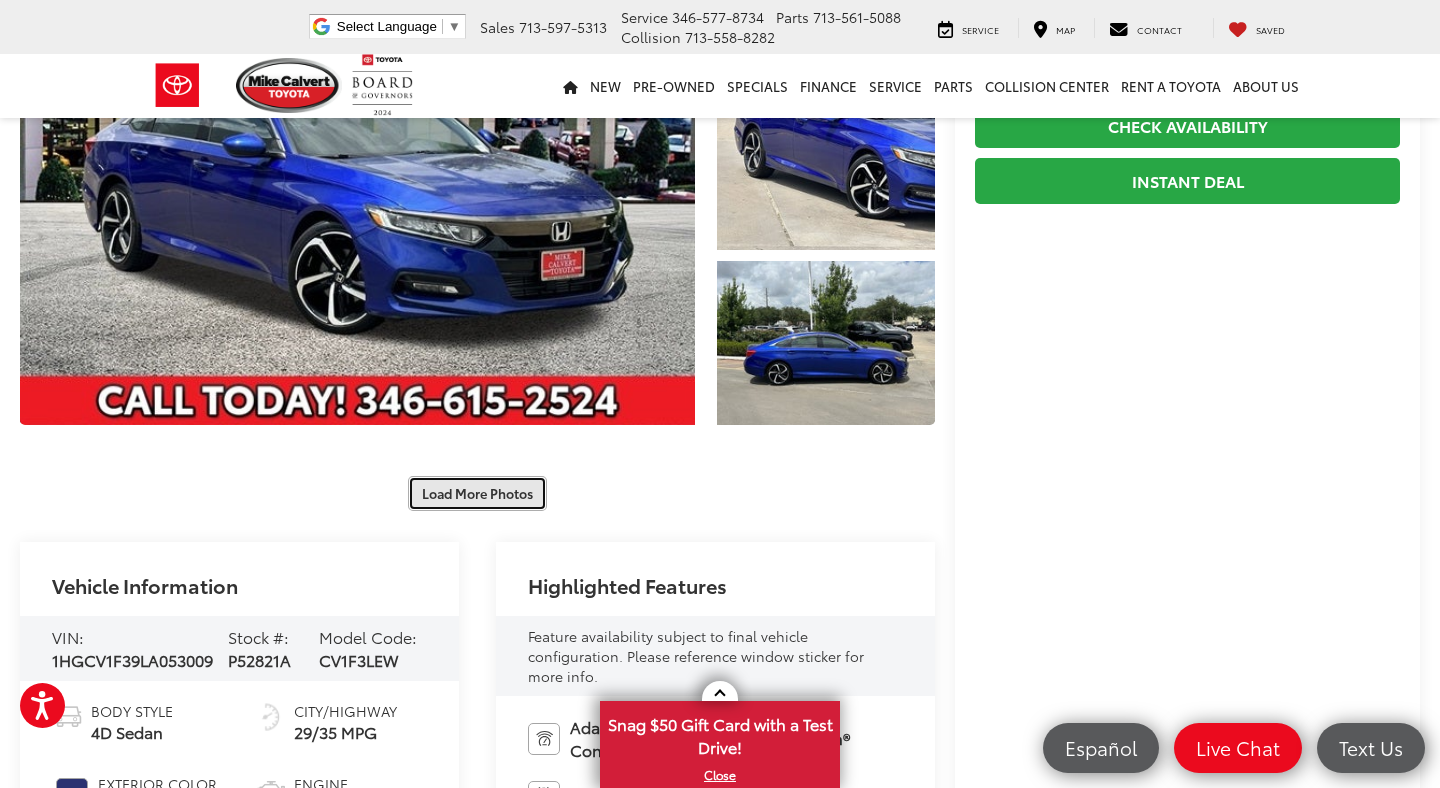 click on "Load More Photos" at bounding box center (477, 493) 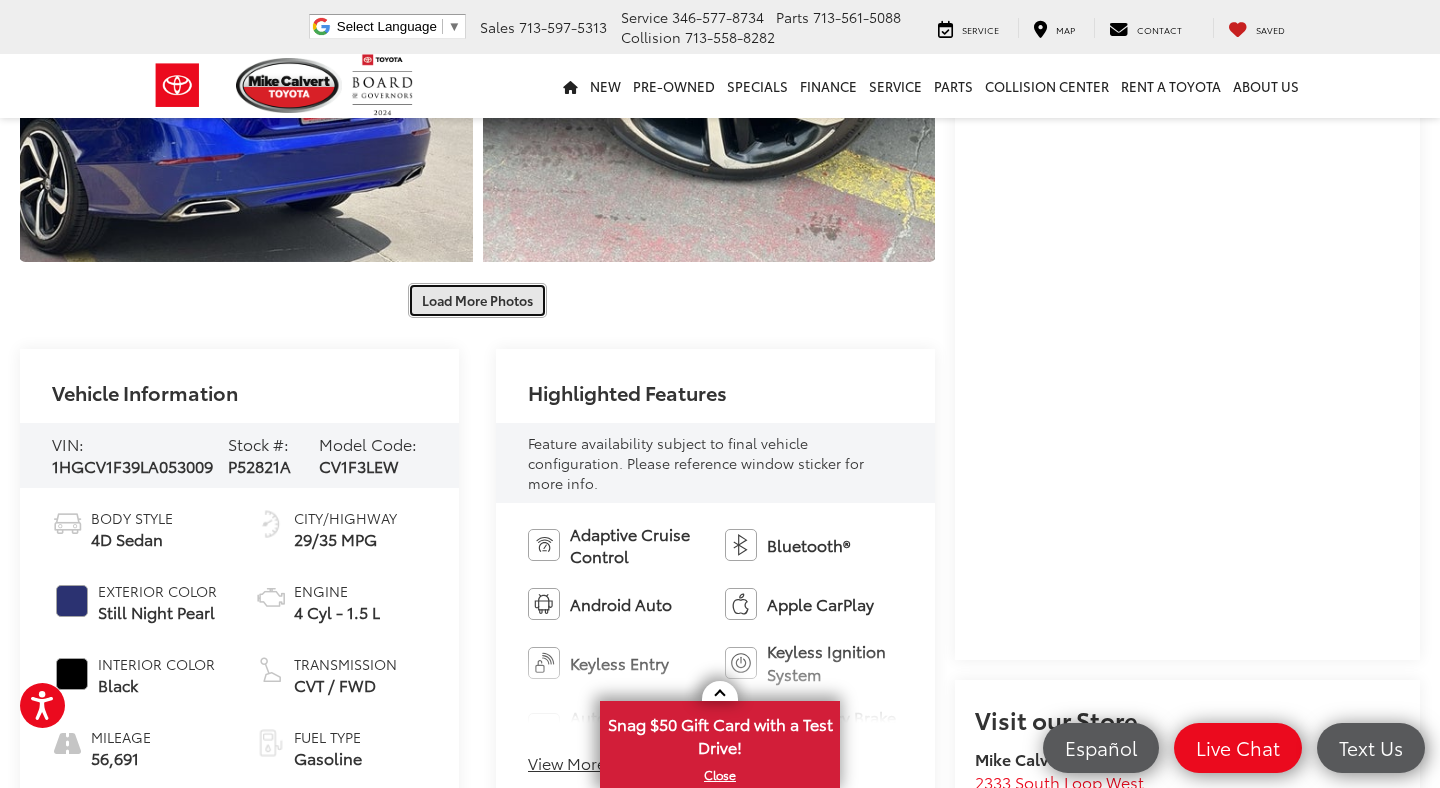 scroll, scrollTop: 1154, scrollLeft: 0, axis: vertical 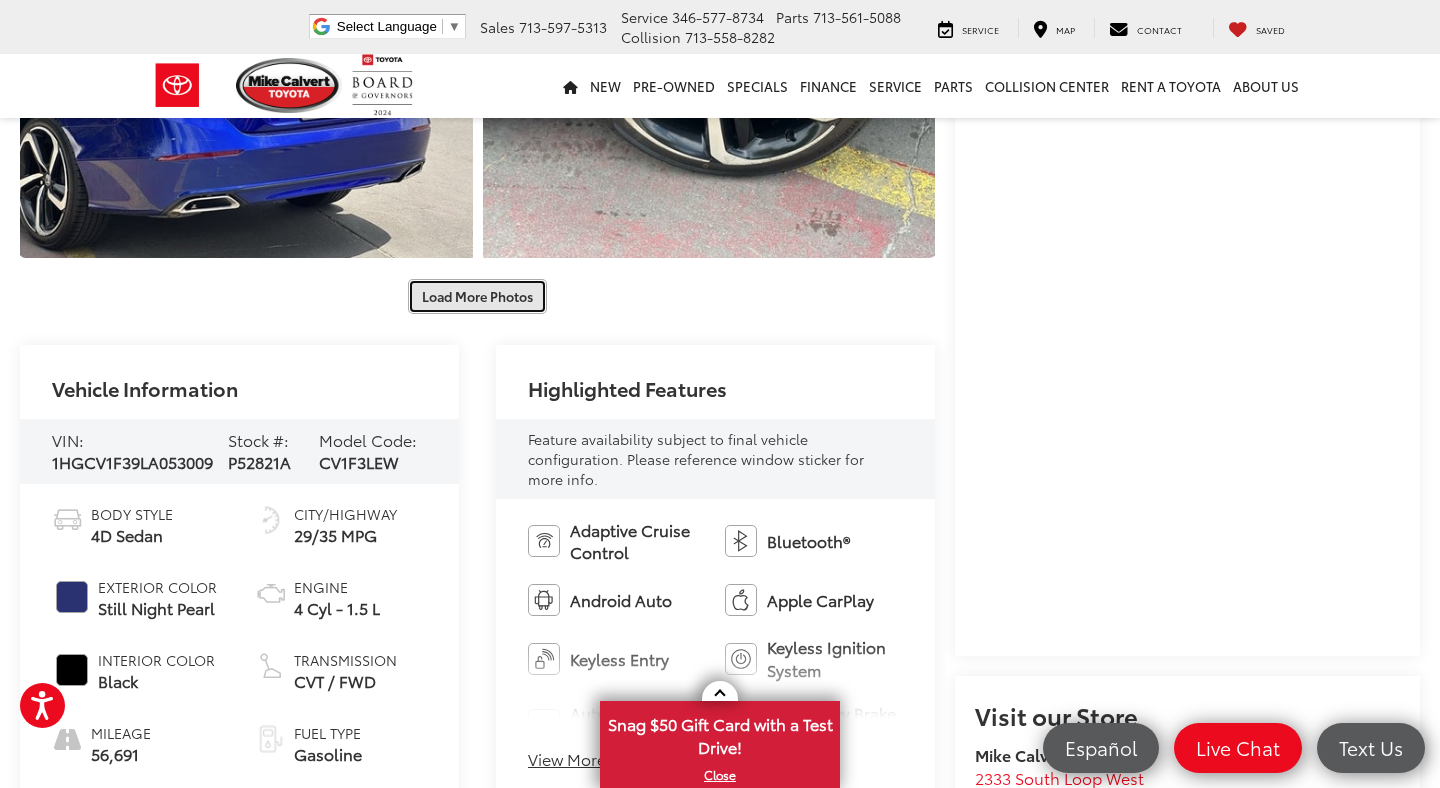 click on "Load More Photos" at bounding box center [477, 296] 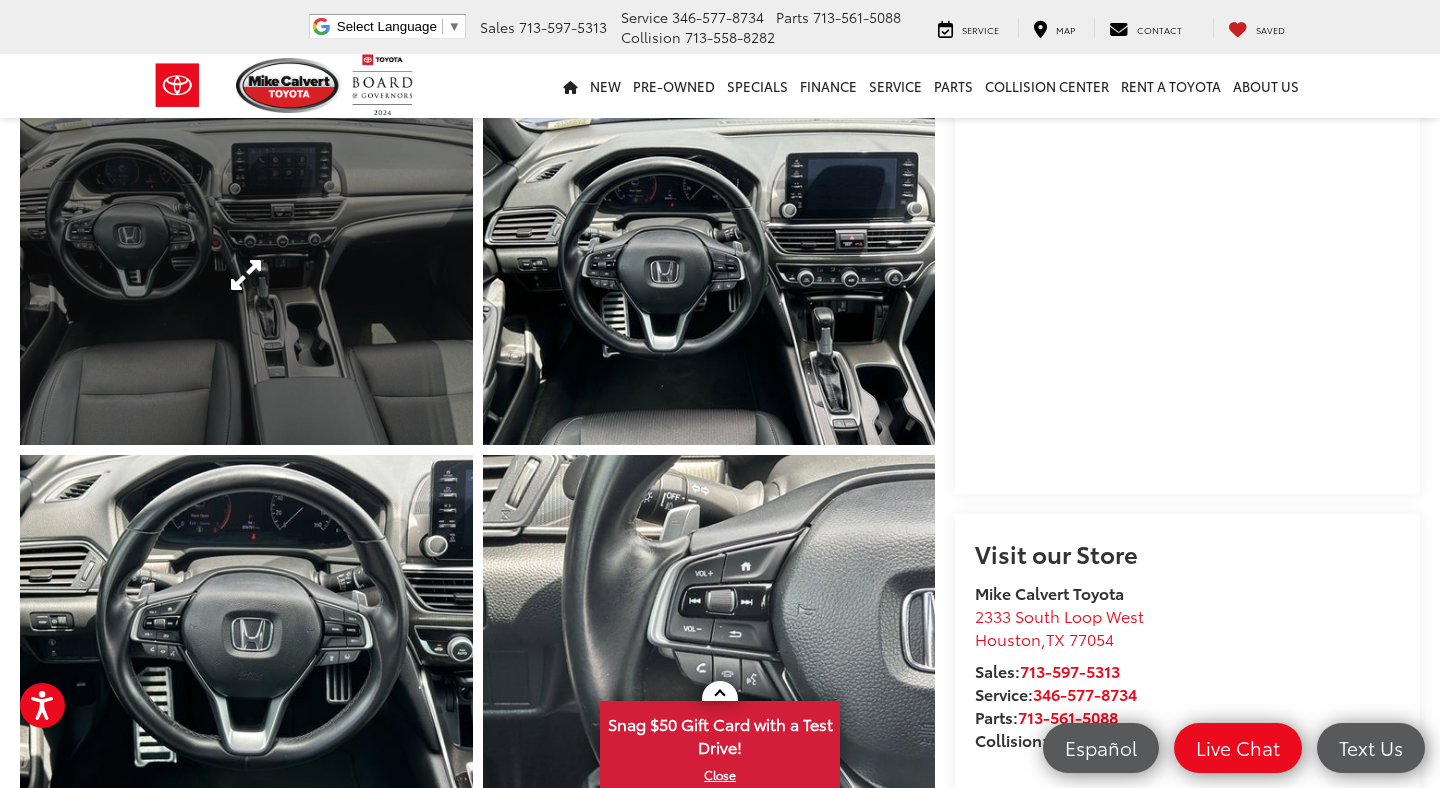 scroll, scrollTop: 1693, scrollLeft: 0, axis: vertical 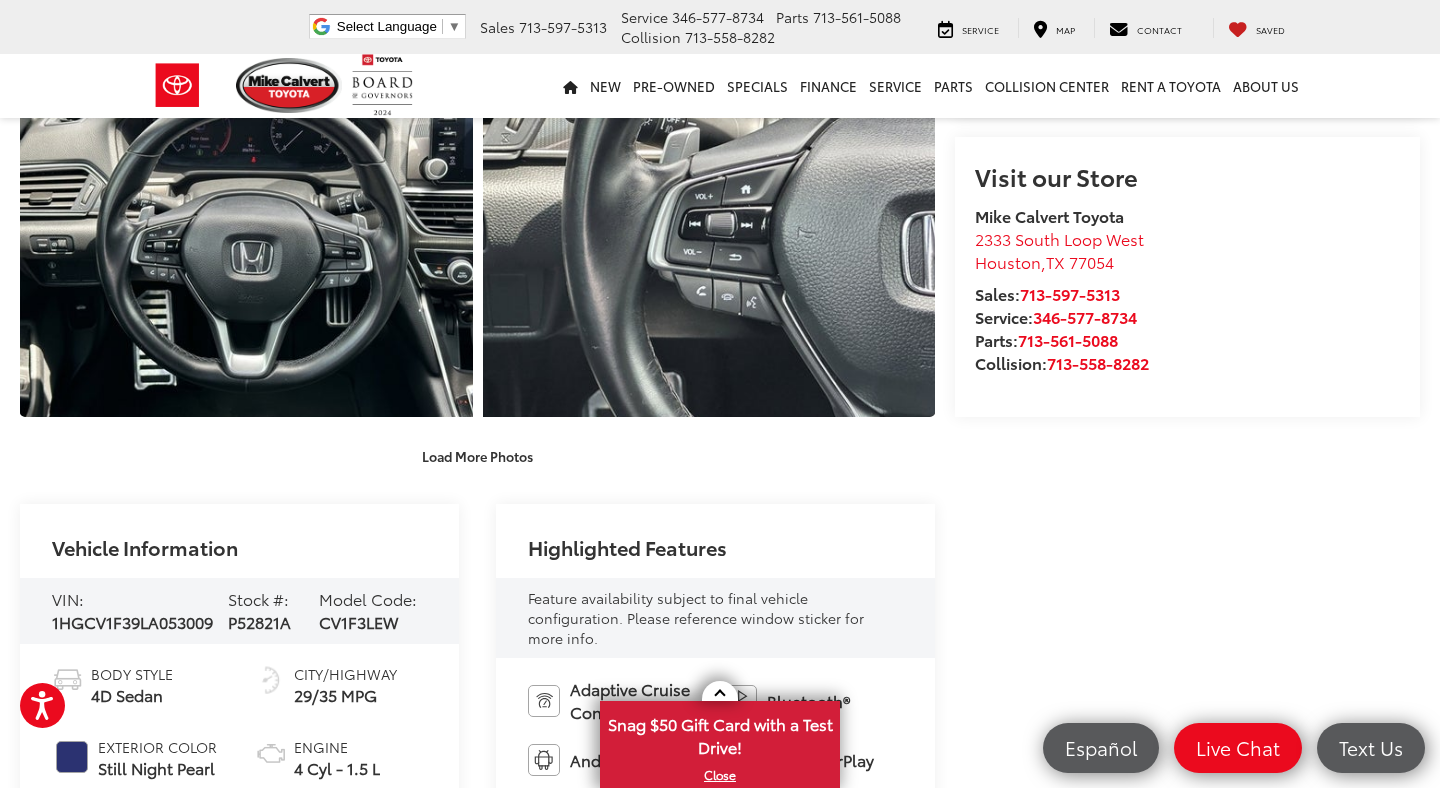 click on "Mike Calvert Toyota
Used Vehicles
2020
Honda
Accord
Sport
Confirm Availability
Photos
1
/
39
Load More Photos" at bounding box center [720, 459] 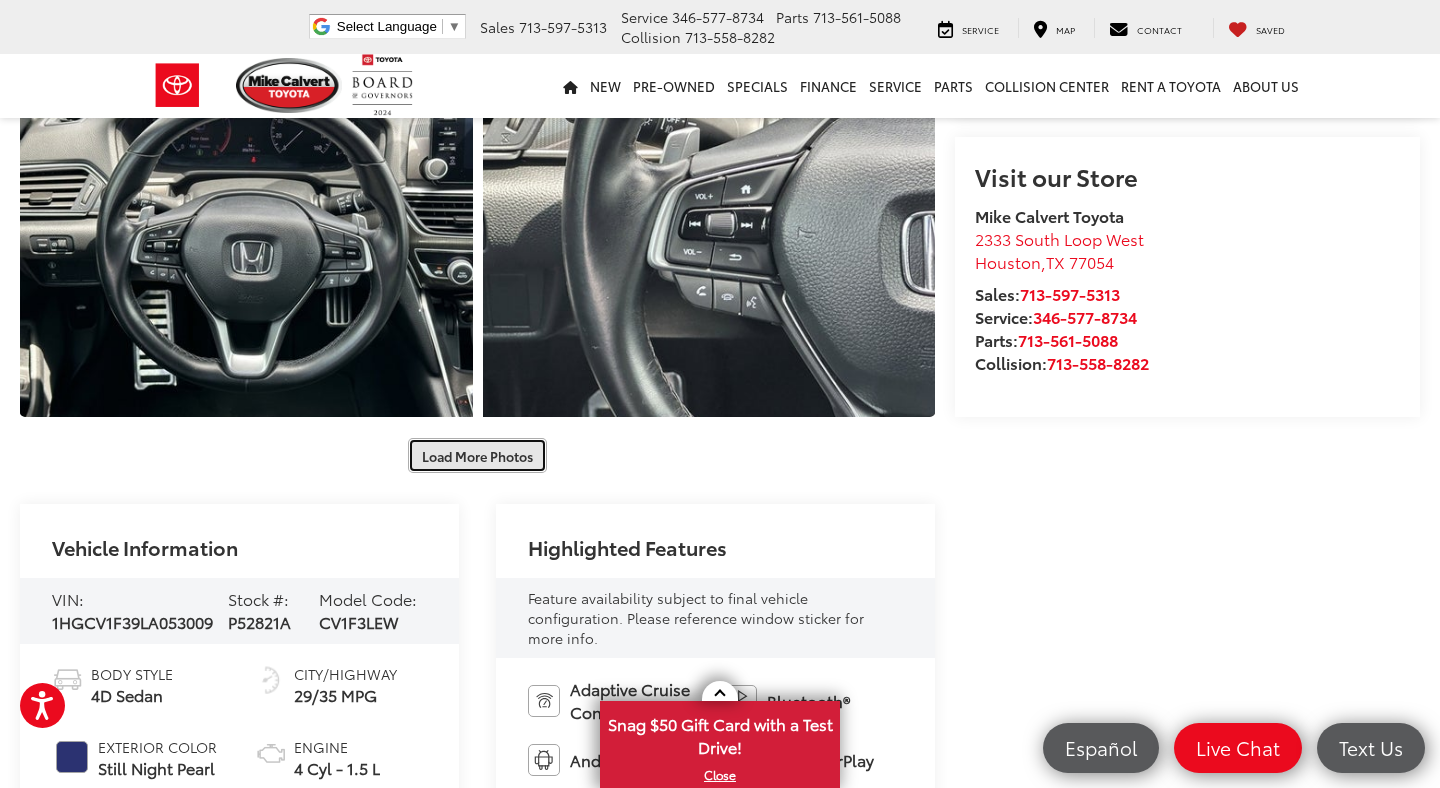 click on "Load More Photos" at bounding box center [477, 455] 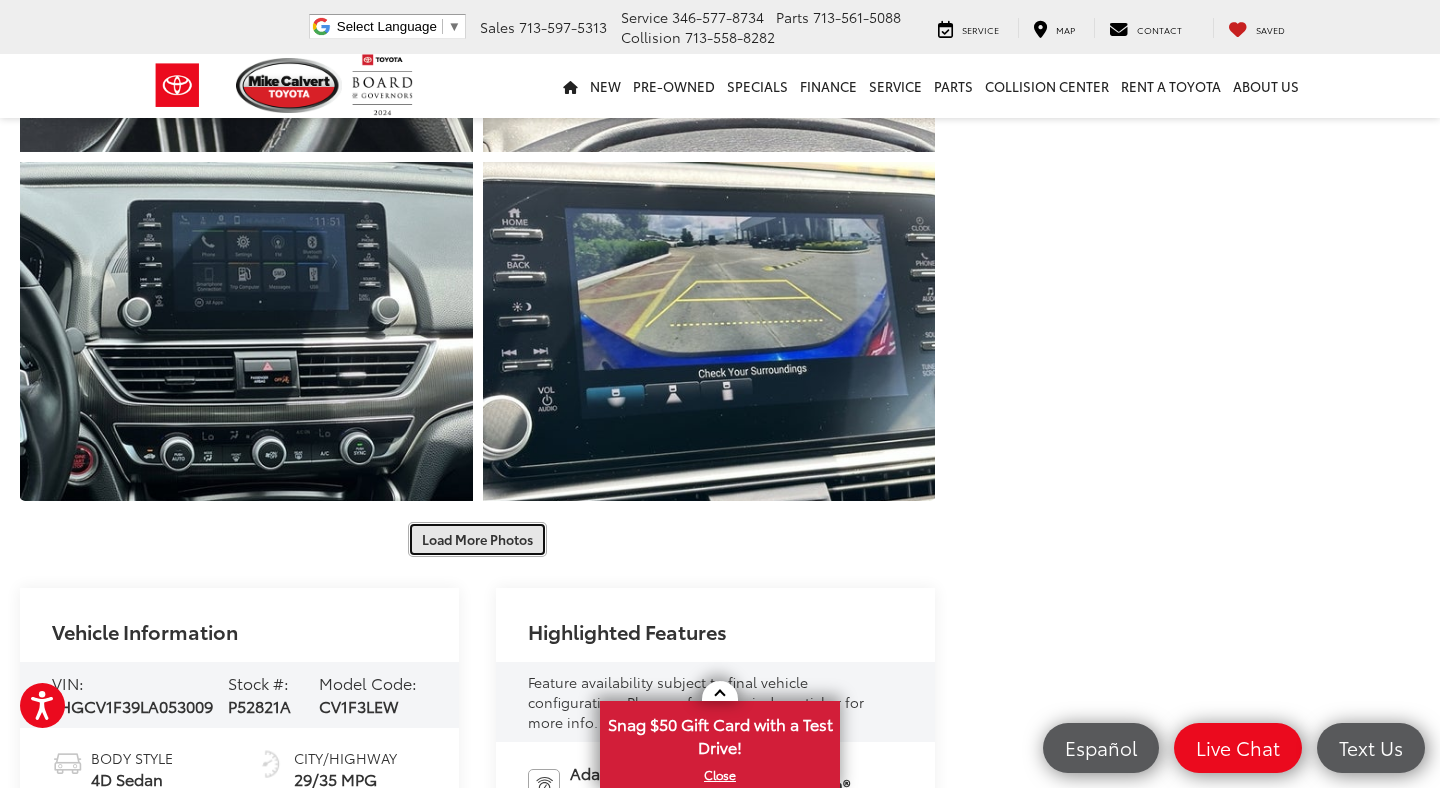 scroll, scrollTop: 2712, scrollLeft: 0, axis: vertical 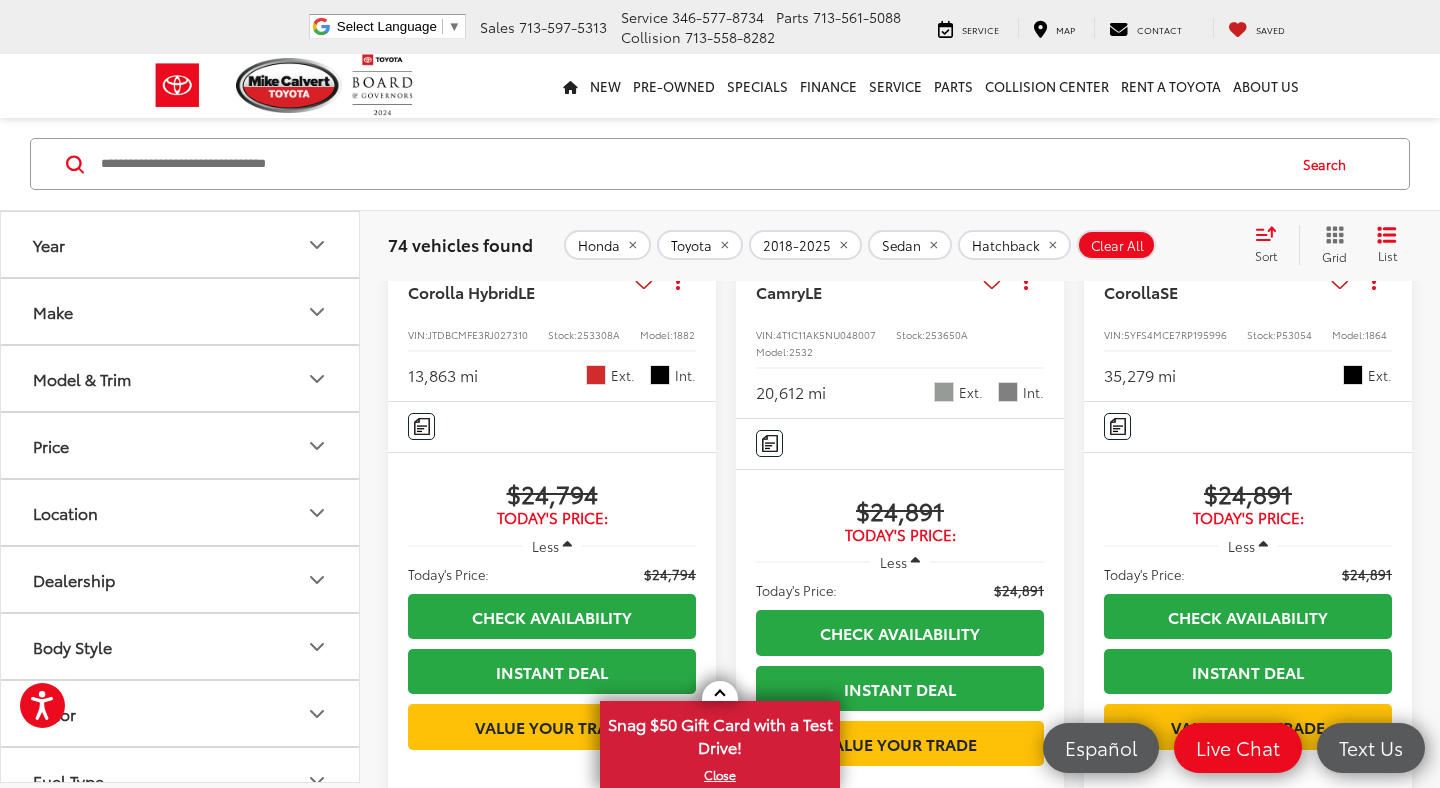 click at bounding box center [1248, 103] 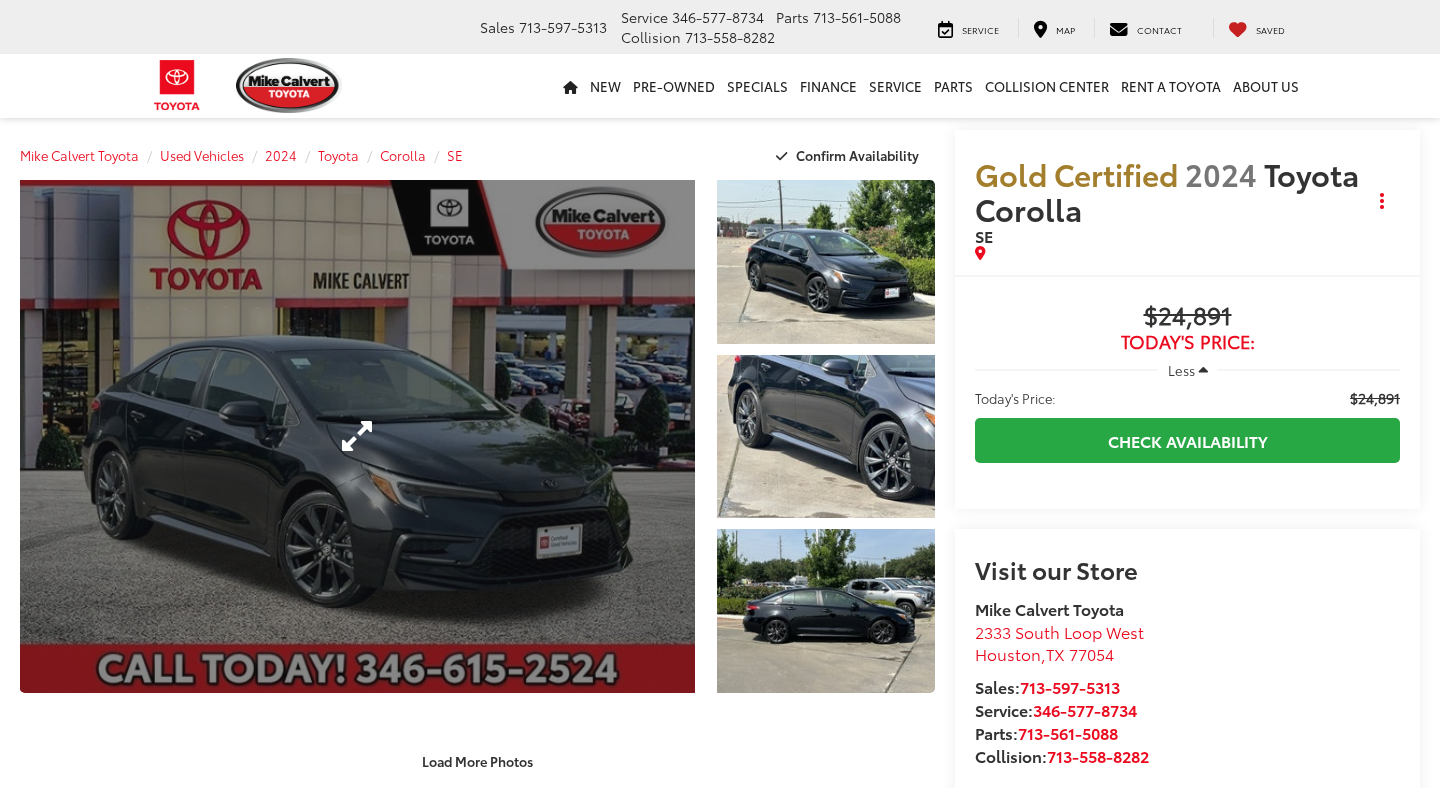 scroll, scrollTop: 245, scrollLeft: 0, axis: vertical 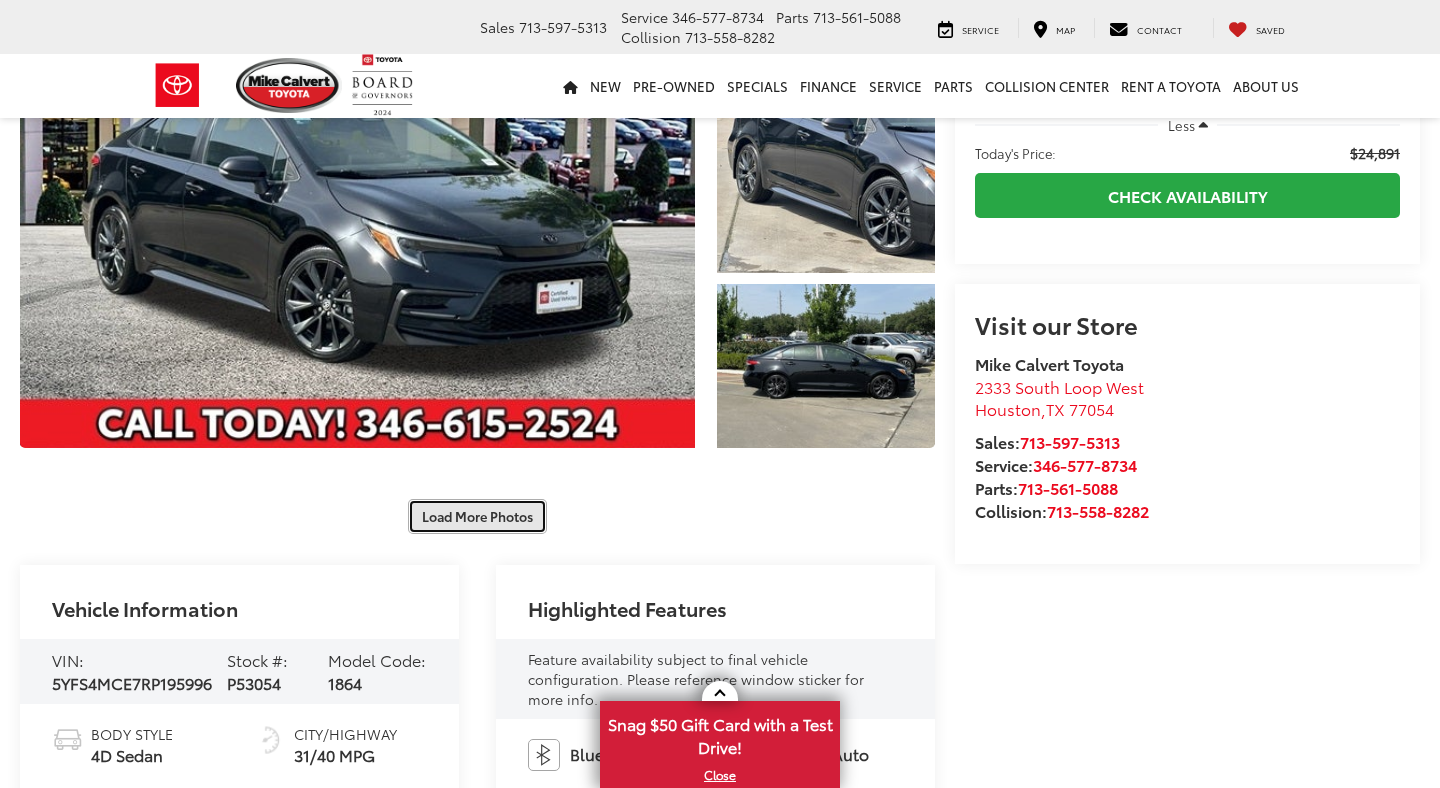 click on "Load More Photos" at bounding box center (477, 516) 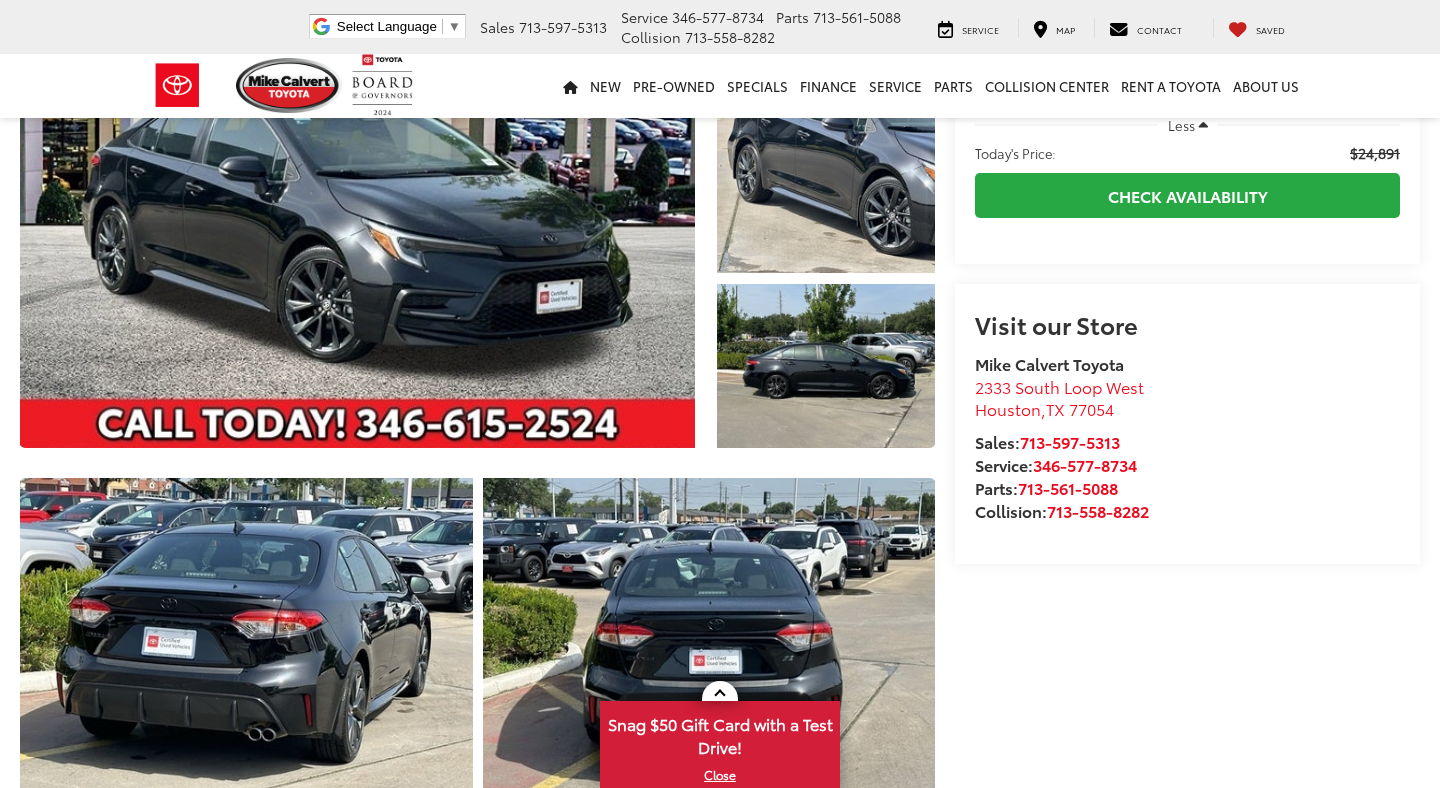 scroll, scrollTop: 0, scrollLeft: 0, axis: both 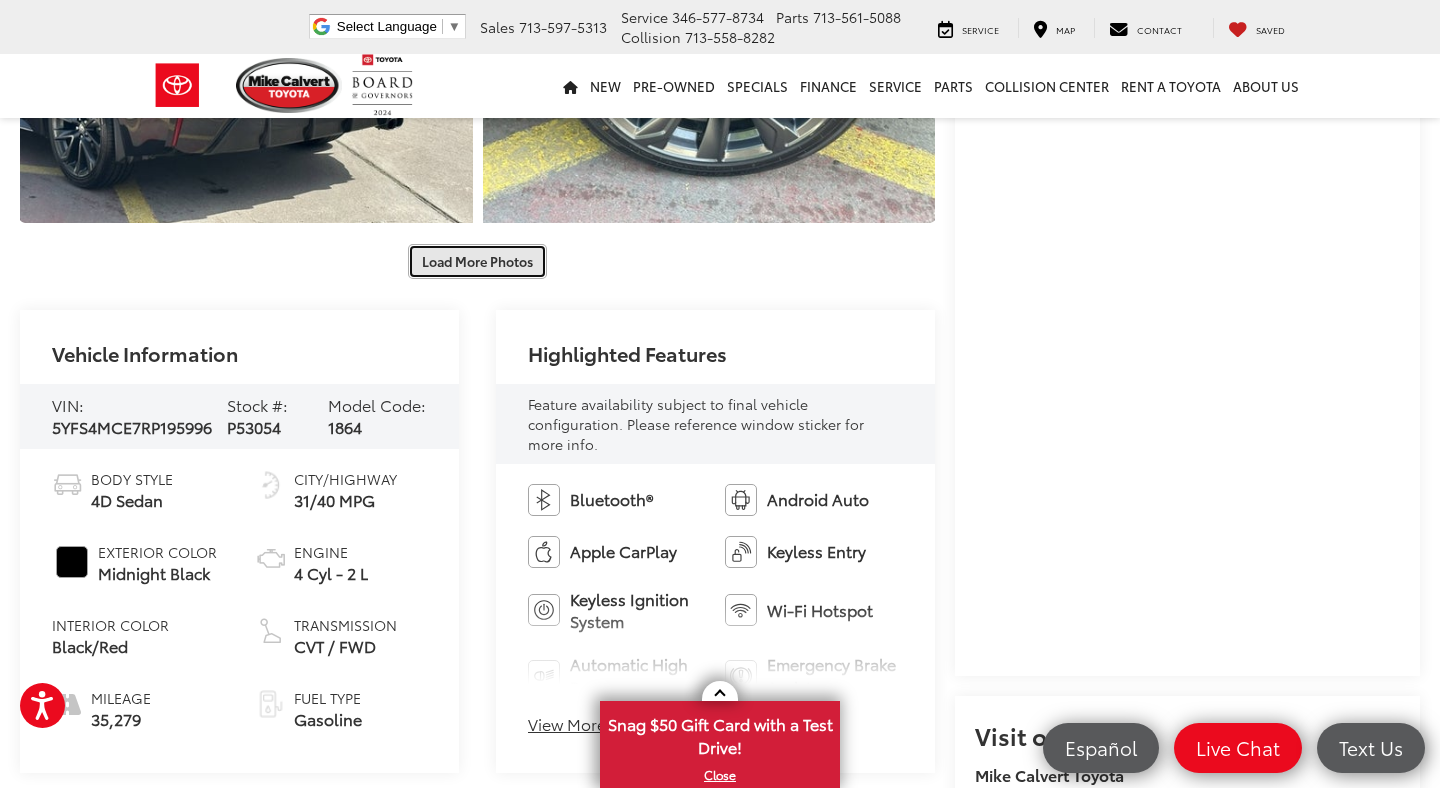 click on "Load More Photos" at bounding box center [477, 261] 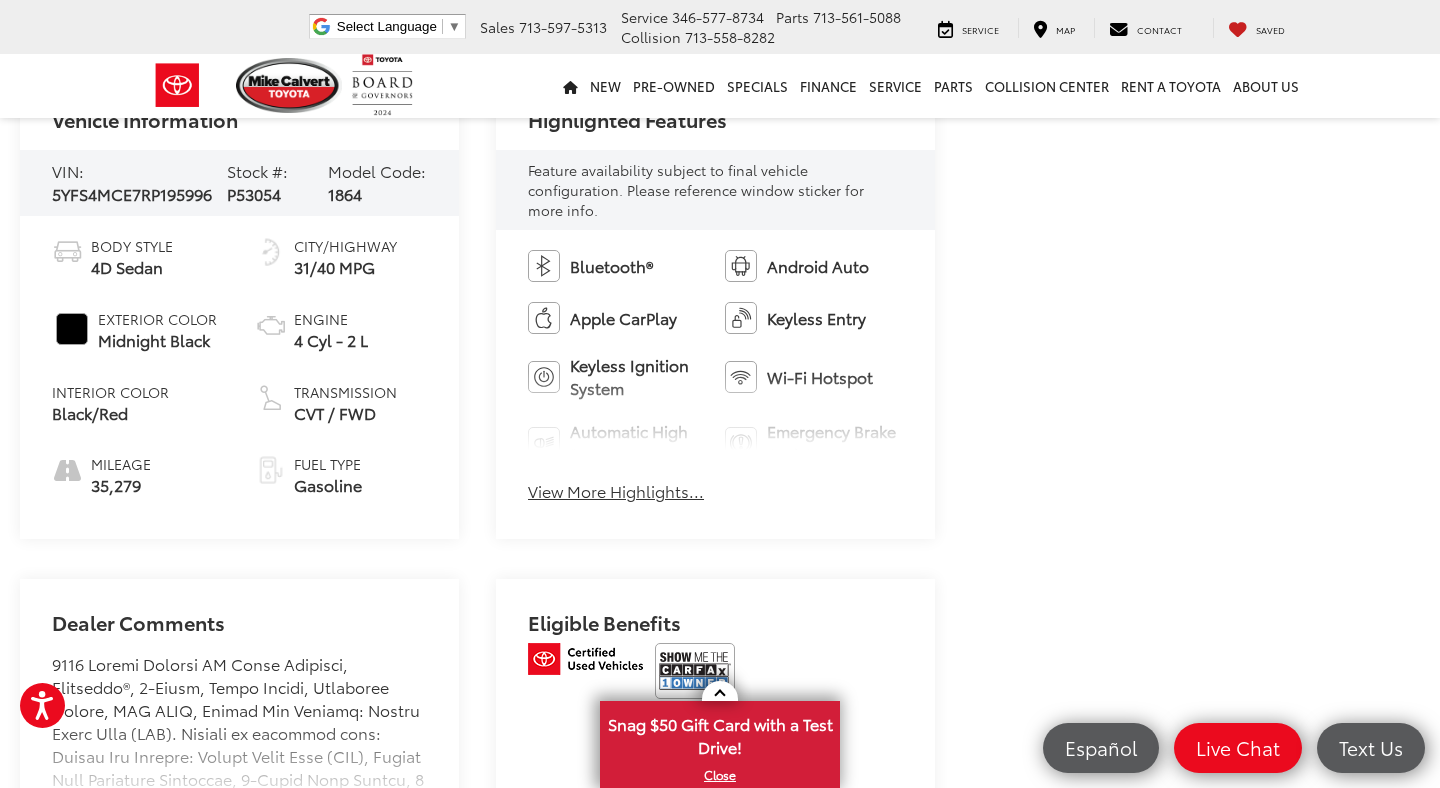 scroll, scrollTop: 1859, scrollLeft: 0, axis: vertical 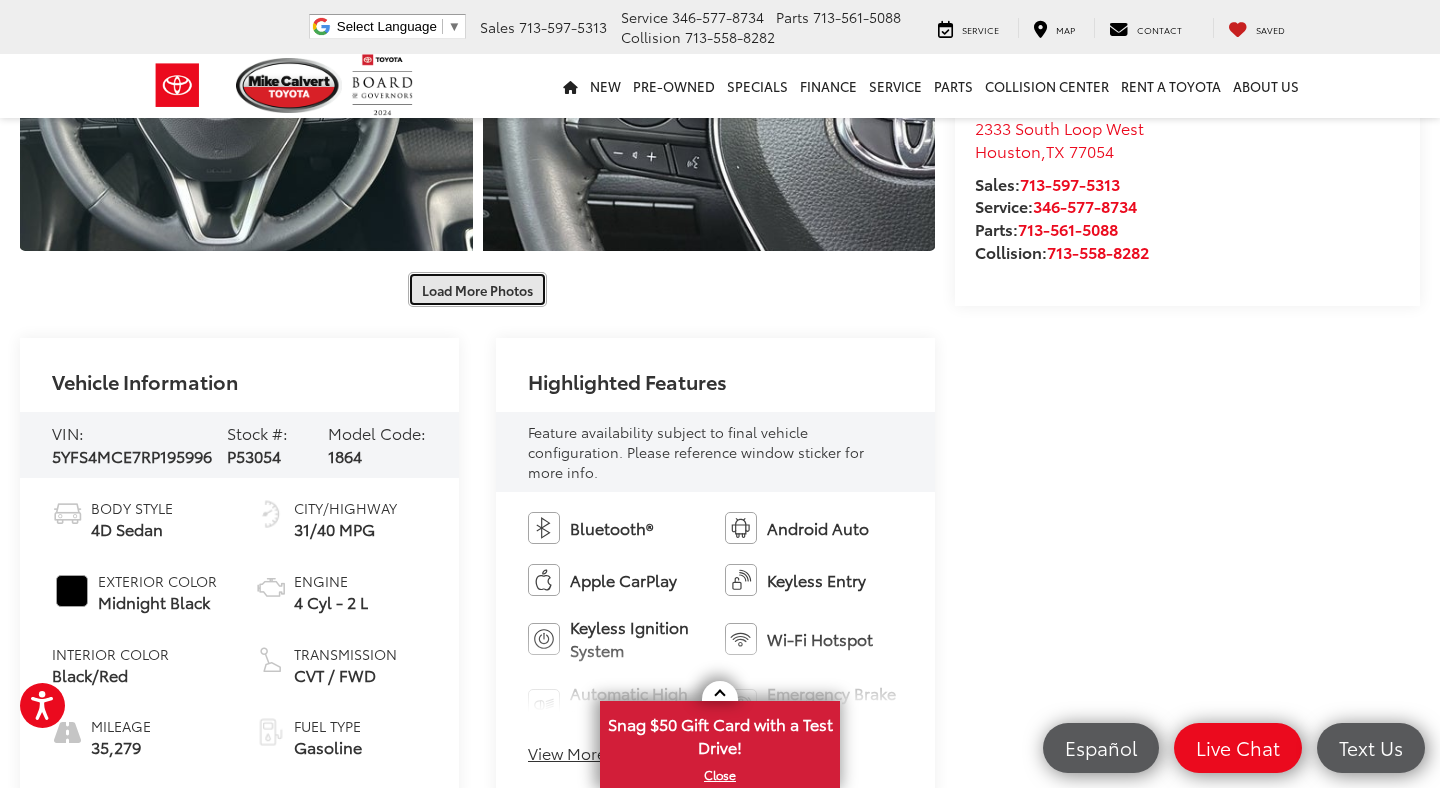 click on "Load More Photos" at bounding box center (477, 289) 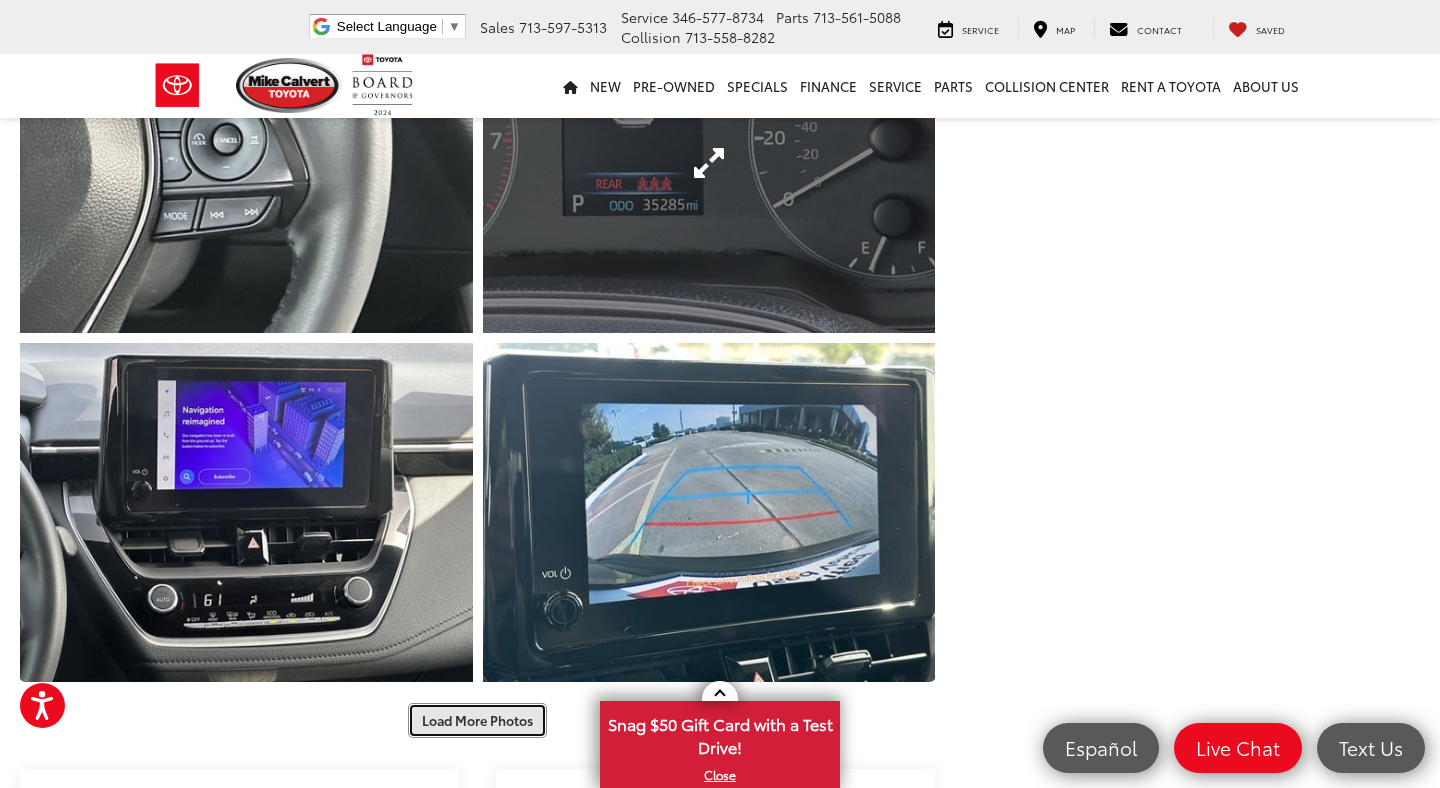 scroll, scrollTop: 2259, scrollLeft: 0, axis: vertical 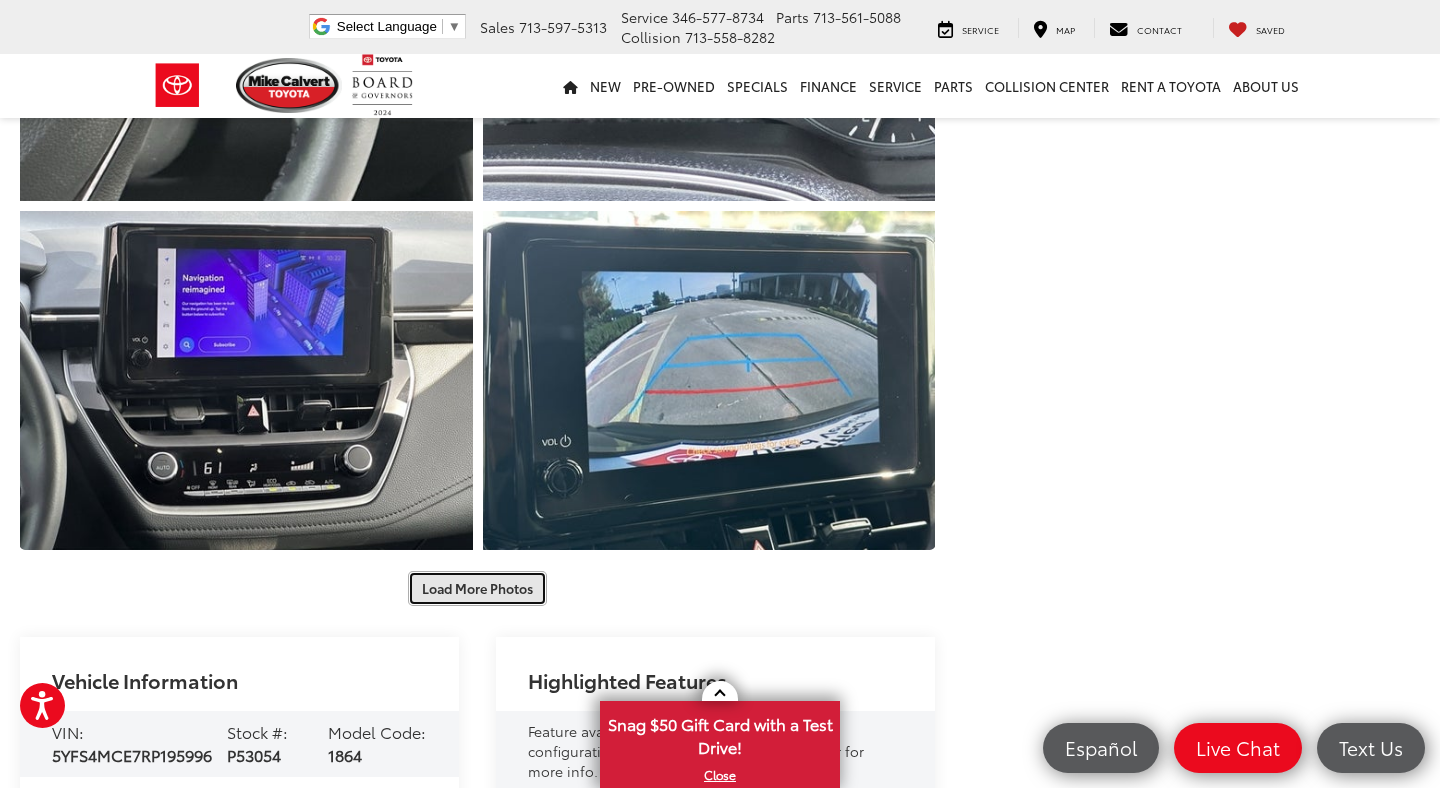 click on "Load More Photos" at bounding box center [477, 588] 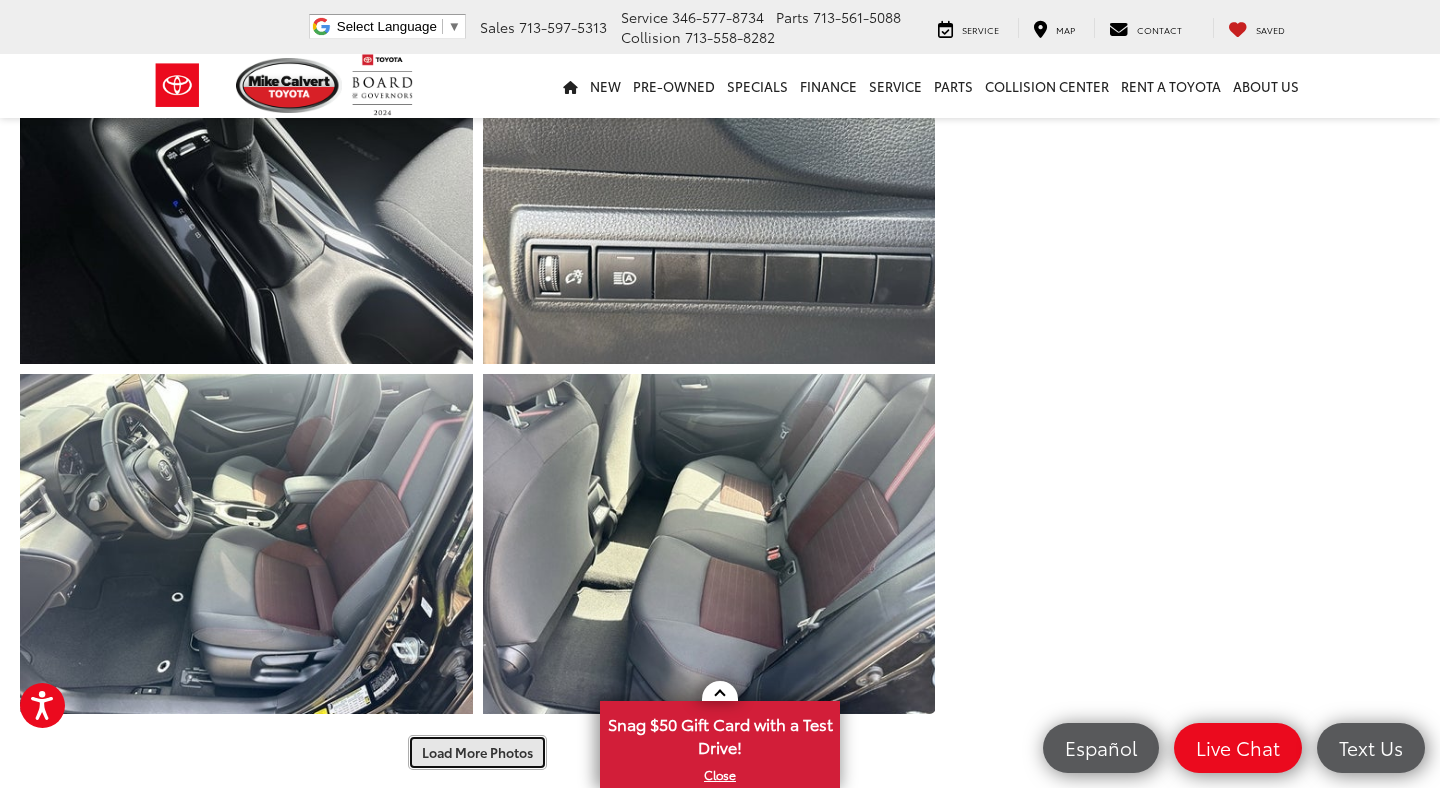 scroll, scrollTop: 3070, scrollLeft: 0, axis: vertical 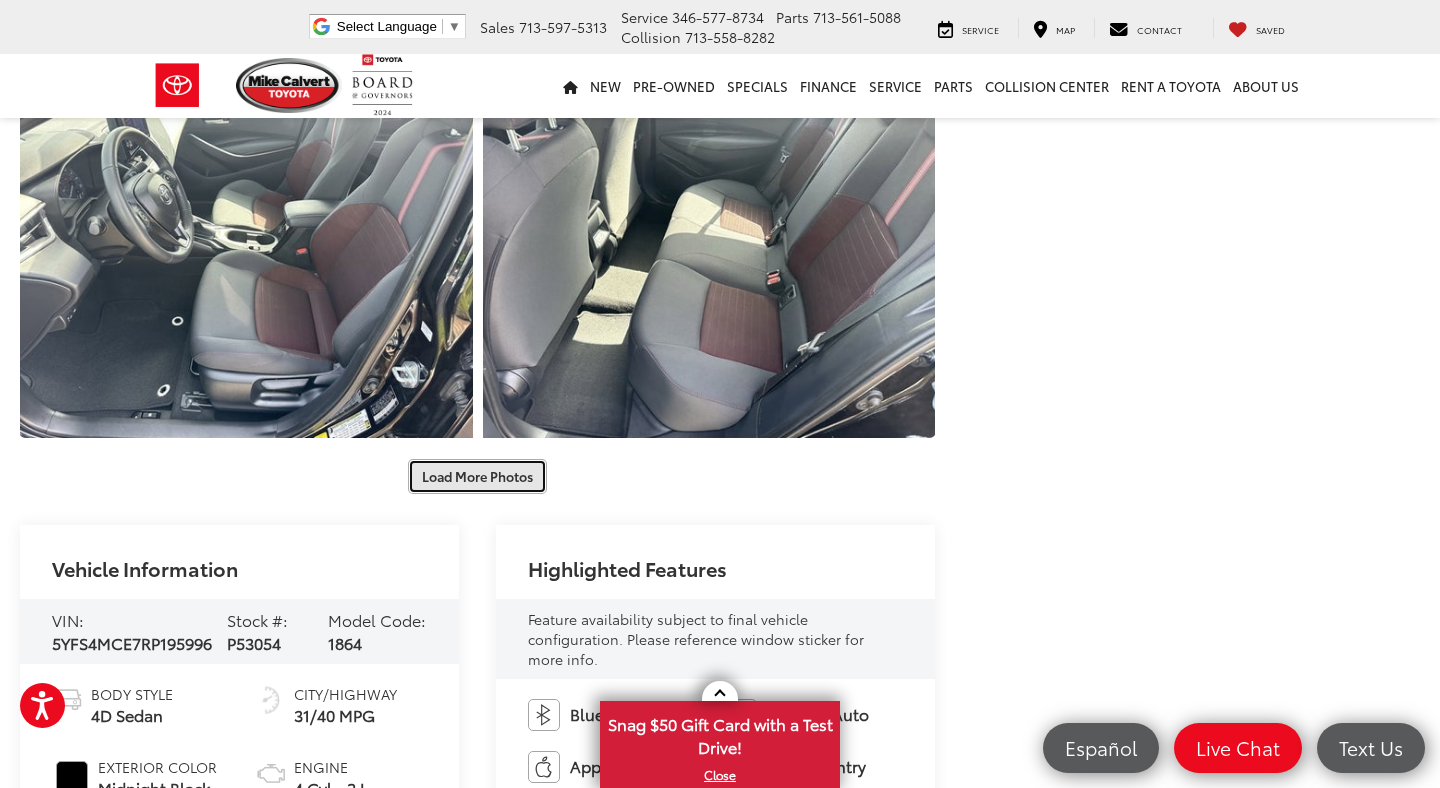 click on "Load More Photos" at bounding box center (477, 476) 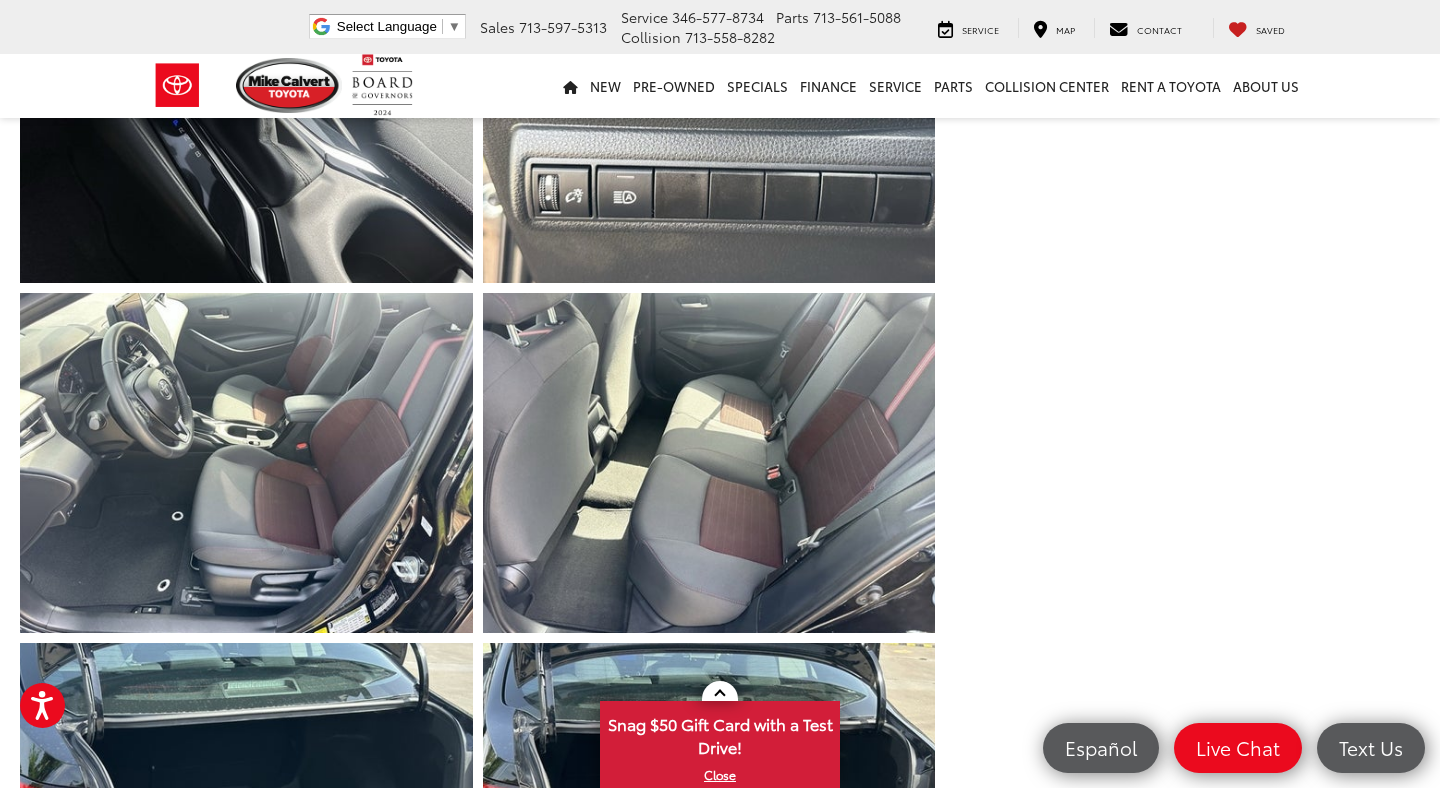 scroll, scrollTop: 2879, scrollLeft: 0, axis: vertical 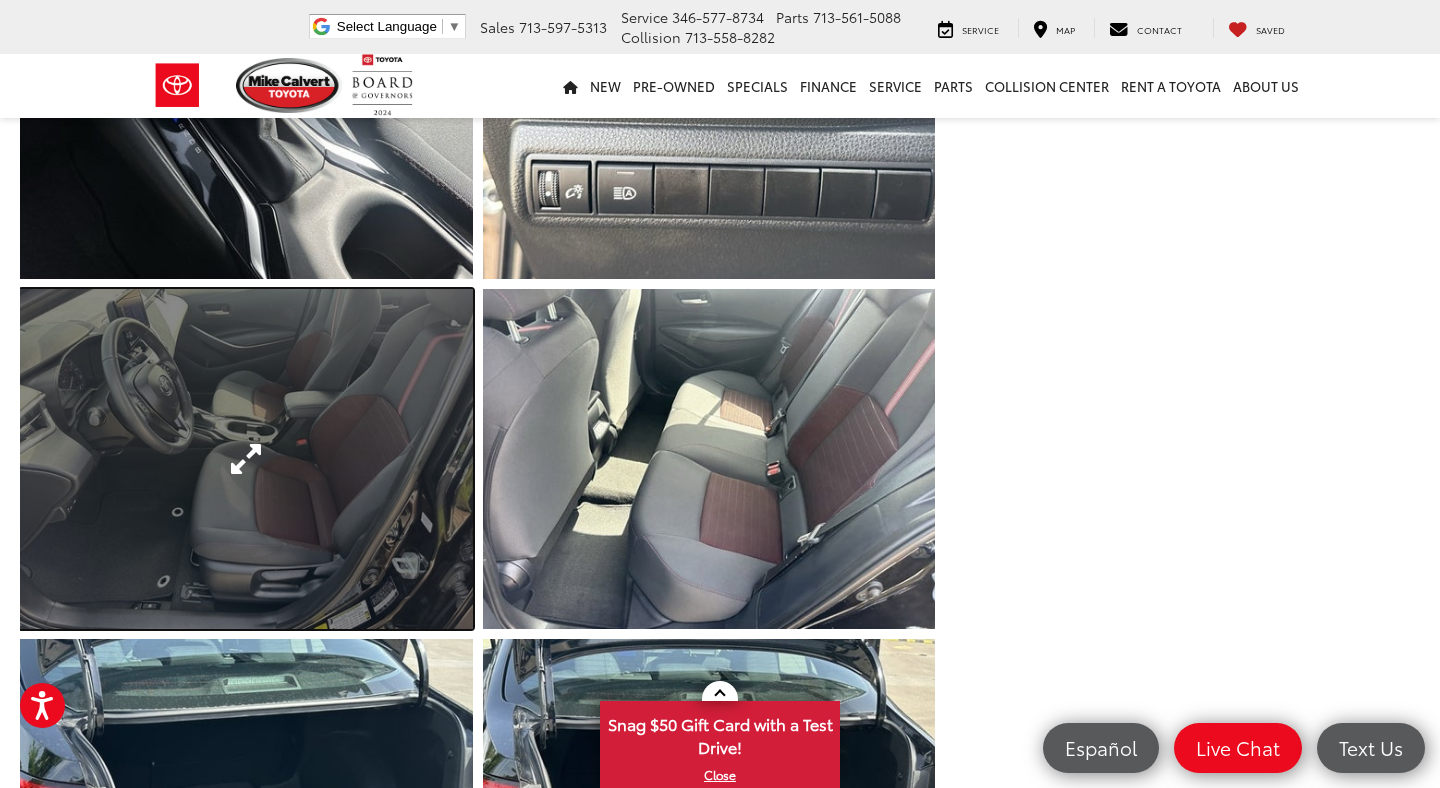 click at bounding box center (246, 458) 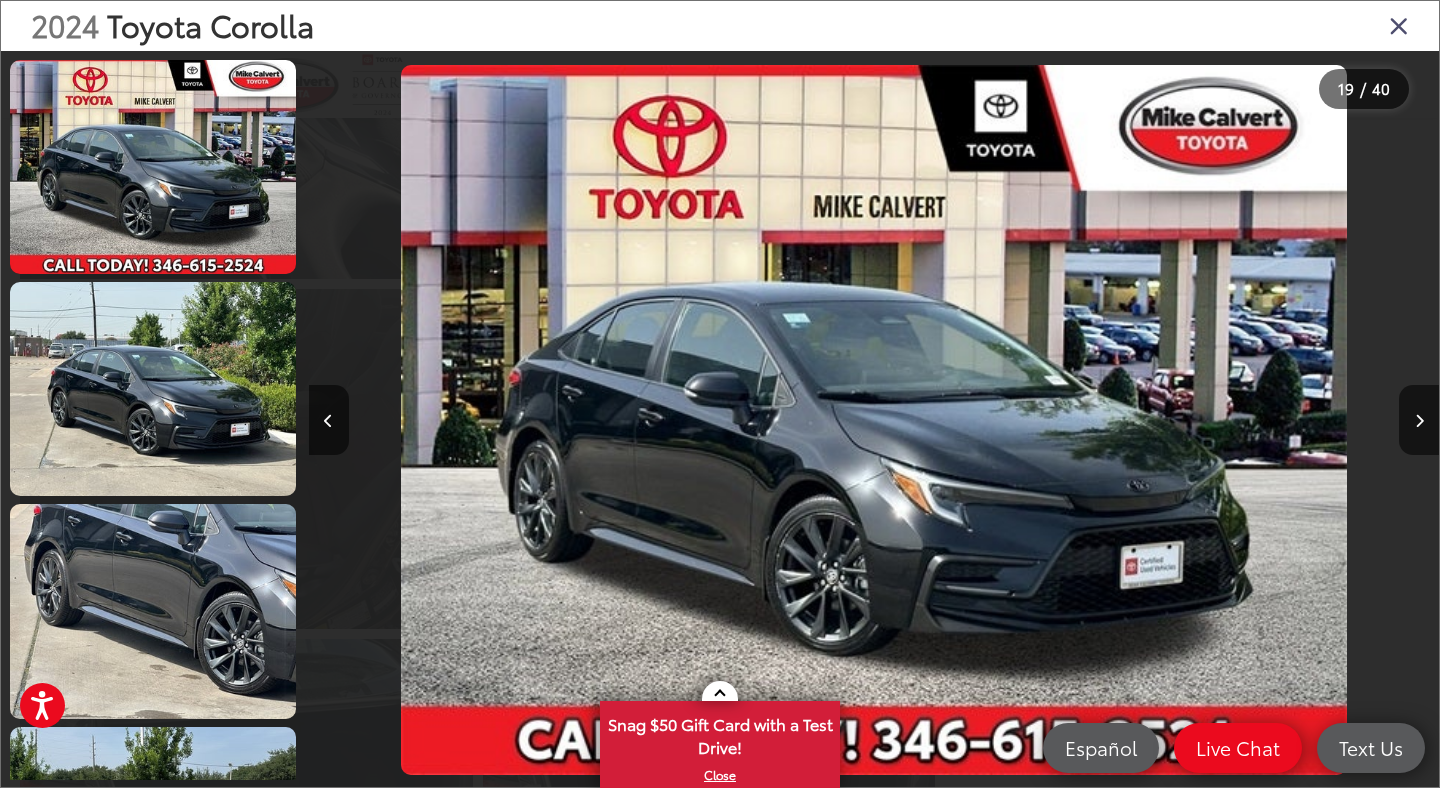 scroll, scrollTop: 3763, scrollLeft: 0, axis: vertical 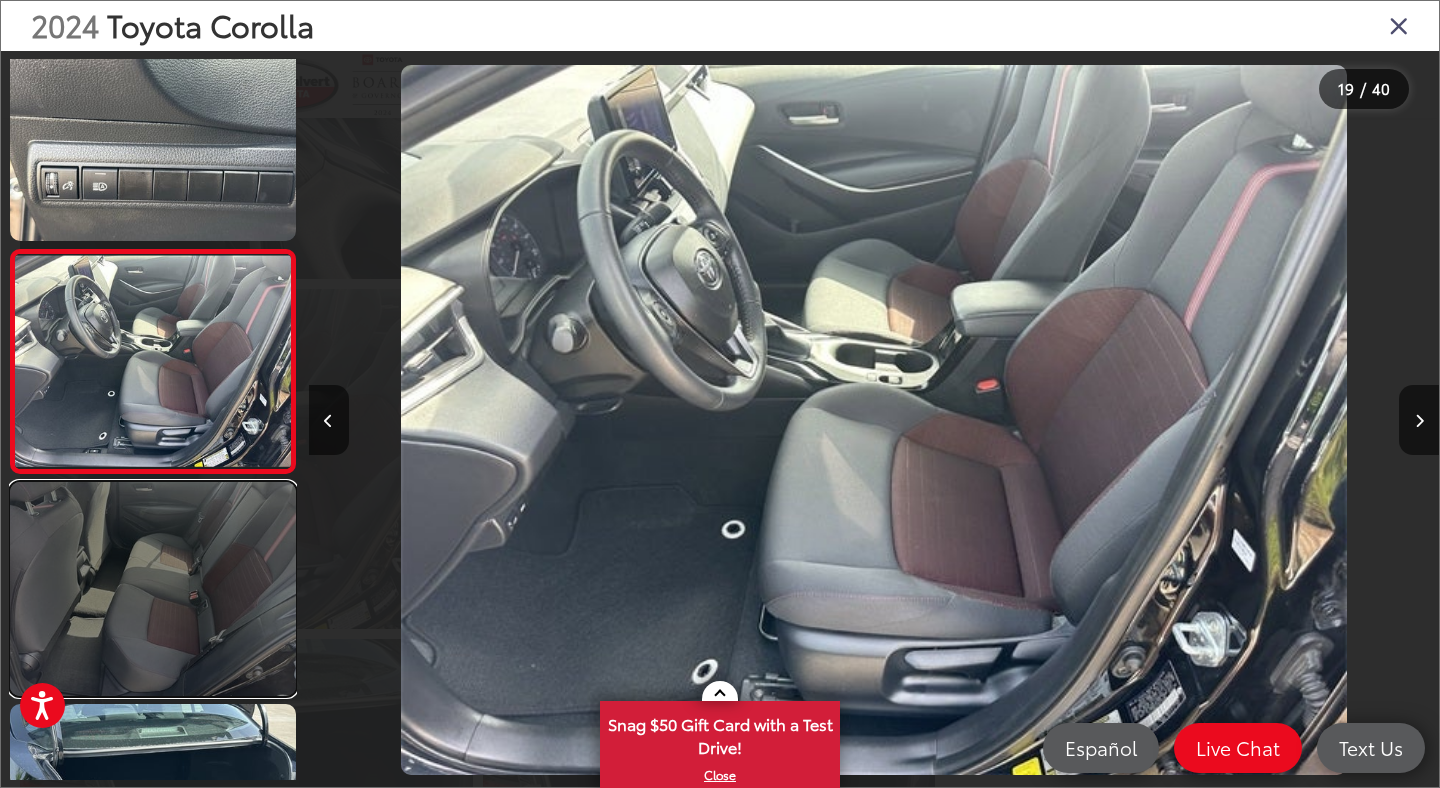 click at bounding box center [153, 589] 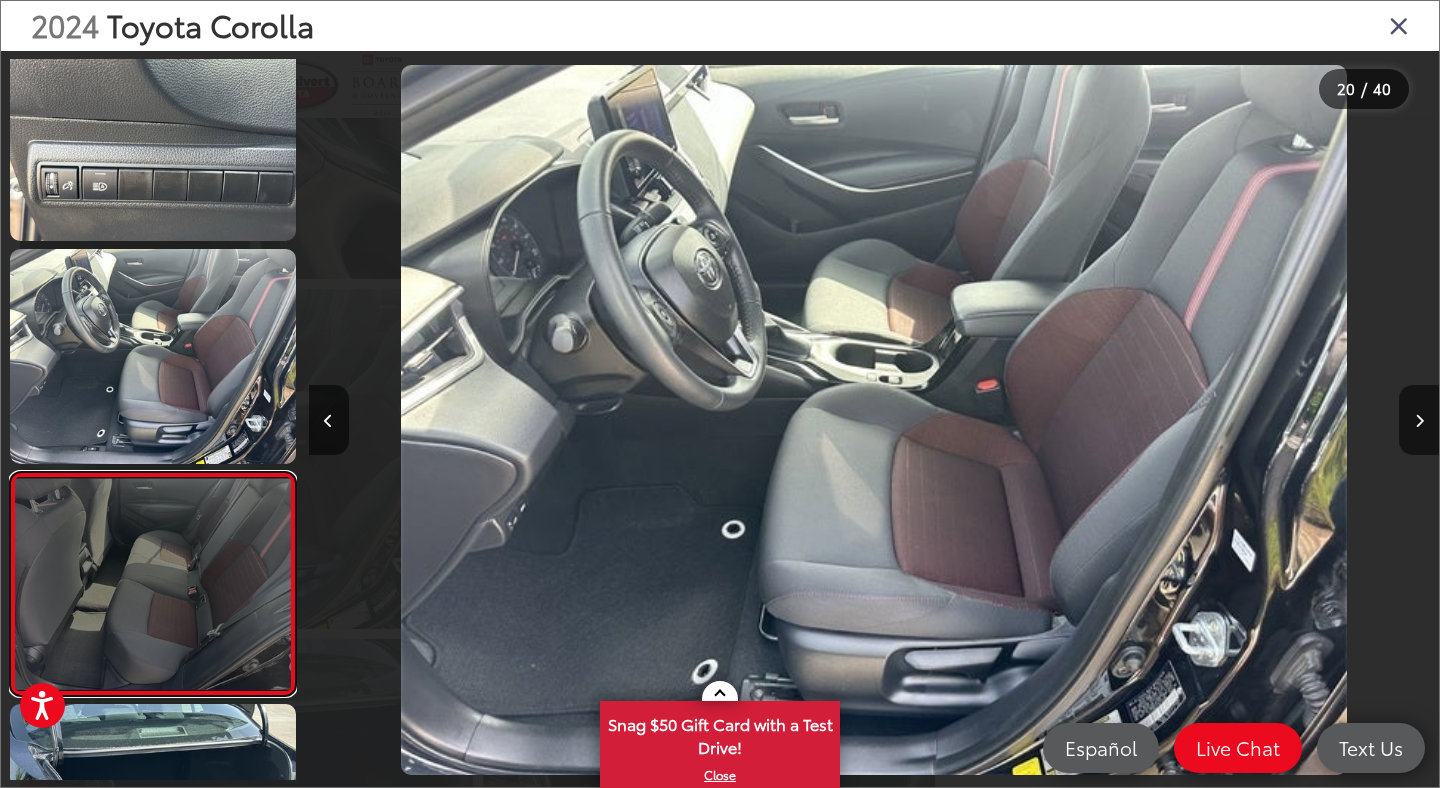 scroll, scrollTop: 0, scrollLeft: 20611, axis: horizontal 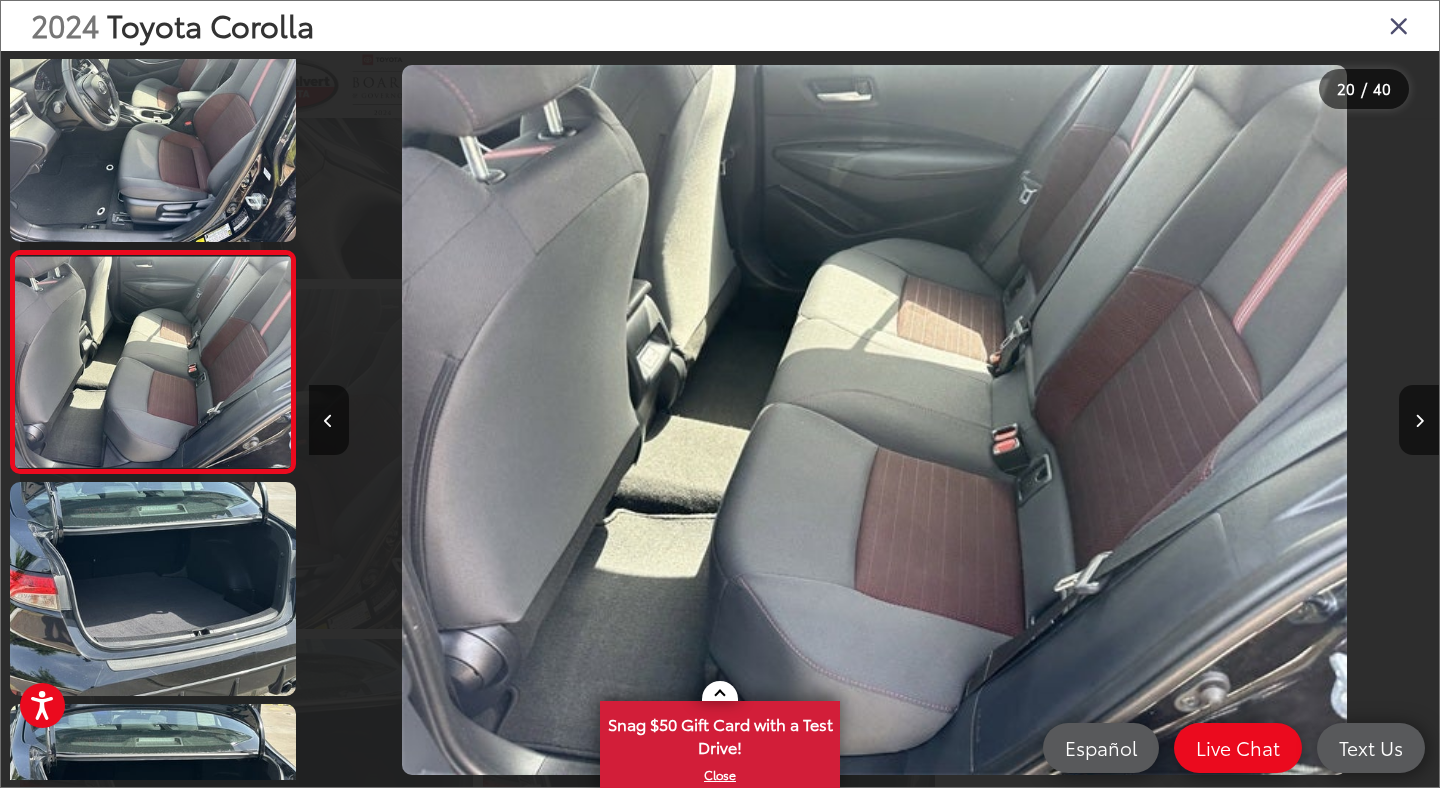 click at bounding box center (1399, 25) 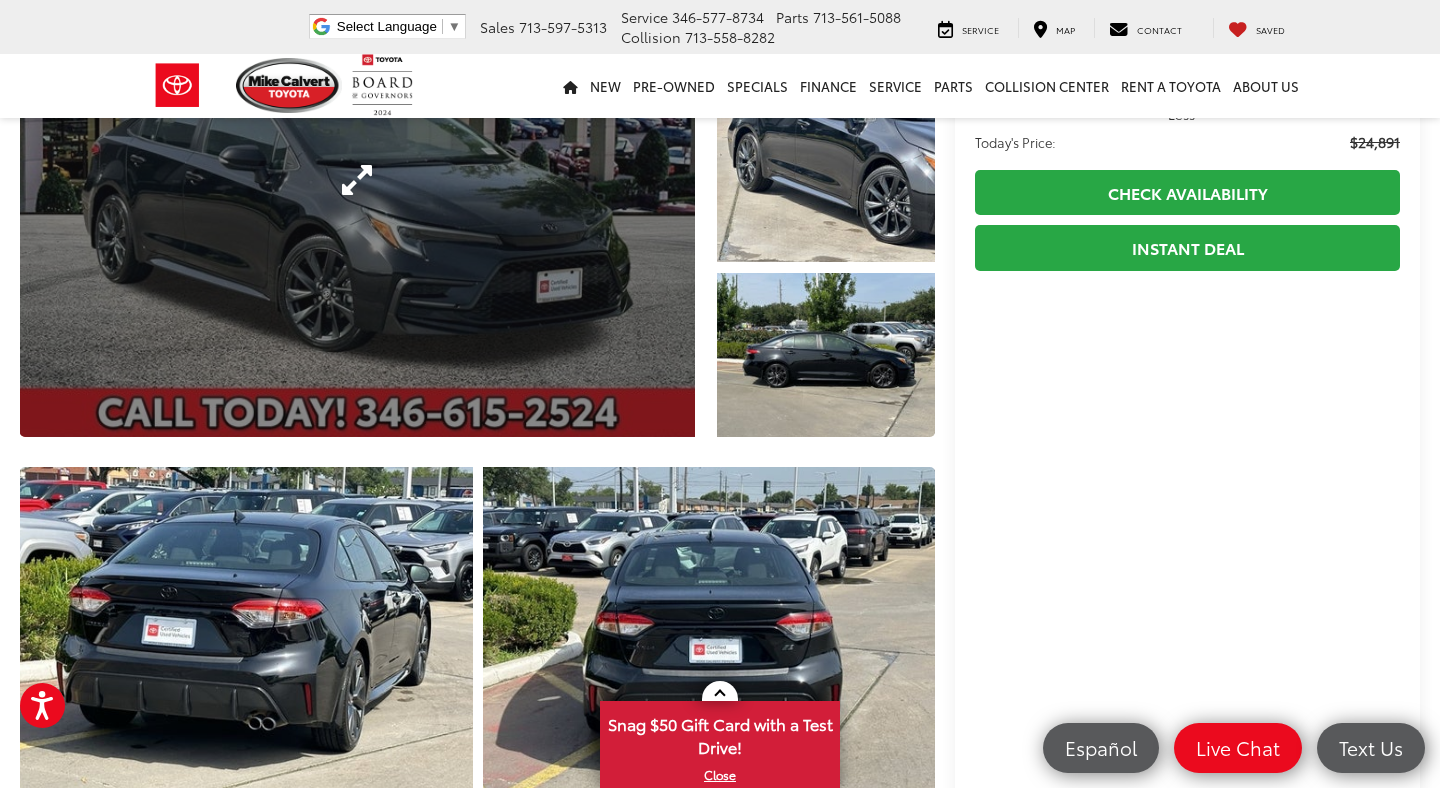 scroll, scrollTop: 0, scrollLeft: 0, axis: both 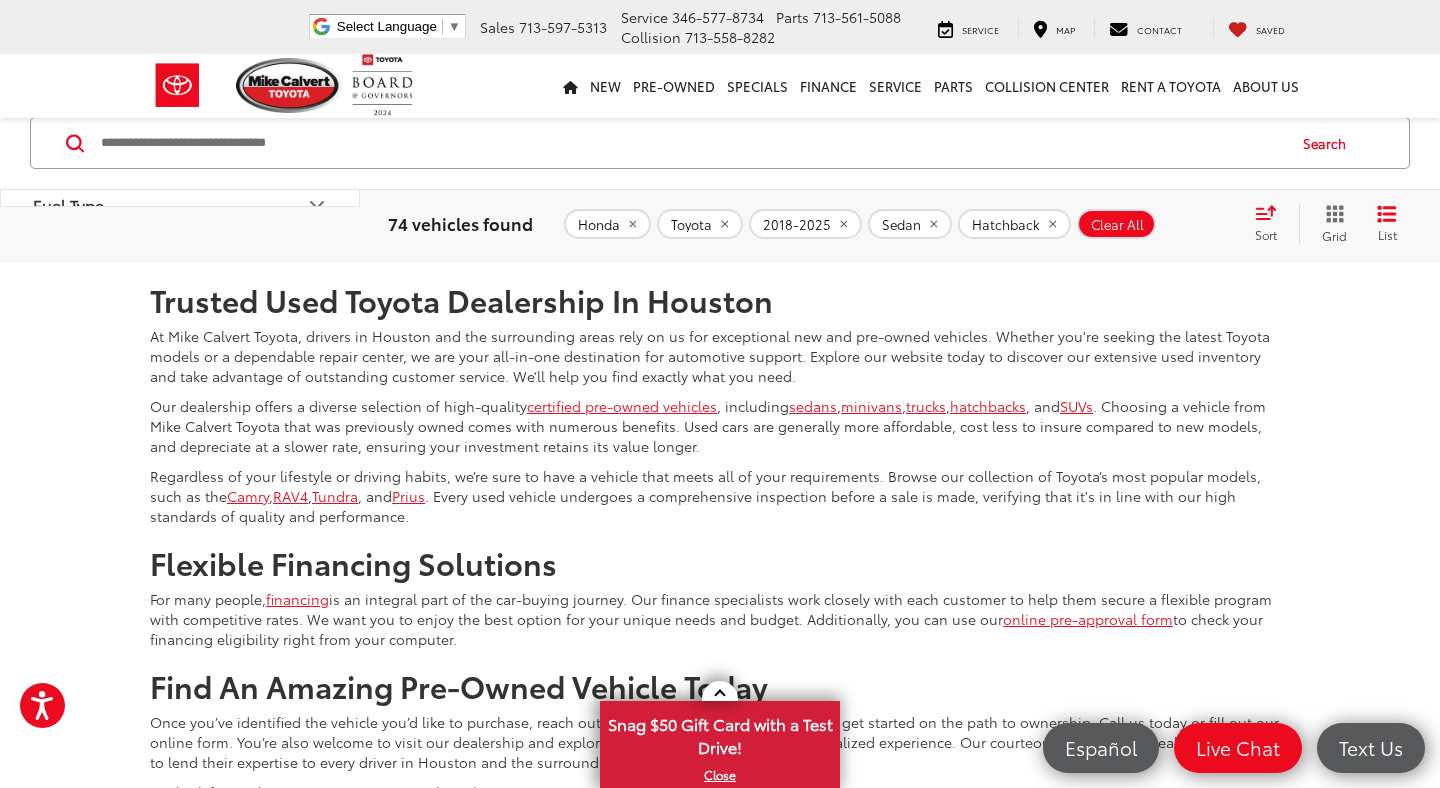 click on "4" at bounding box center [1114, 204] 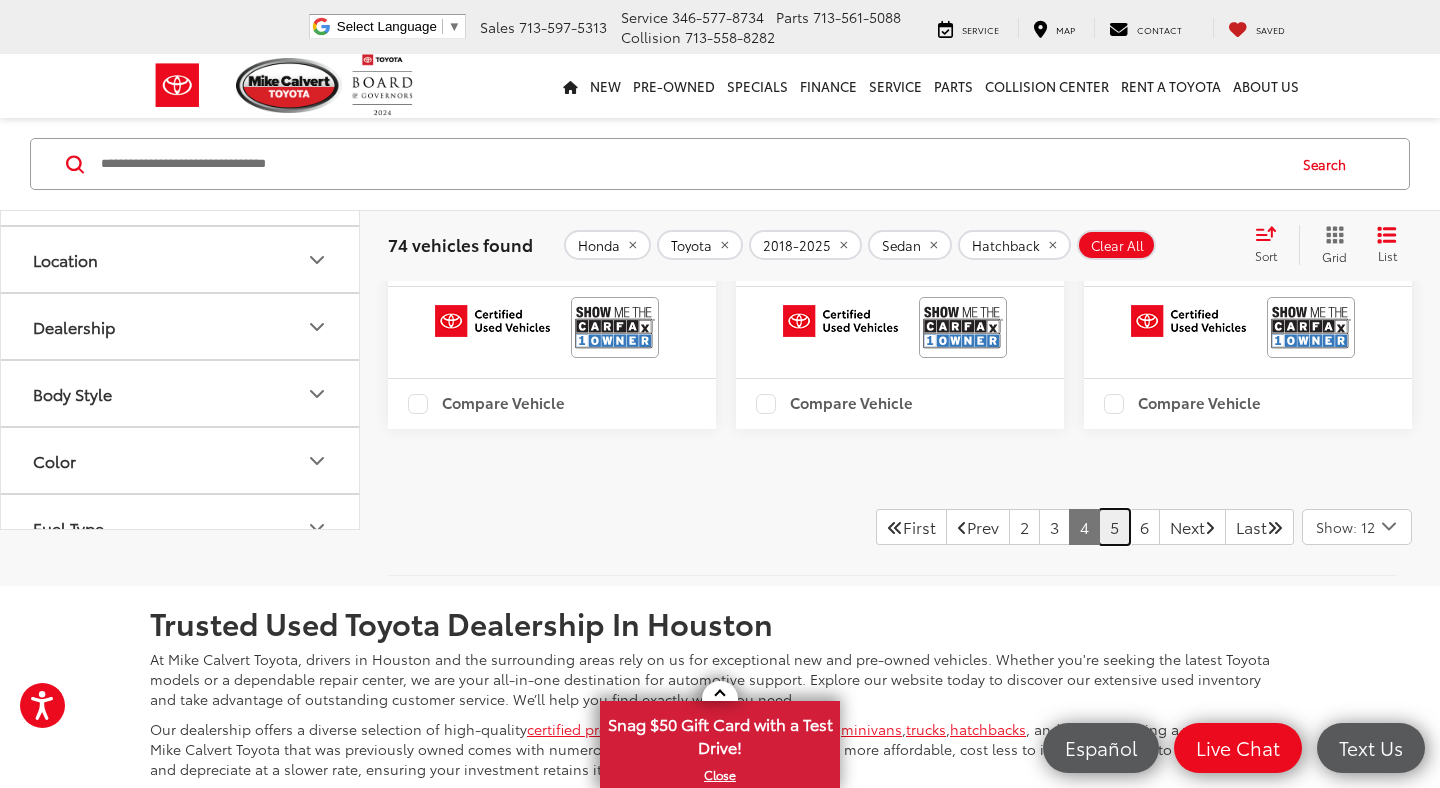 scroll, scrollTop: 4286, scrollLeft: 0, axis: vertical 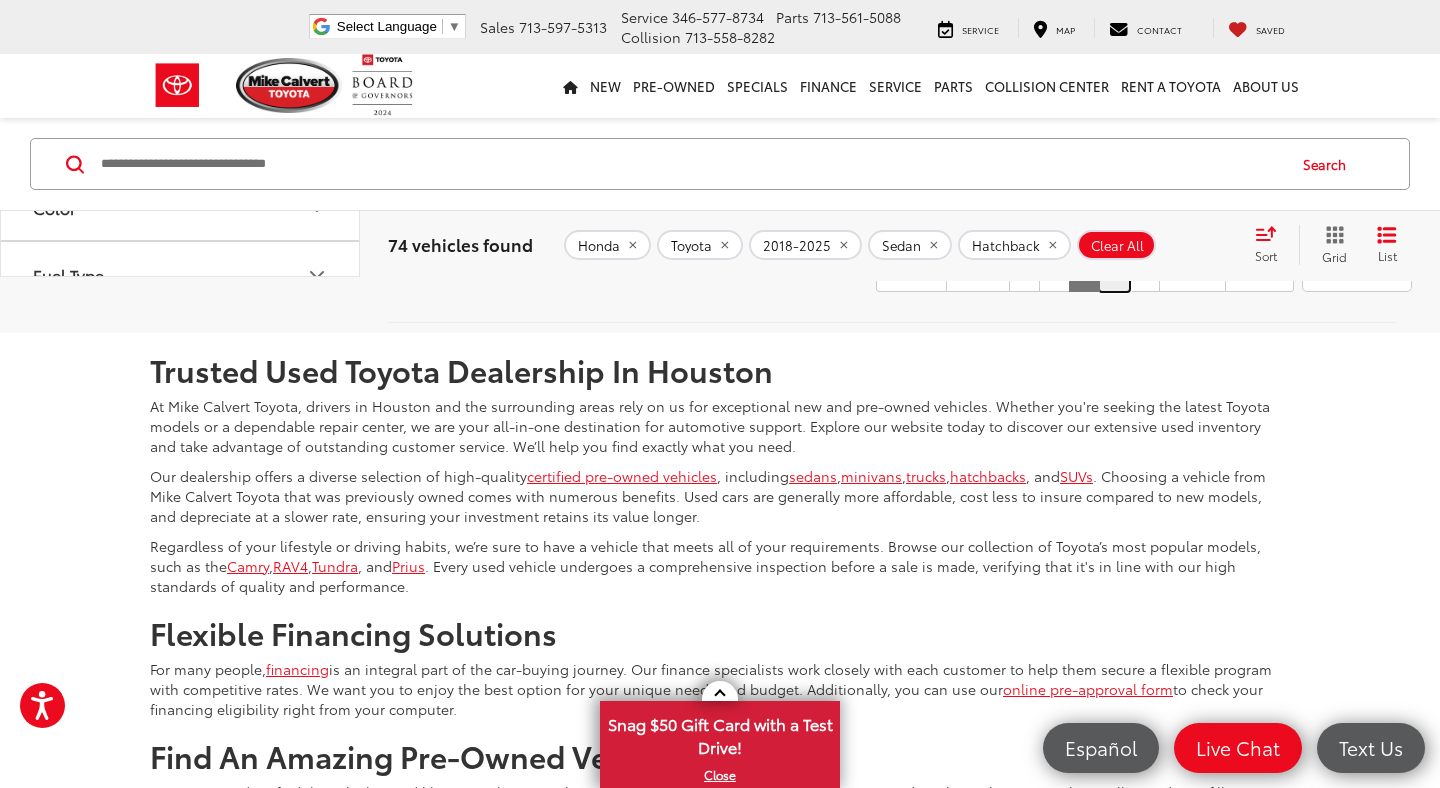click on "5" at bounding box center (1114, 274) 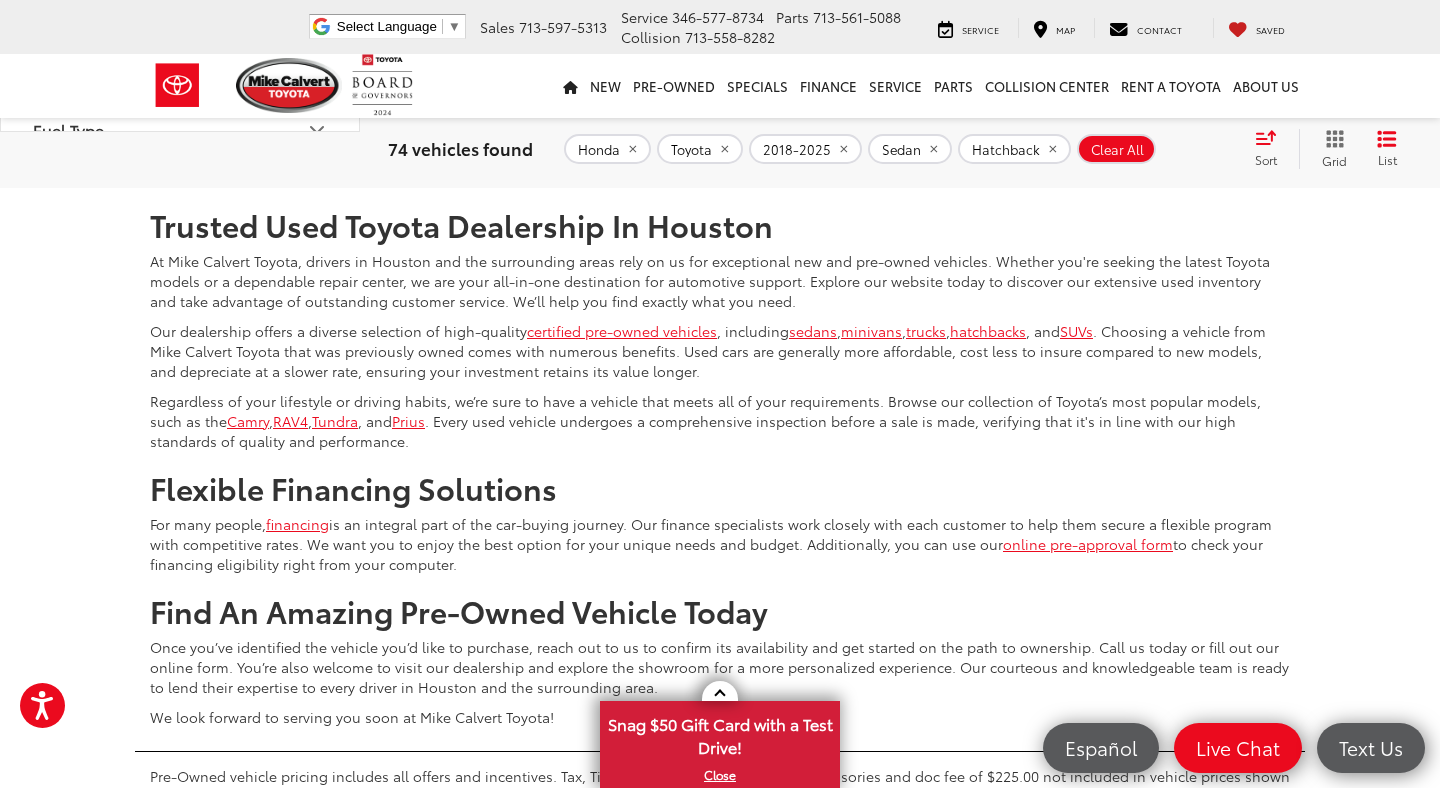 scroll, scrollTop: 4390, scrollLeft: 0, axis: vertical 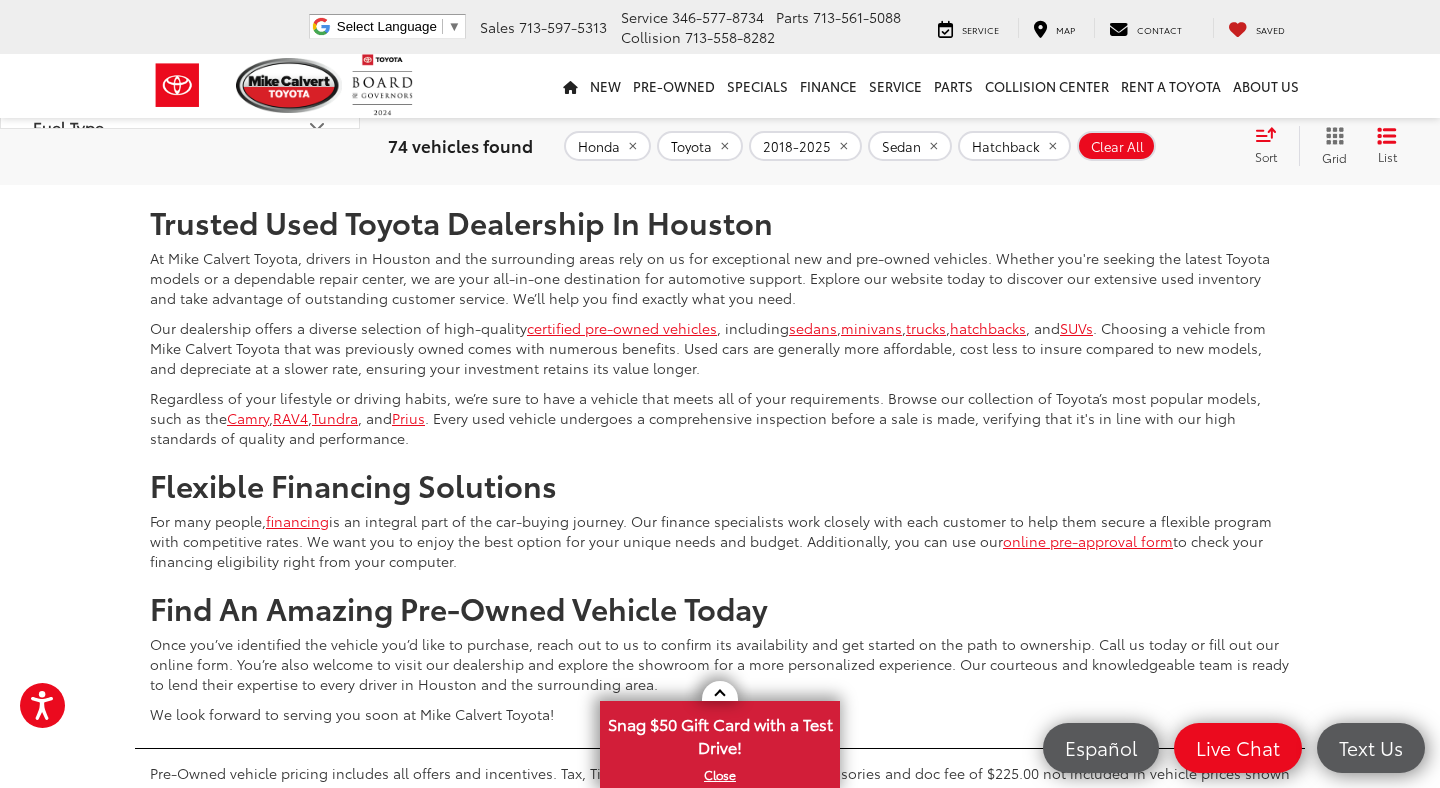 click on "6" at bounding box center (1114, 126) 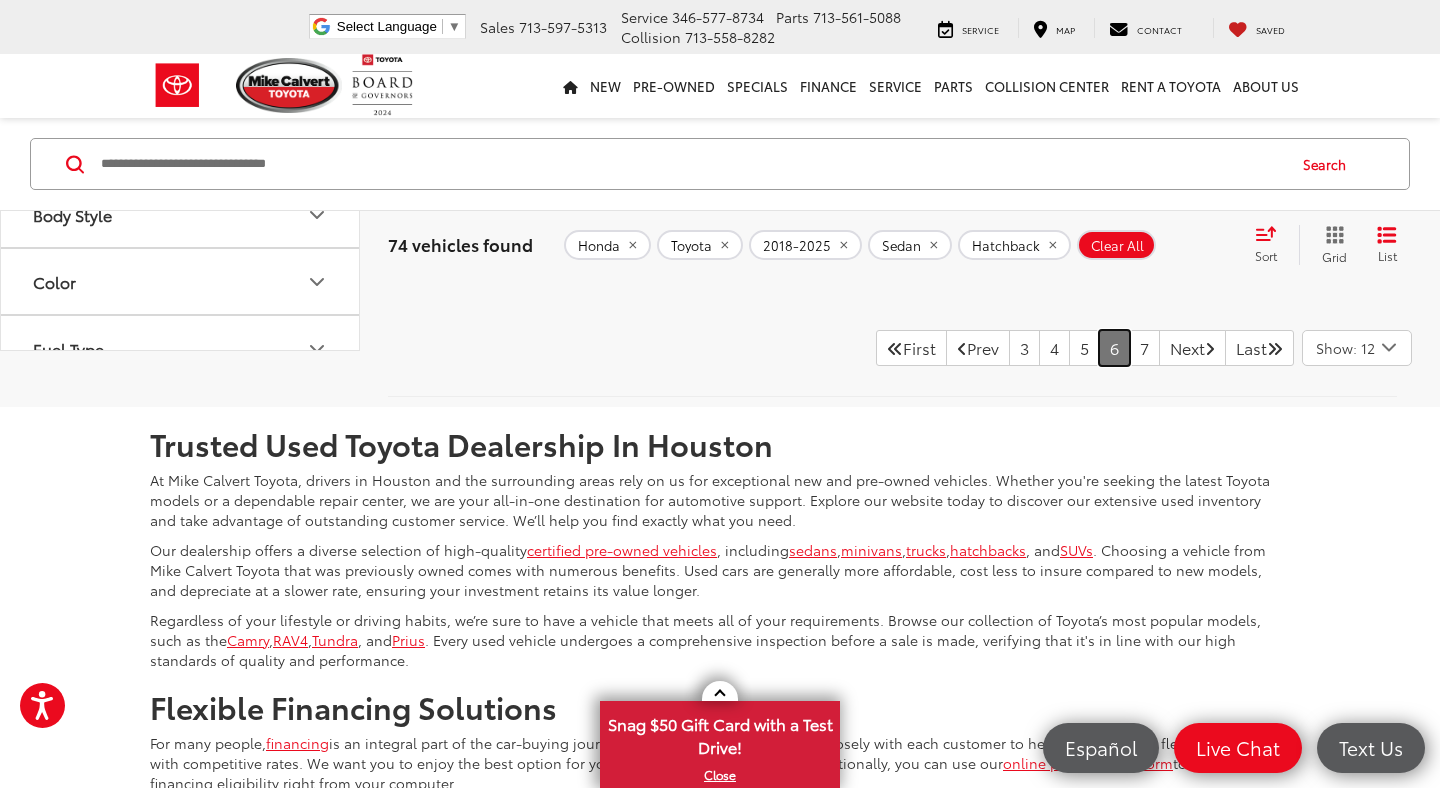 scroll, scrollTop: 4336, scrollLeft: 0, axis: vertical 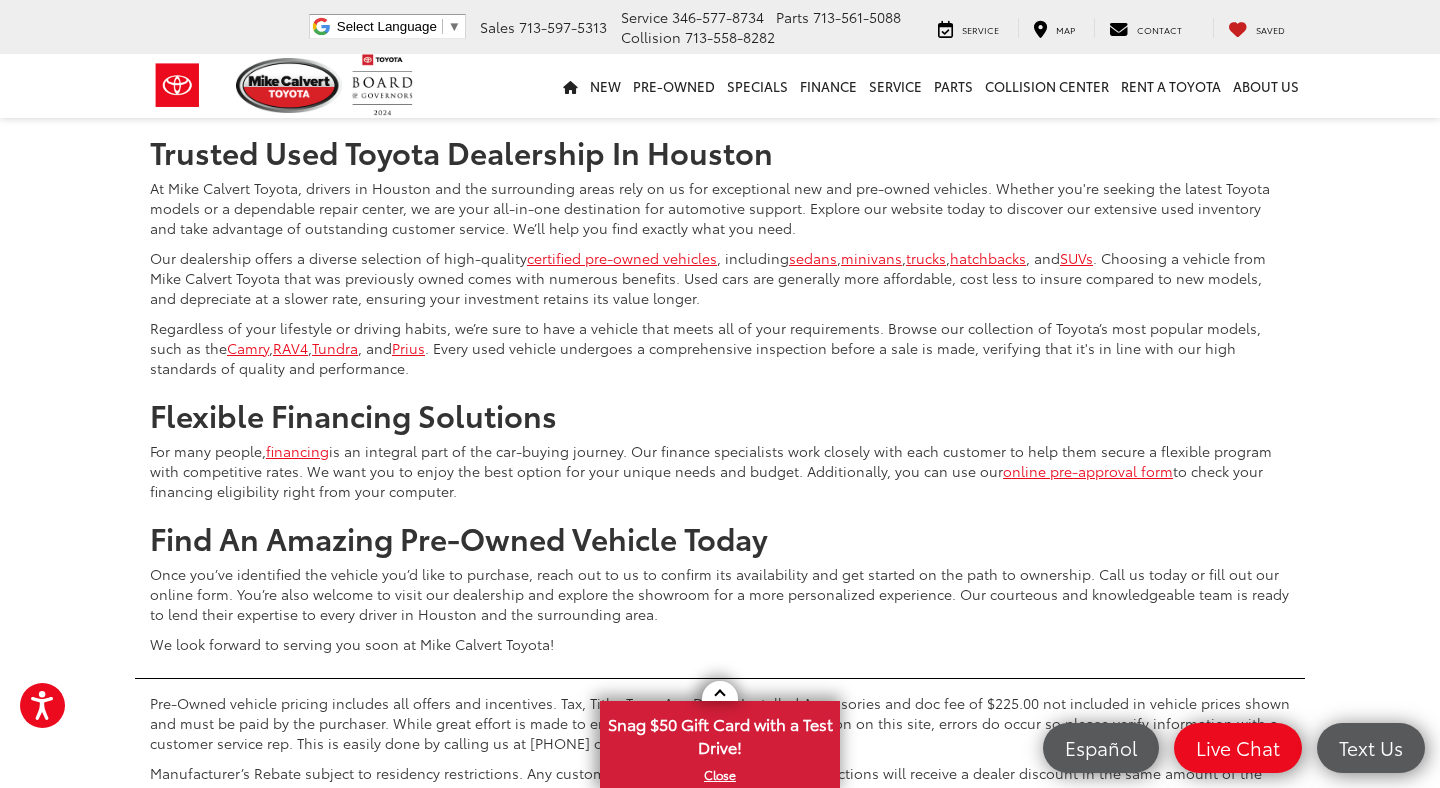 click on "7" at bounding box center (1144, 56) 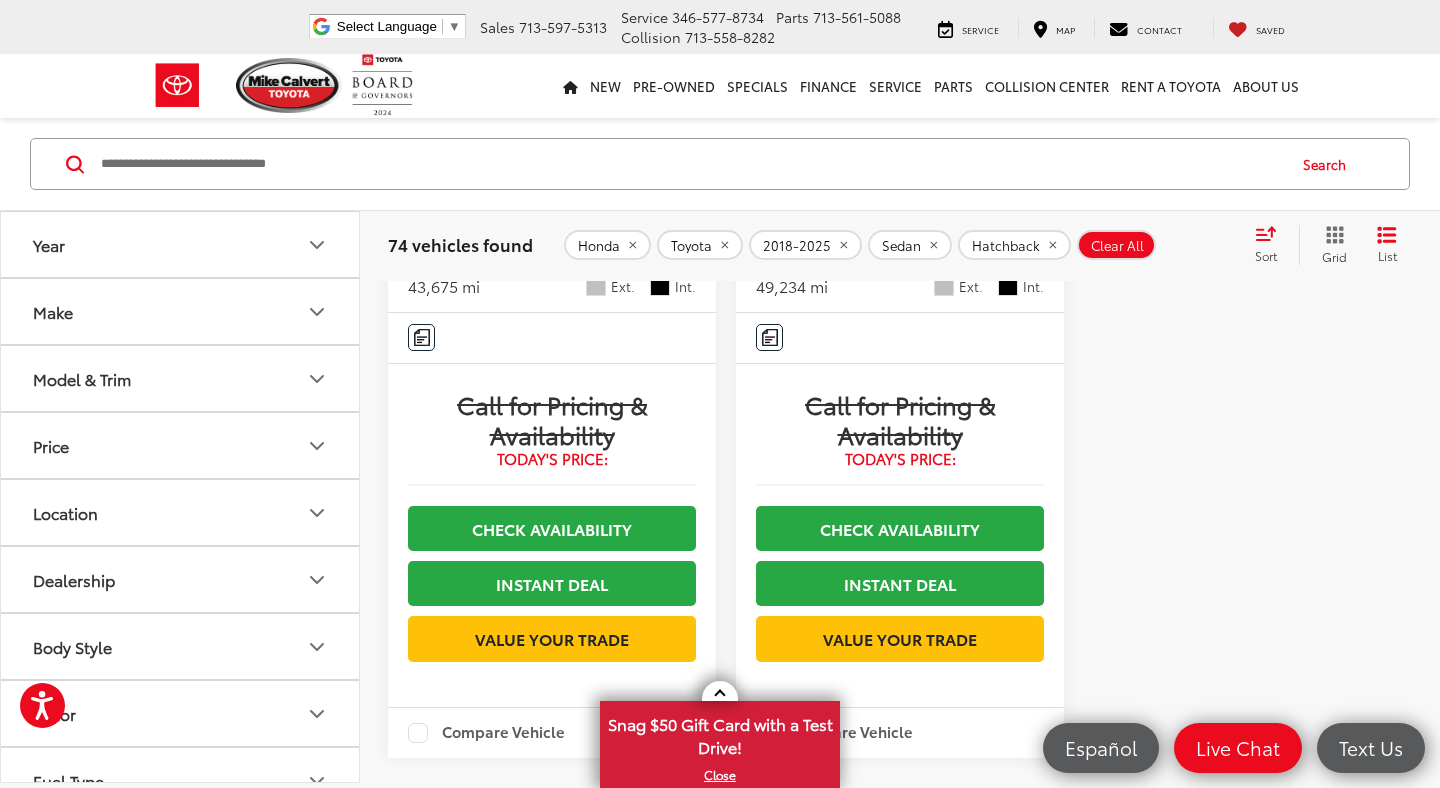 scroll, scrollTop: 0, scrollLeft: 0, axis: both 